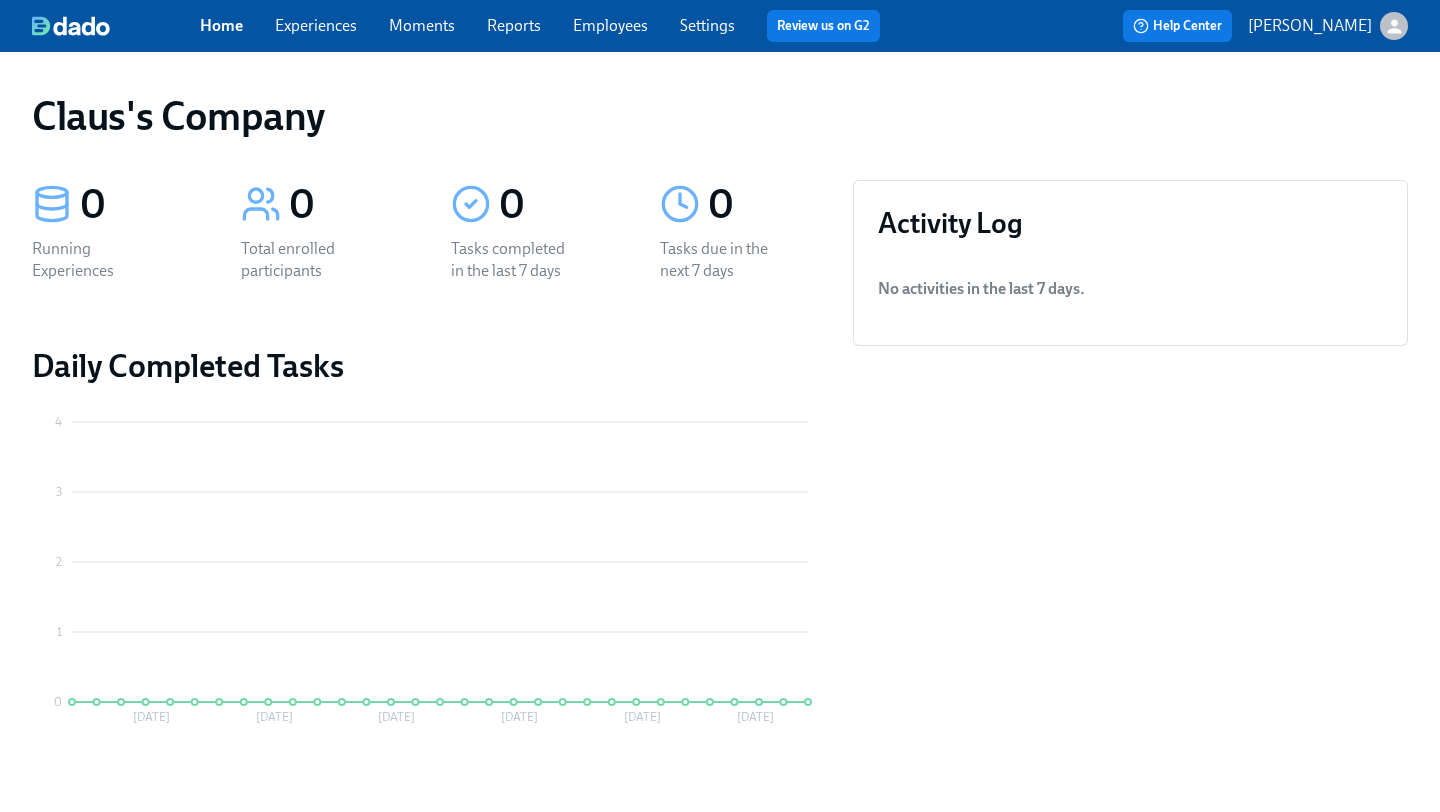 scroll, scrollTop: 0, scrollLeft: 0, axis: both 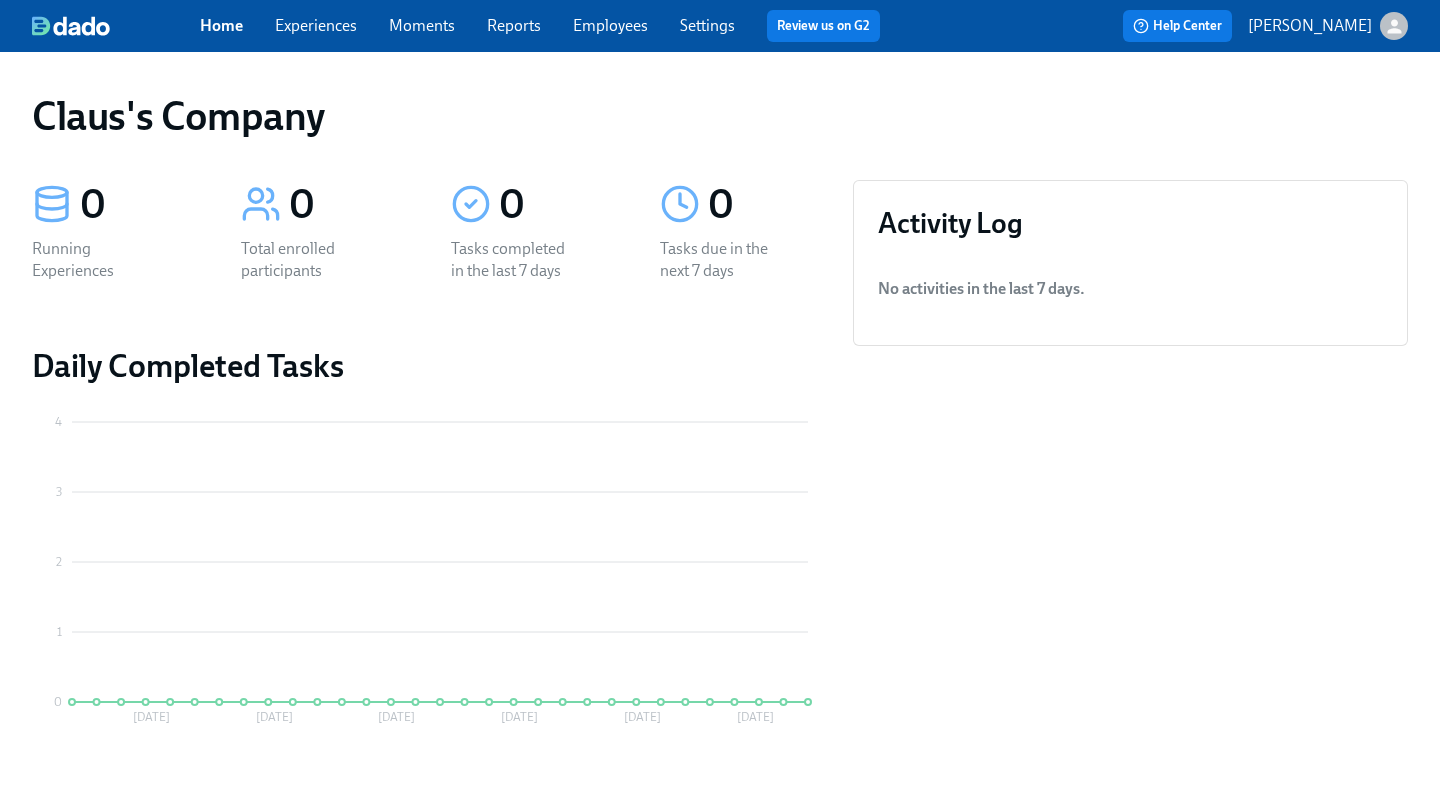 click on "Claus Meyer" at bounding box center (1310, 26) 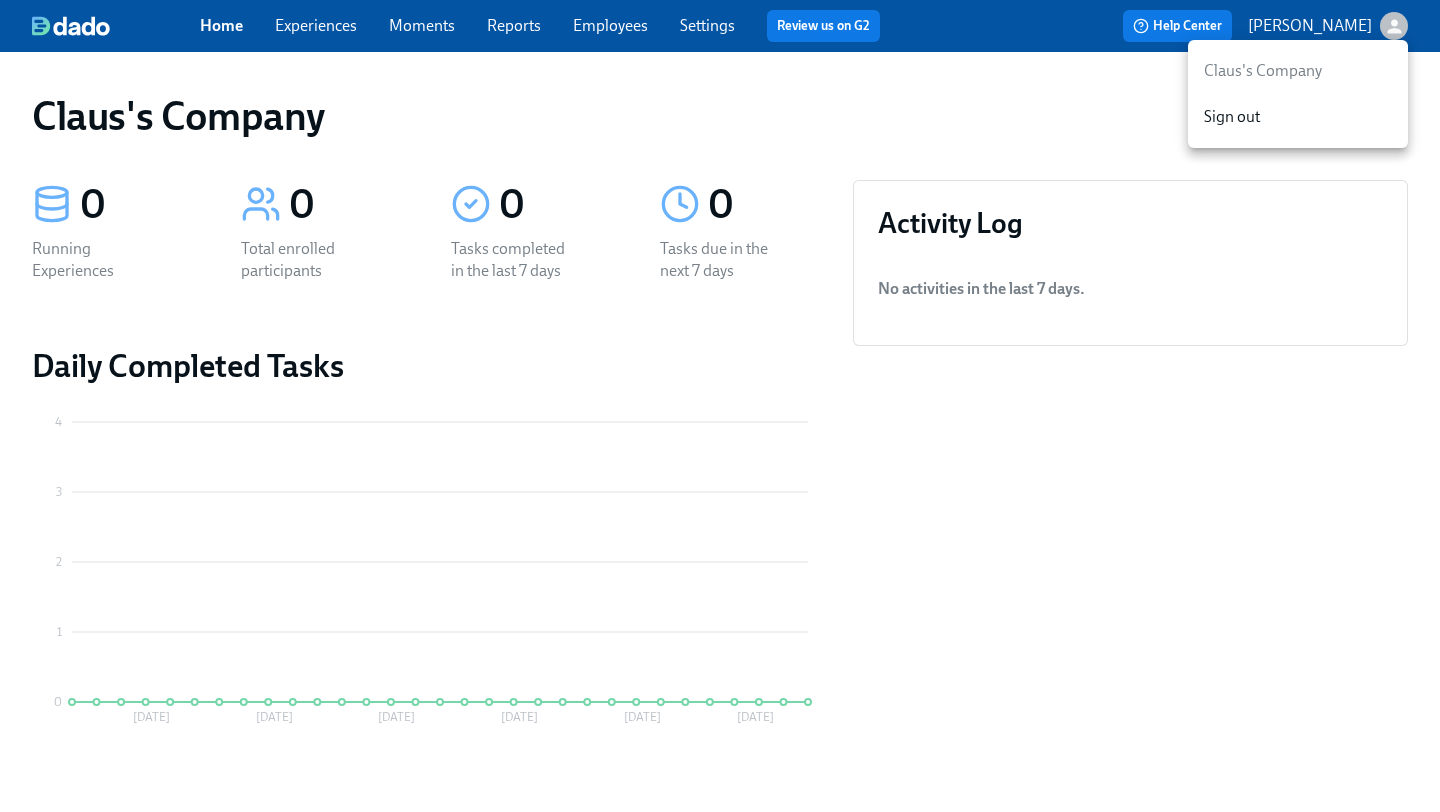 click at bounding box center (720, 406) 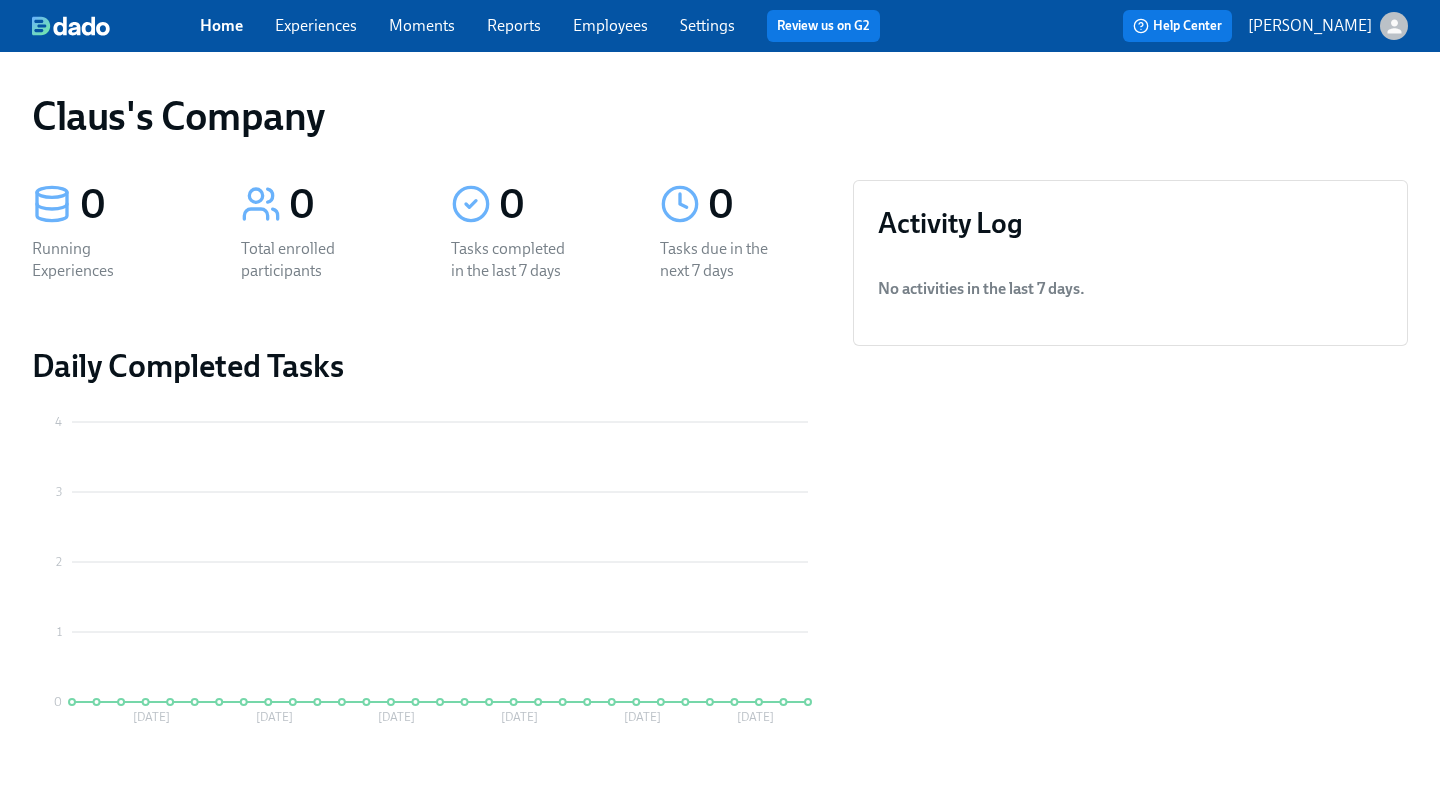 click 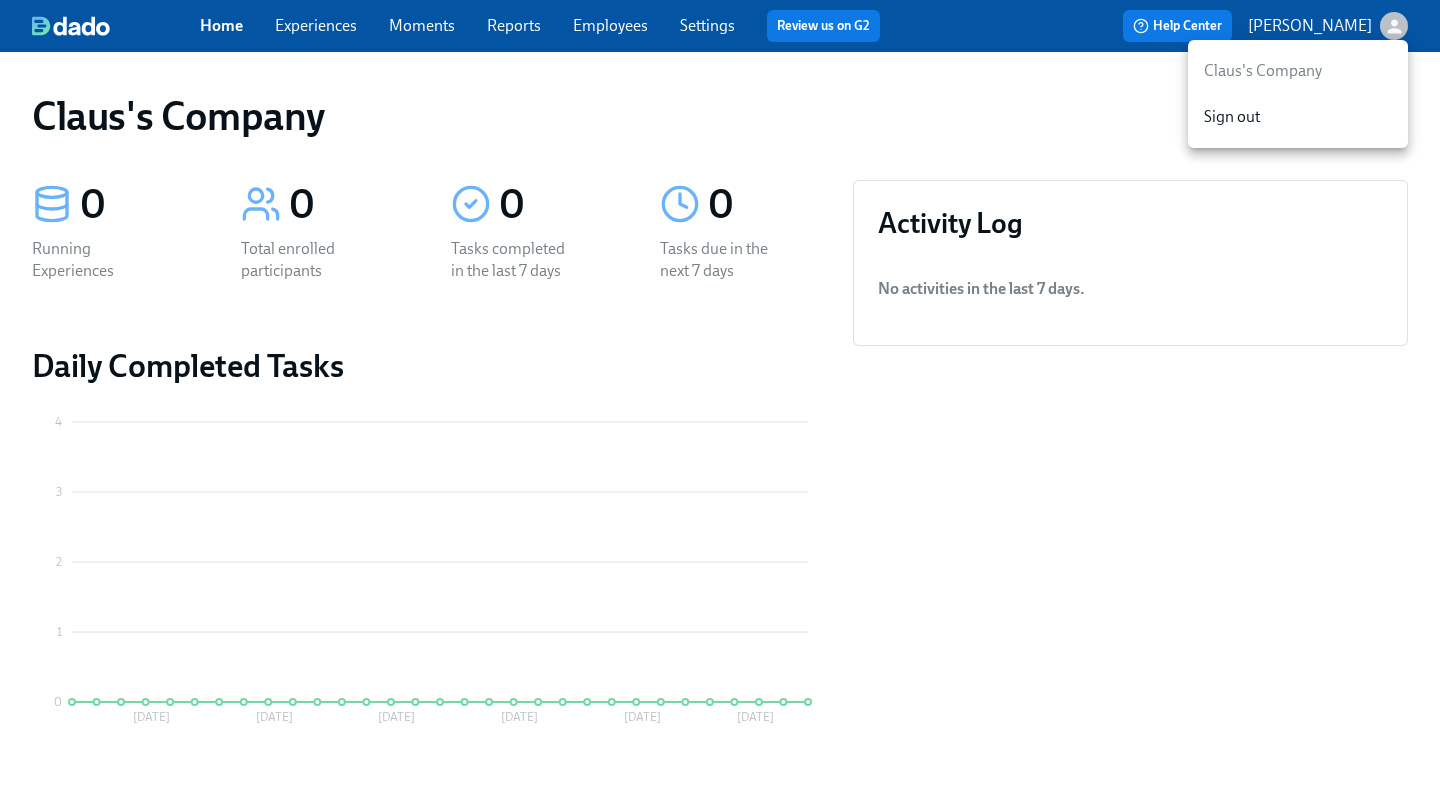 click at bounding box center [720, 406] 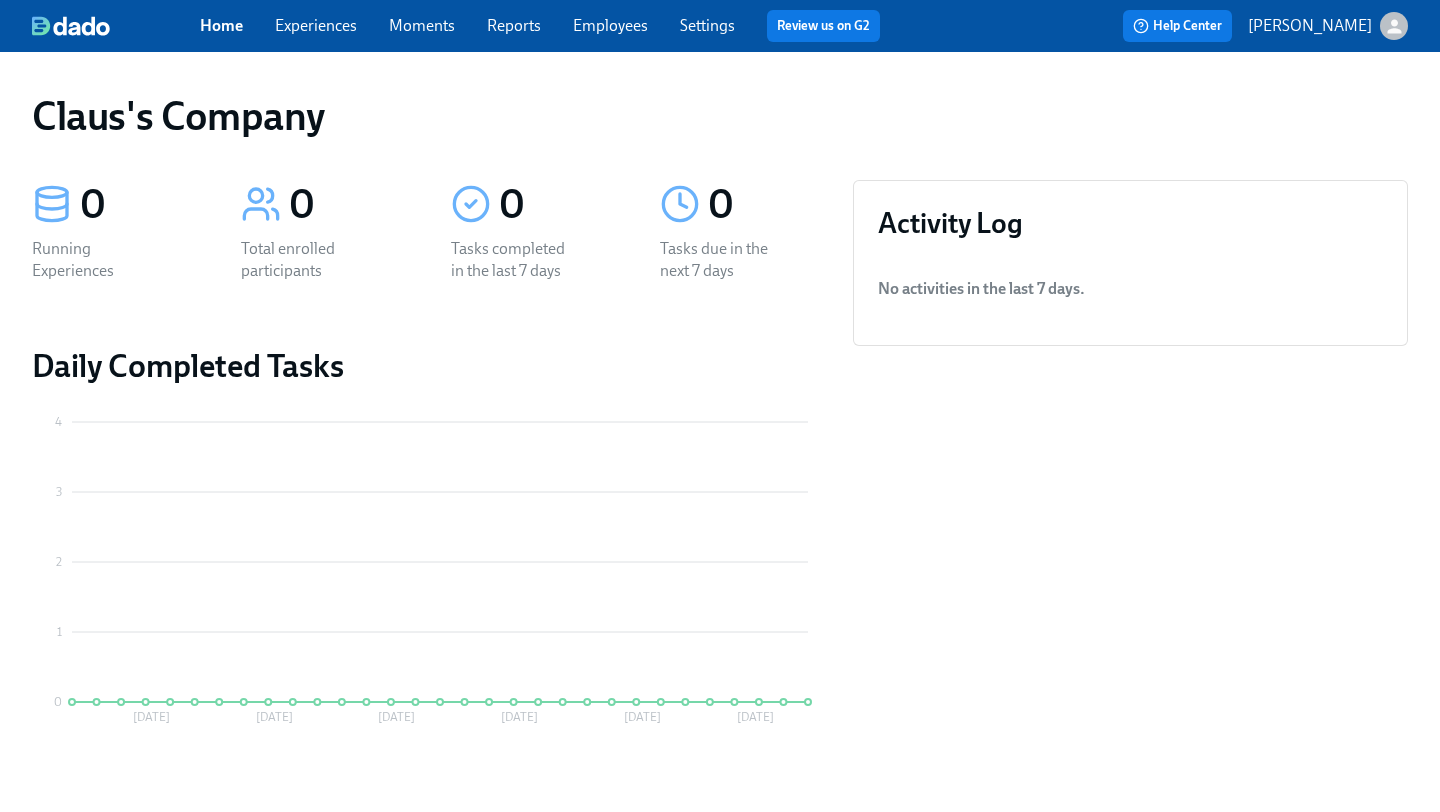 click on "Home Experiences Moments Reports Employees Settings Review us on G2 Help Center Claus Meyer" at bounding box center [720, 26] 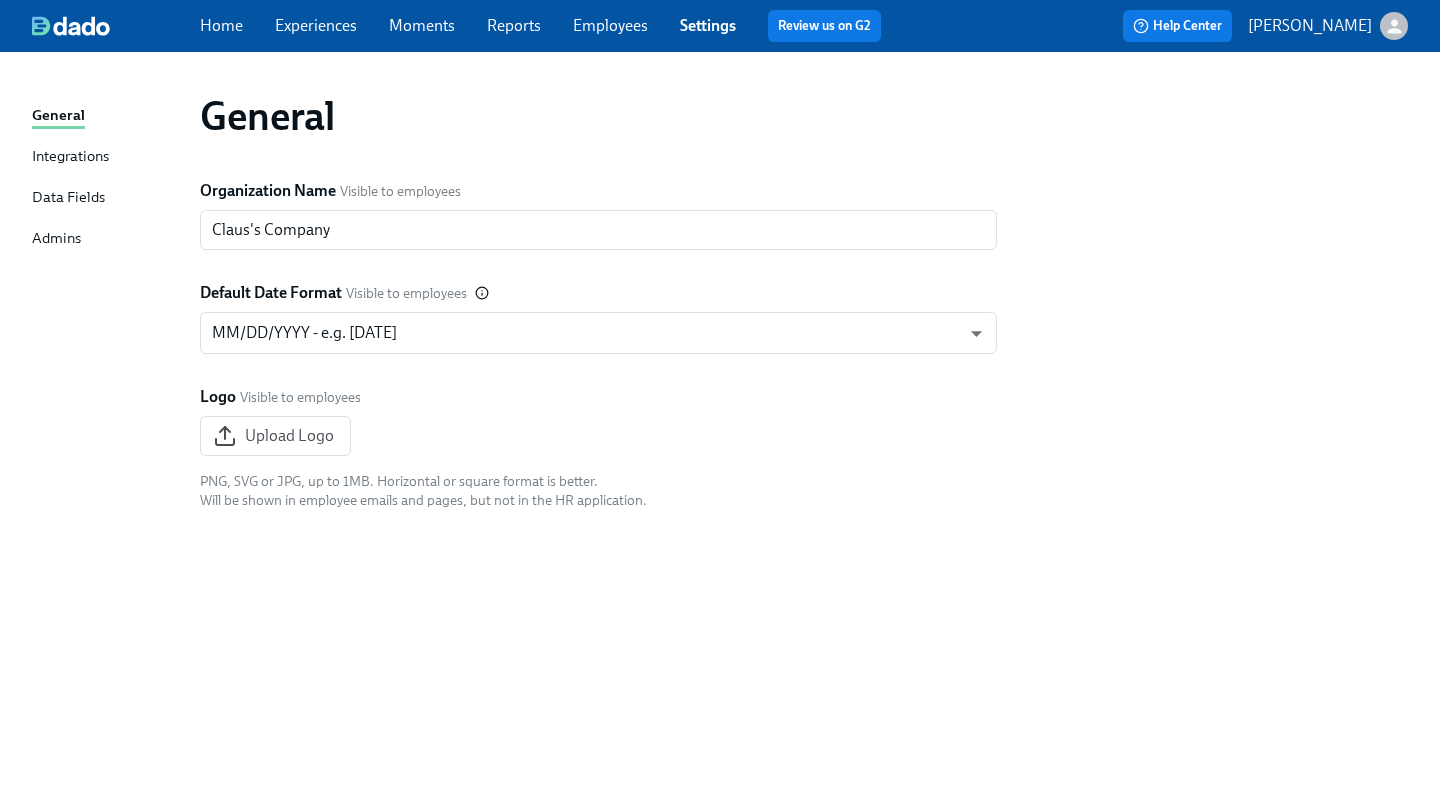 click on "Integrations" at bounding box center [70, 157] 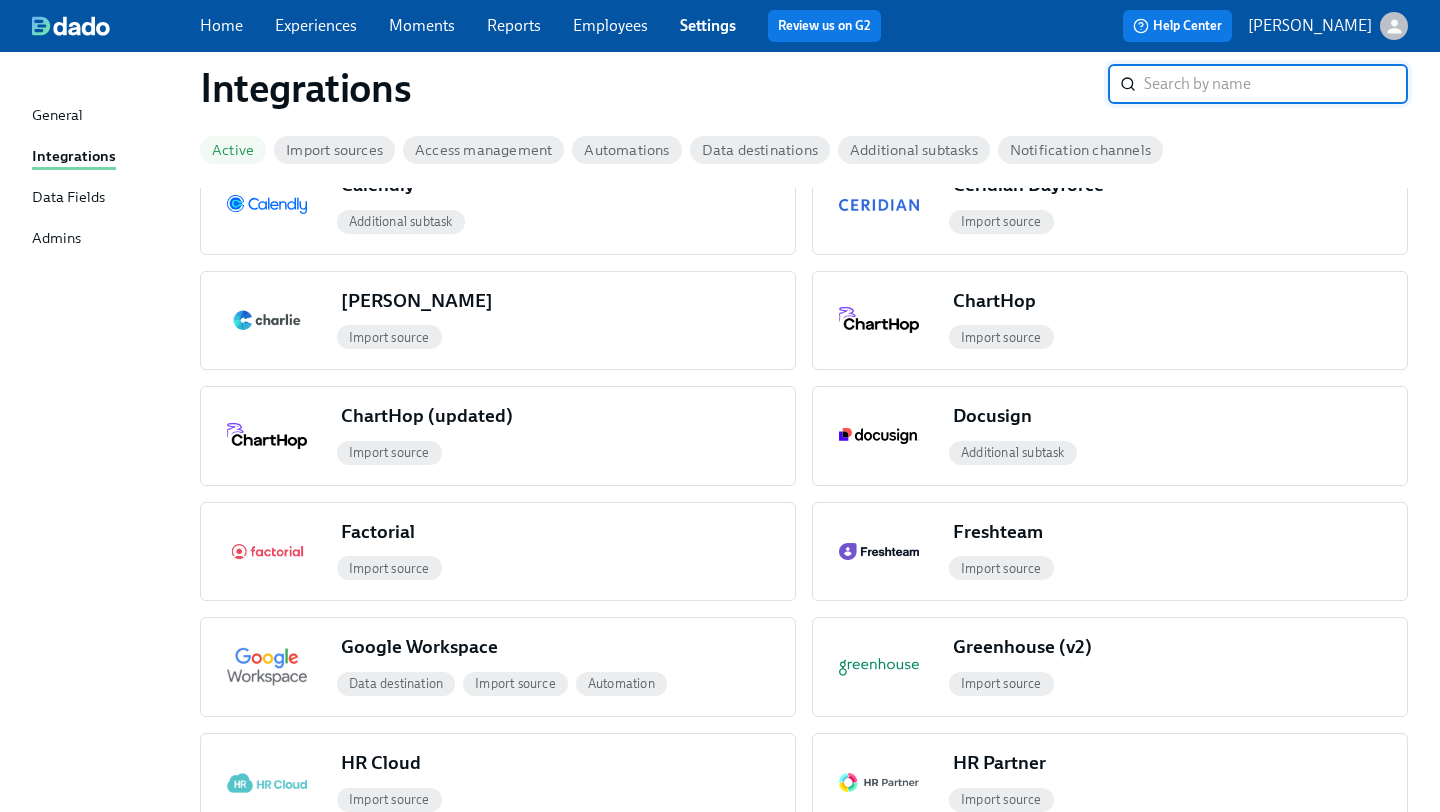 scroll, scrollTop: 682, scrollLeft: 0, axis: vertical 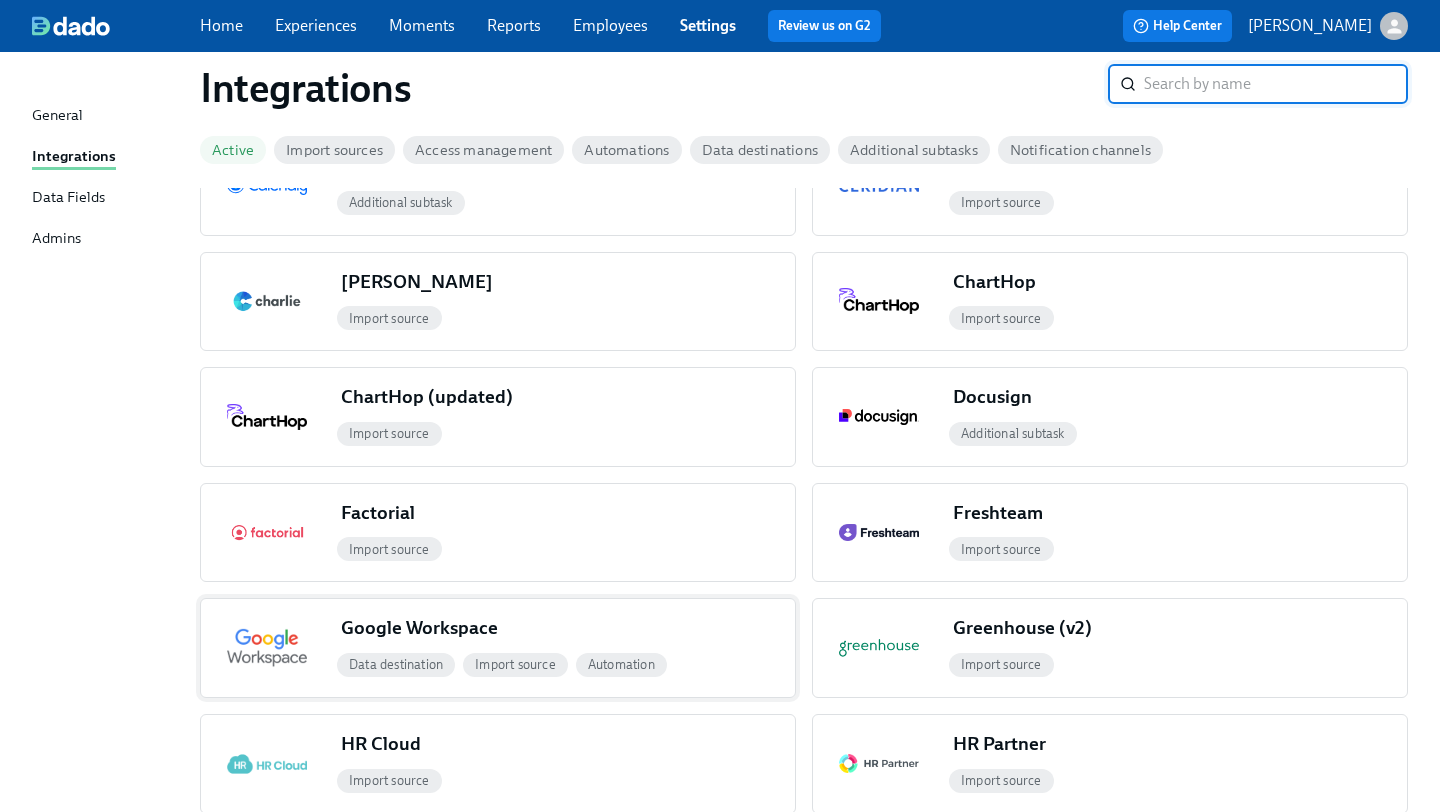 click at bounding box center [267, 648] 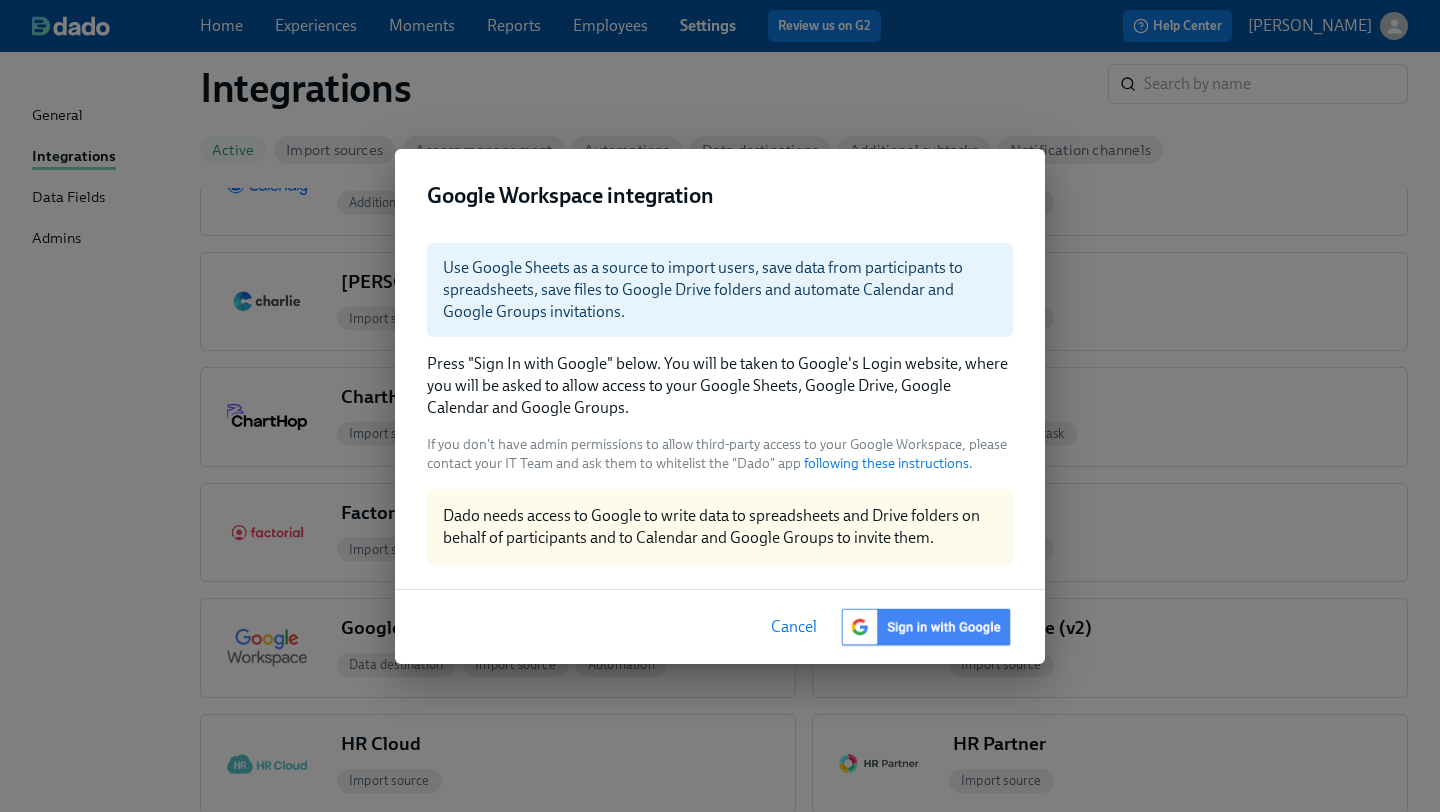 click at bounding box center [926, 627] 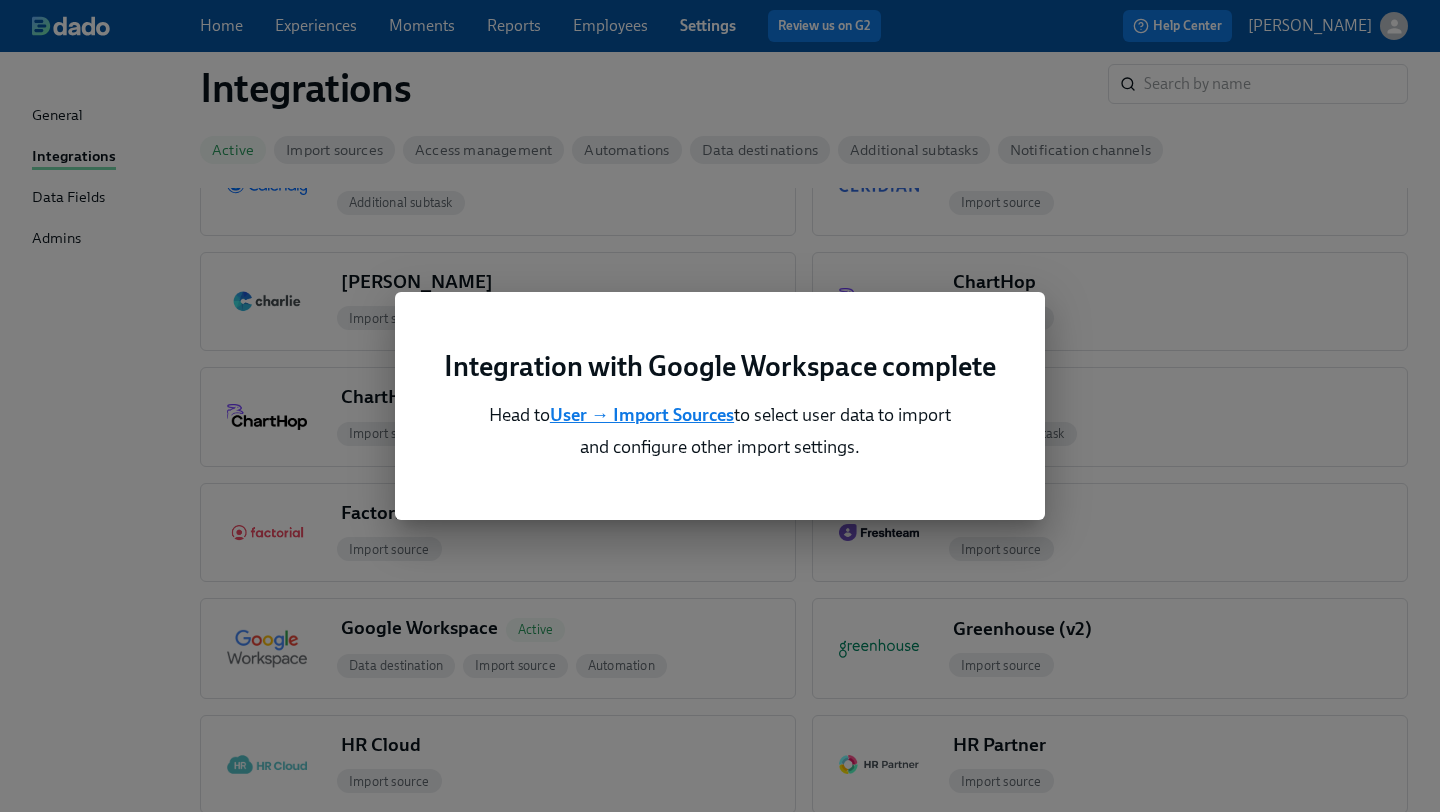 click on "User → Import Sources" at bounding box center [642, 415] 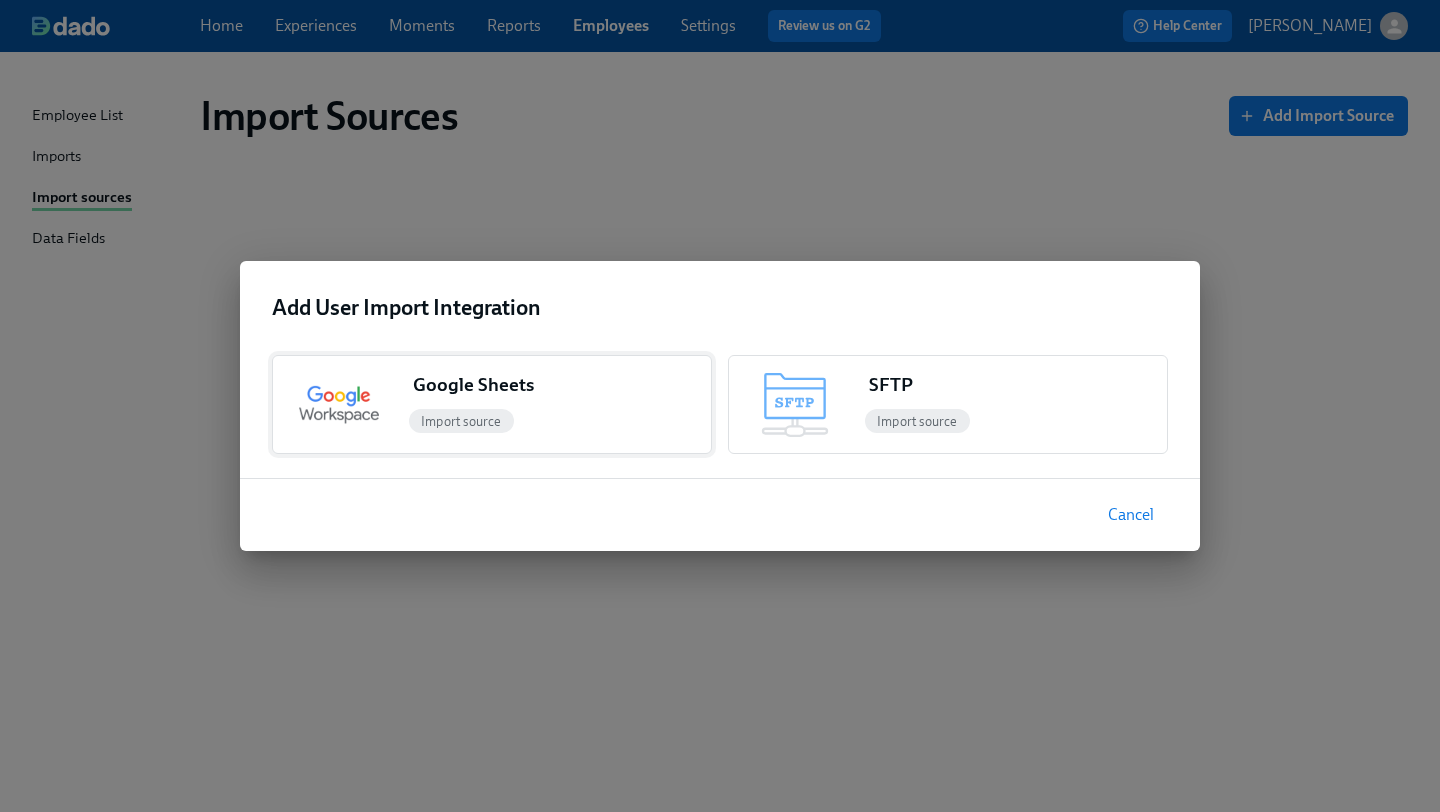 click on "Google Sheets" at bounding box center (558, 389) 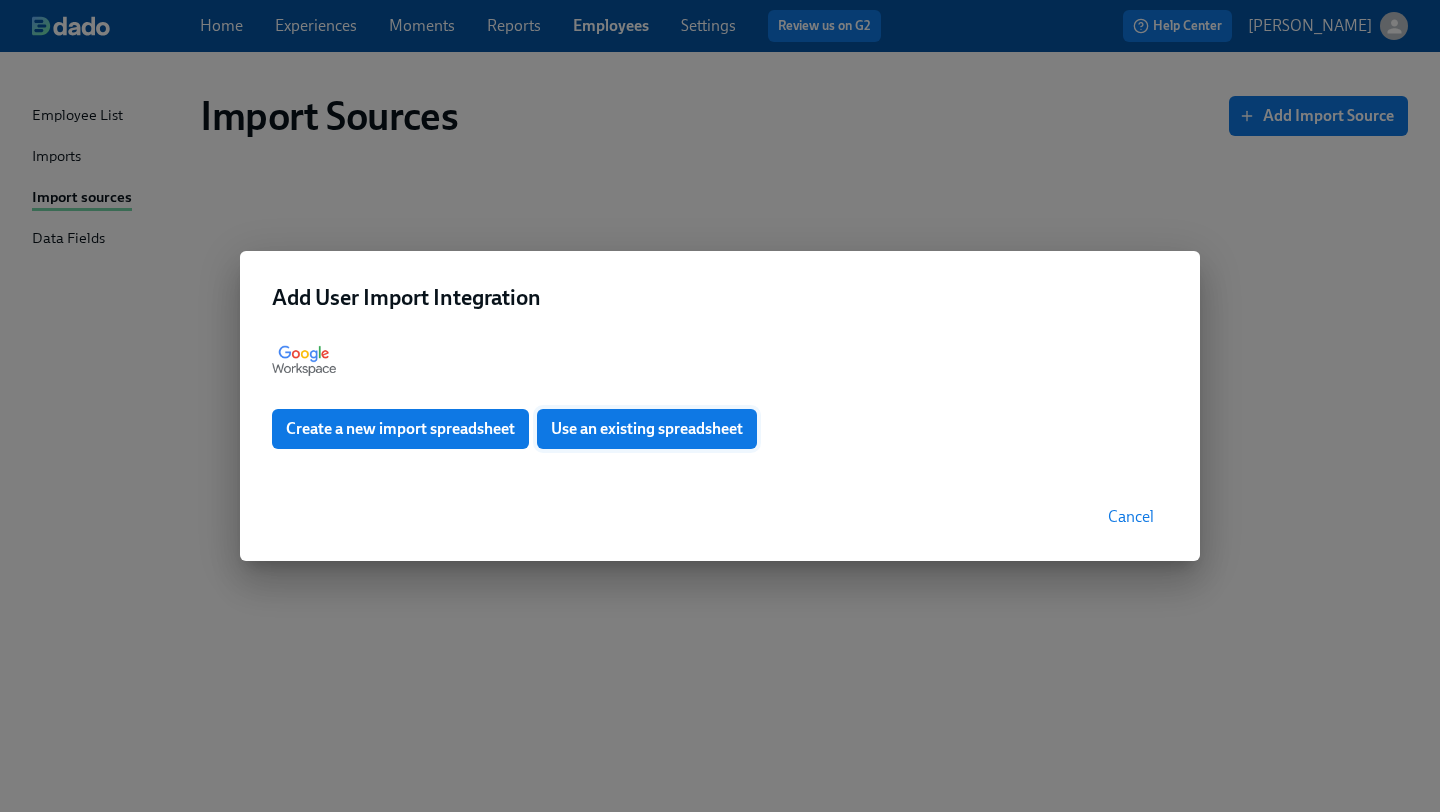 click on "Use an existing spreadsheet" at bounding box center [647, 429] 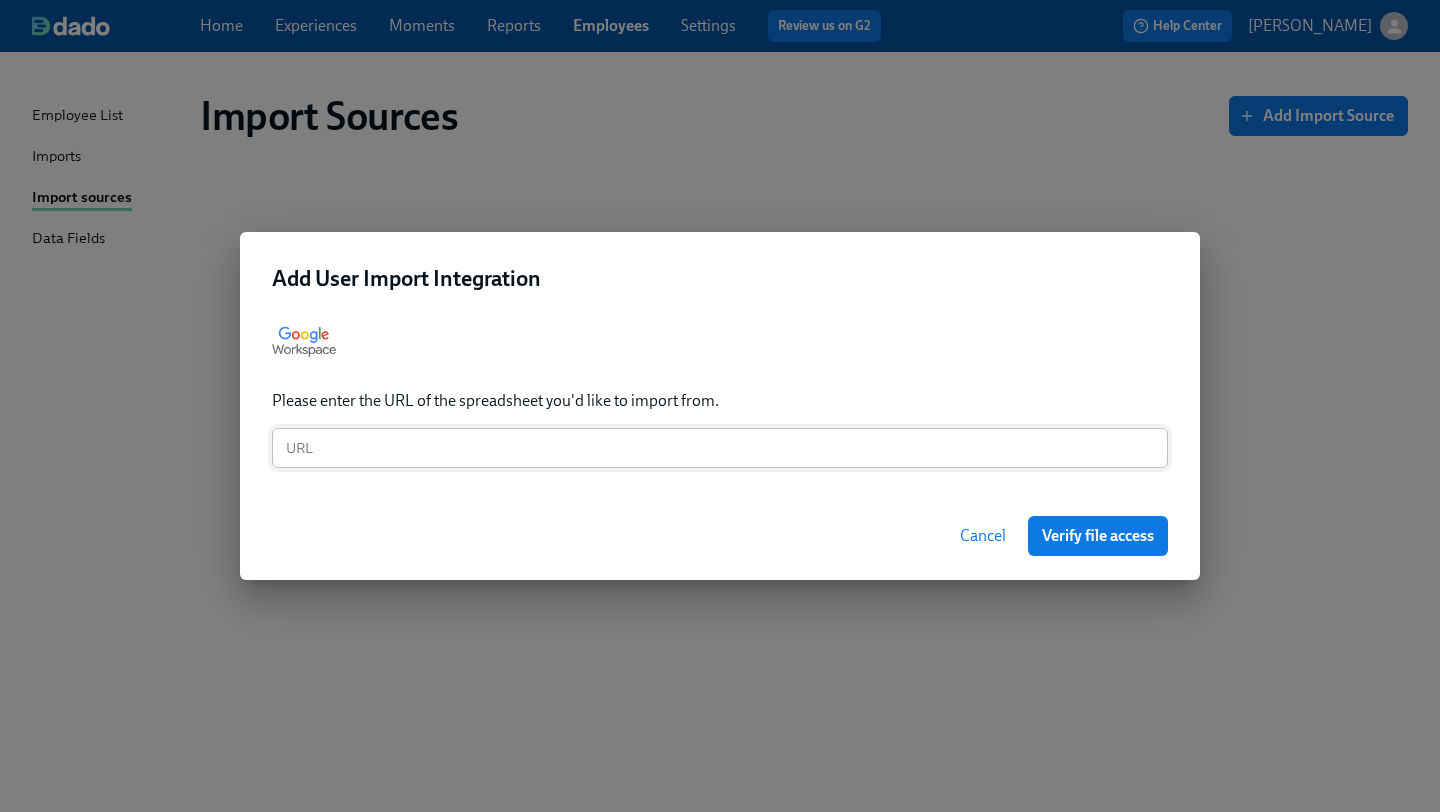 click at bounding box center [720, 448] 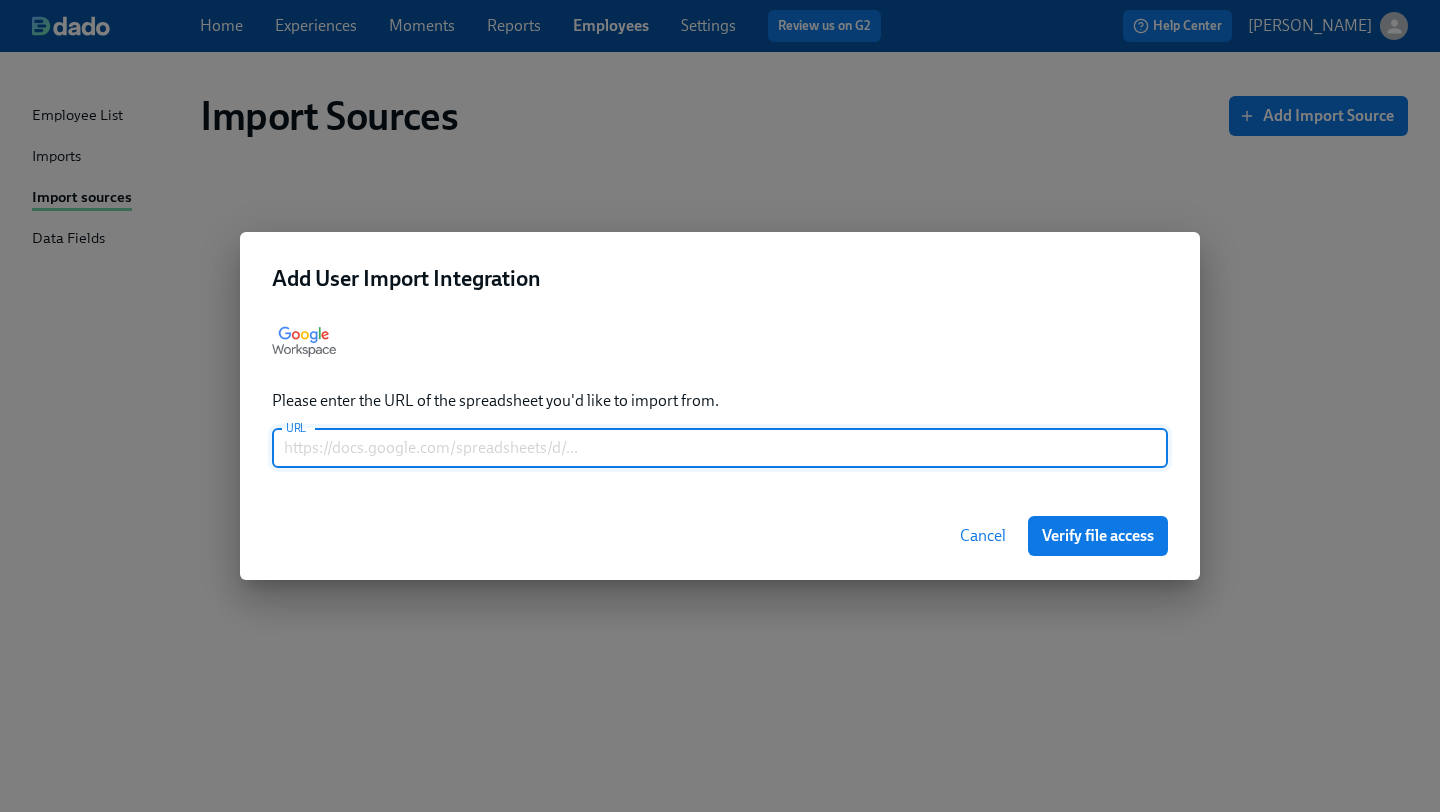 paste on "https://docs.google.com/spreadsheets/d/1LFSjrlf56WlhXJtnjGIvQNjxPZtVaVZpJ6vDDBsKSHs/edit?gid=0#gid=0" 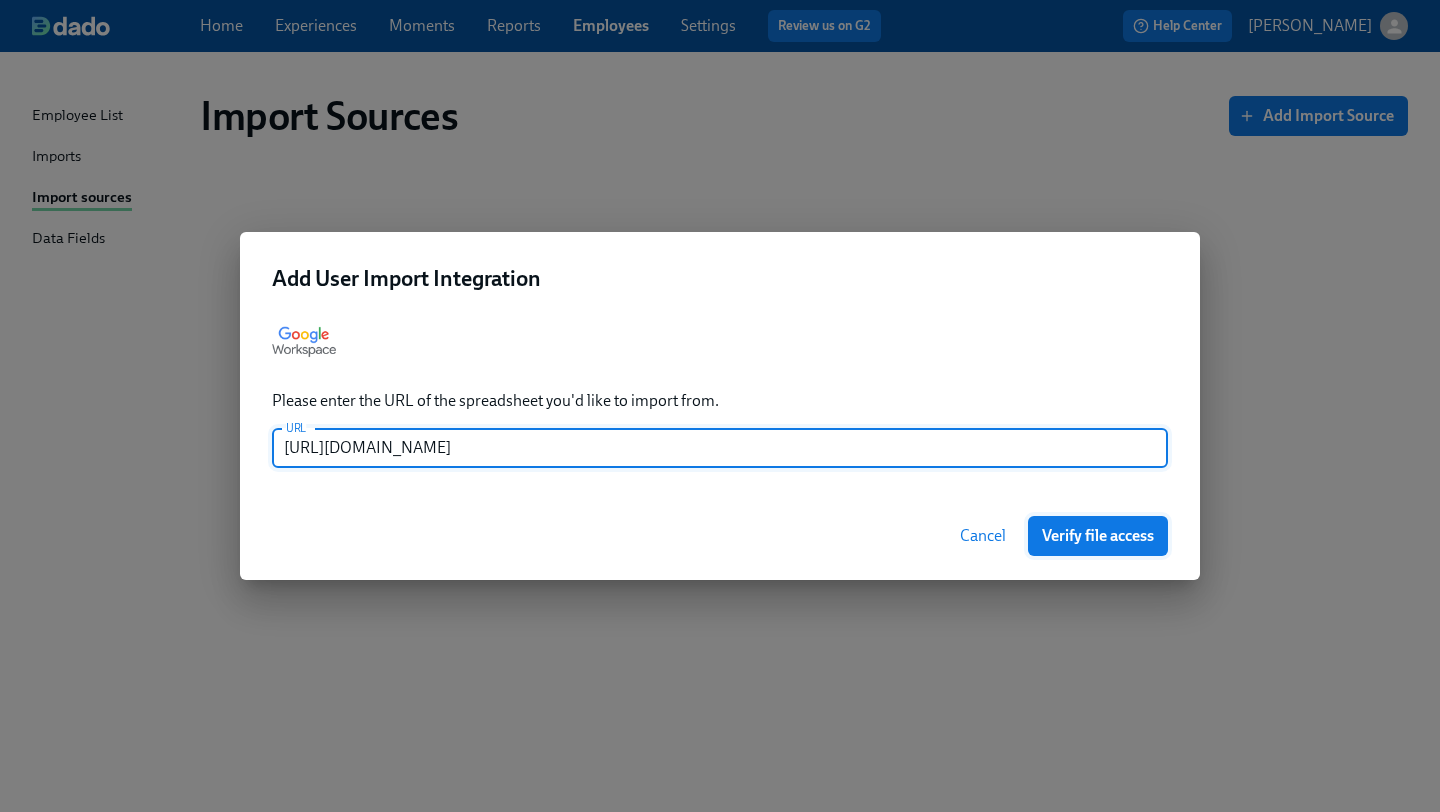 type on "https://docs.google.com/spreadsheets/d/1LFSjrlf56WlhXJtnjGIvQNjxPZtVaVZpJ6vDDBsKSHs/edit?gid=0#gid=0" 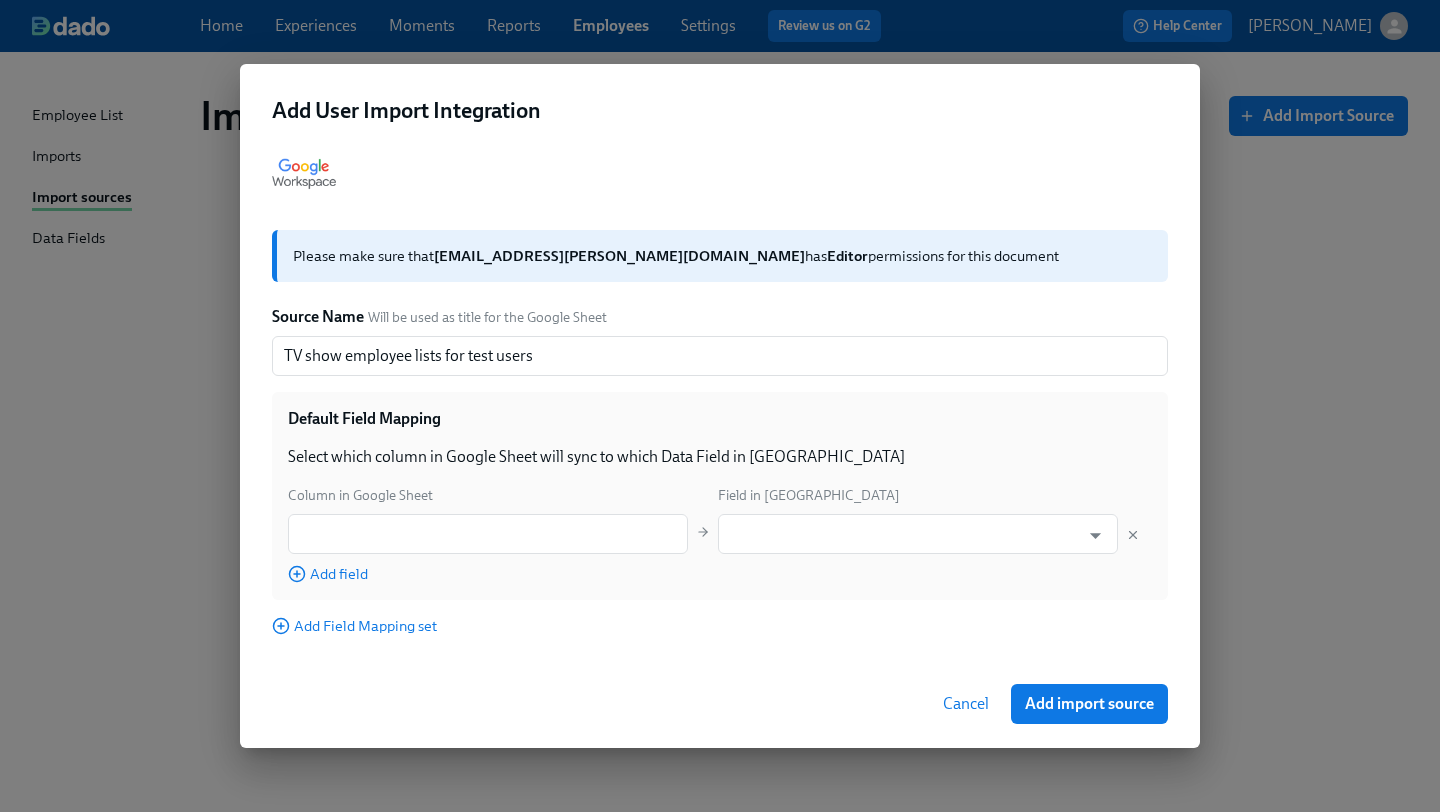 click on "Default Field Mapping Select which column in Google Sheet will sync to which Data Field in Dado Column in Google Sheet   Field in Dado   ​ ​ Add field" at bounding box center (720, 496) 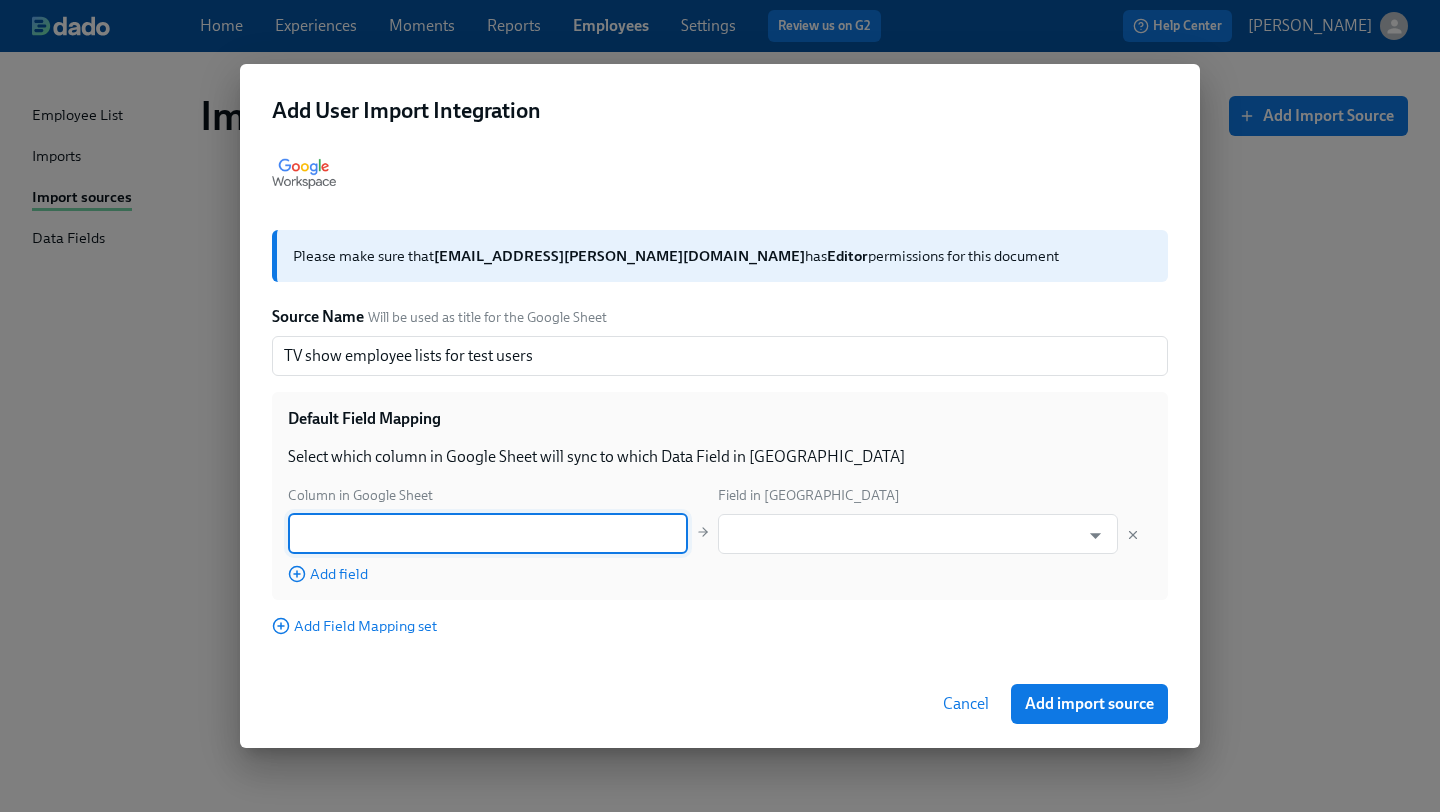 click at bounding box center [488, 534] 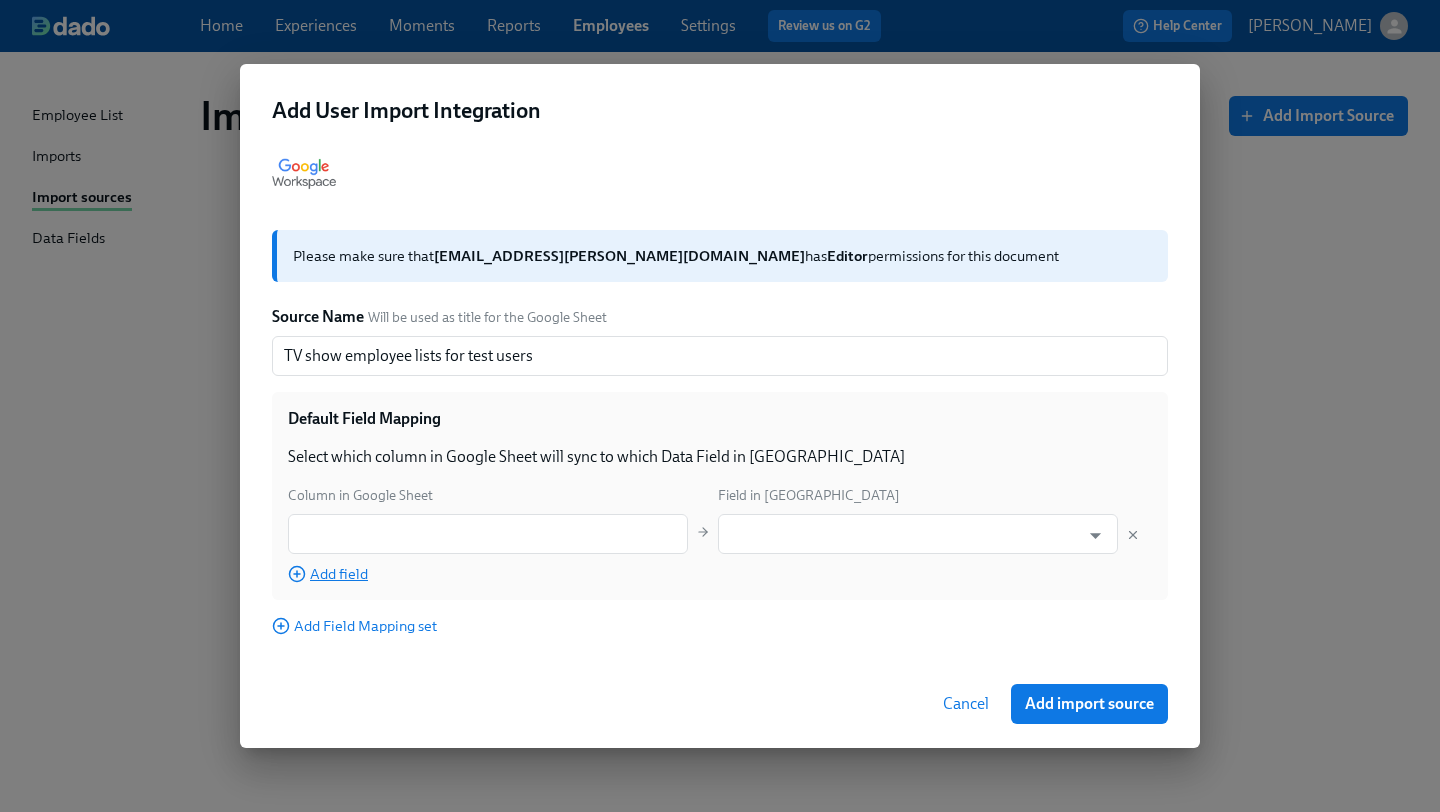click on "Add field" at bounding box center (328, 574) 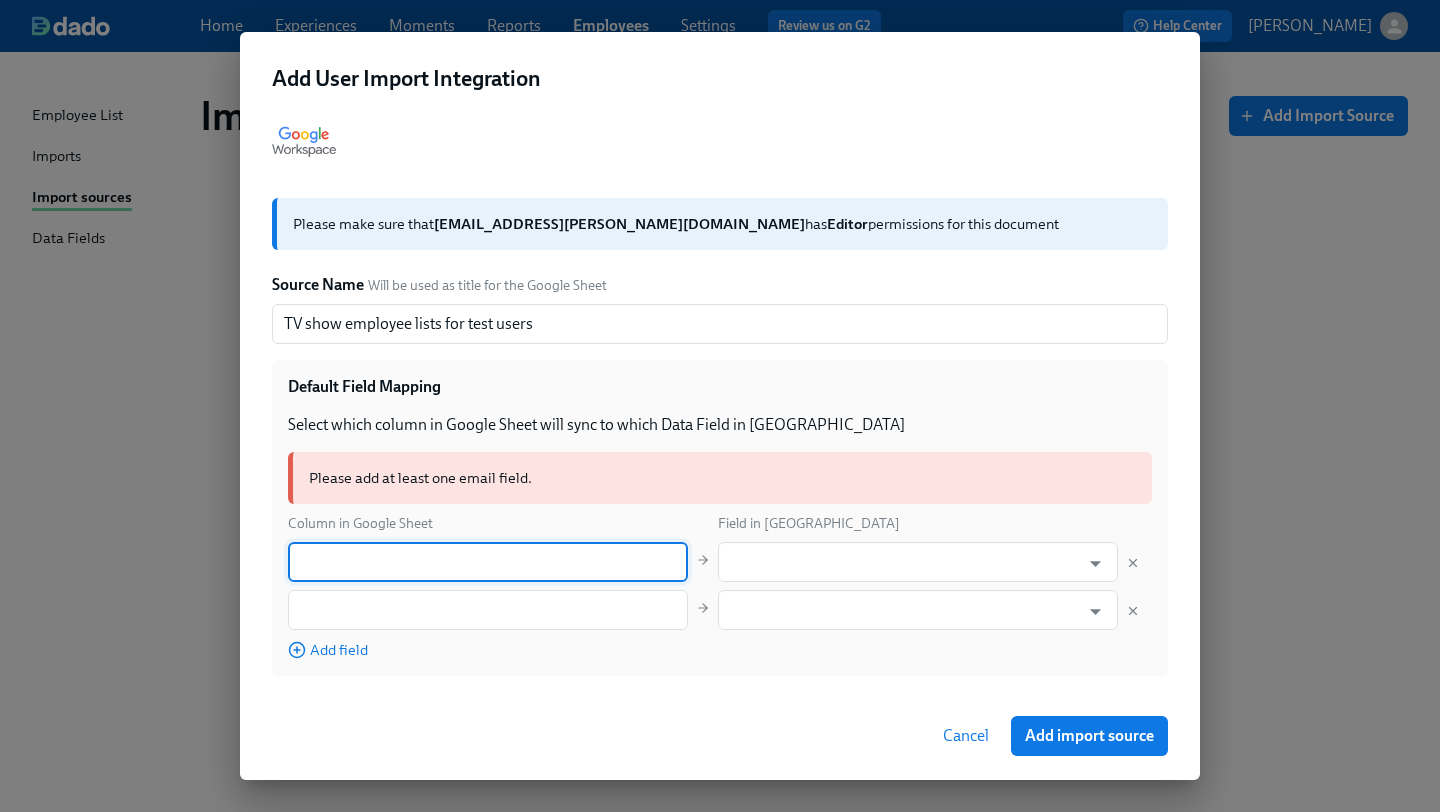 click at bounding box center (488, 562) 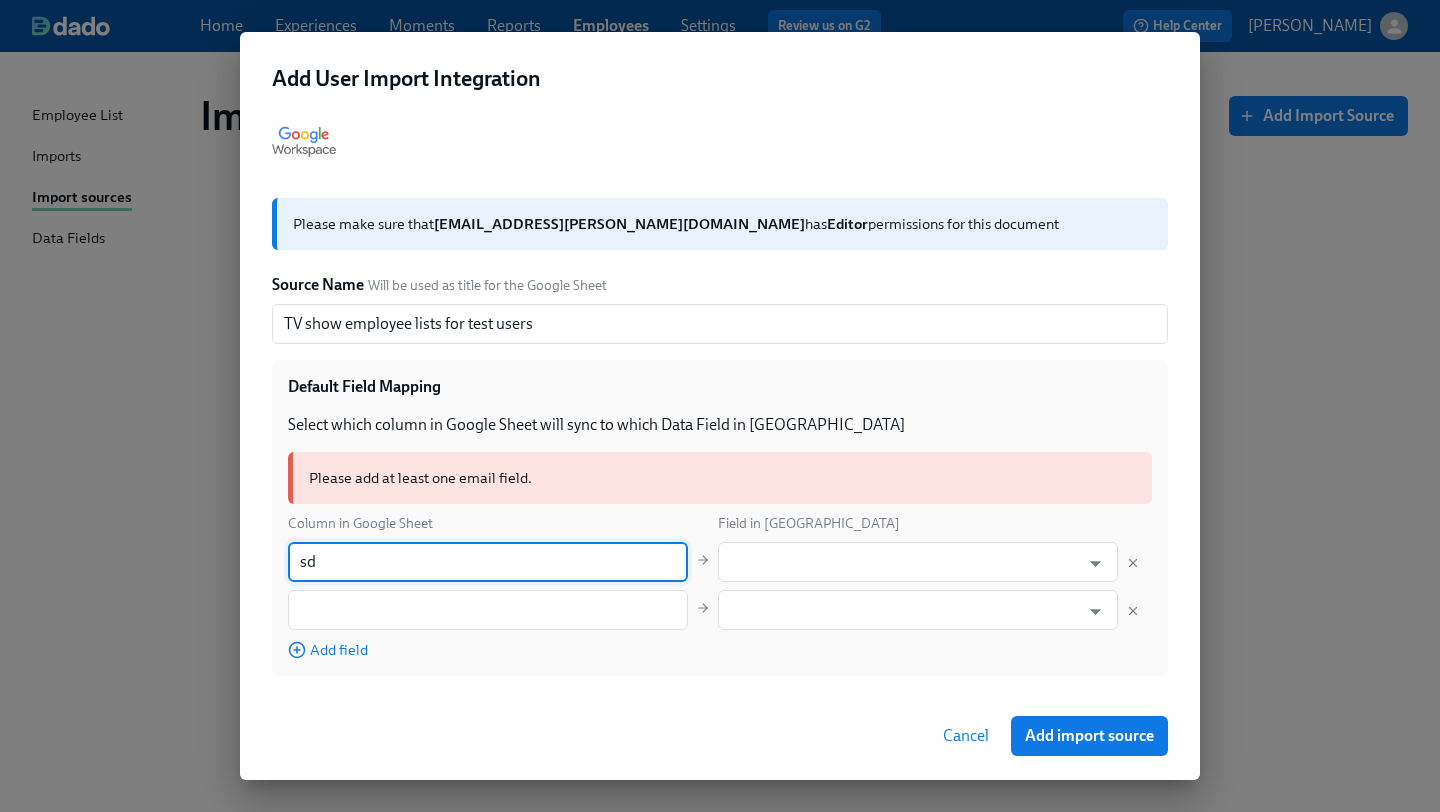 type on "s" 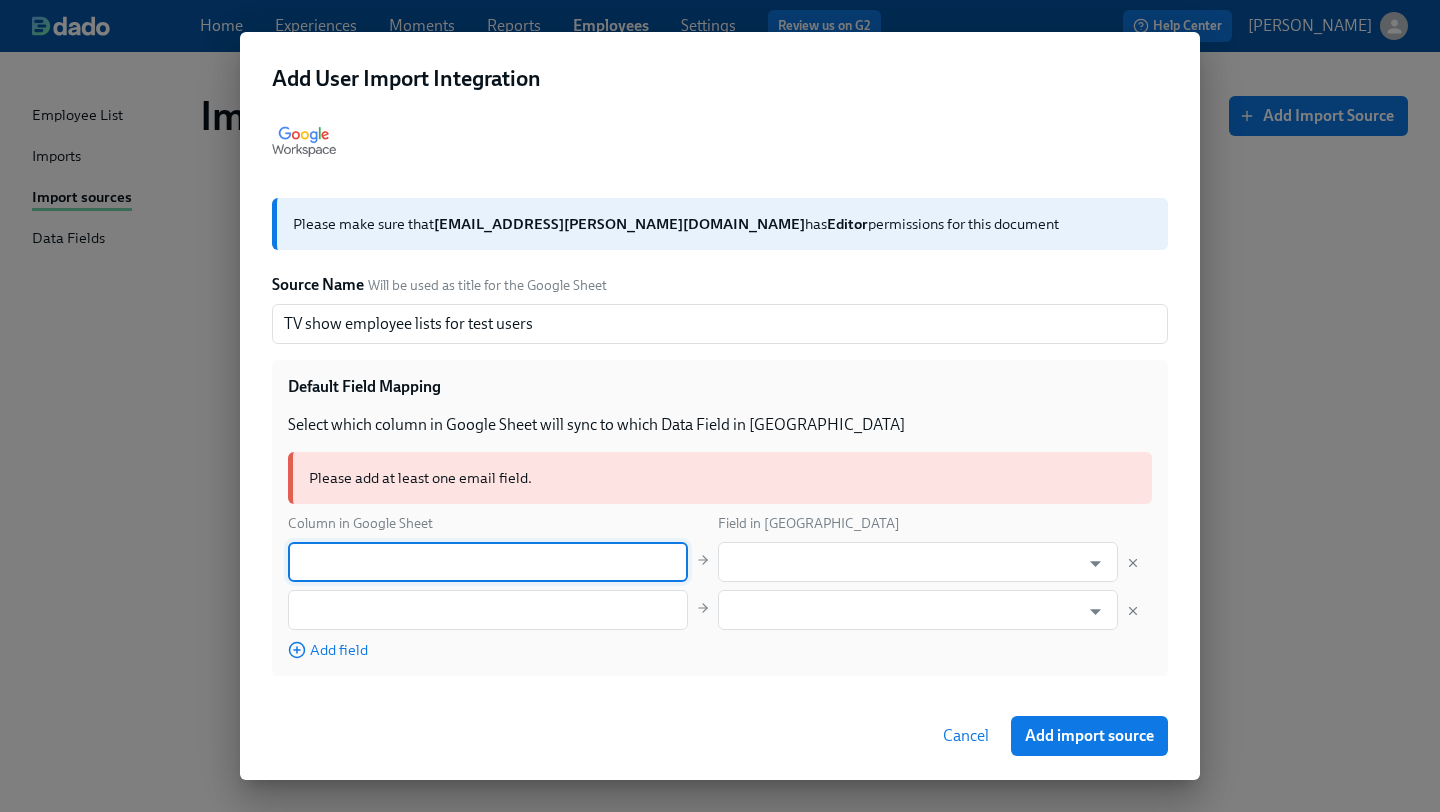 click on "Default Field Mapping" at bounding box center (720, 395) 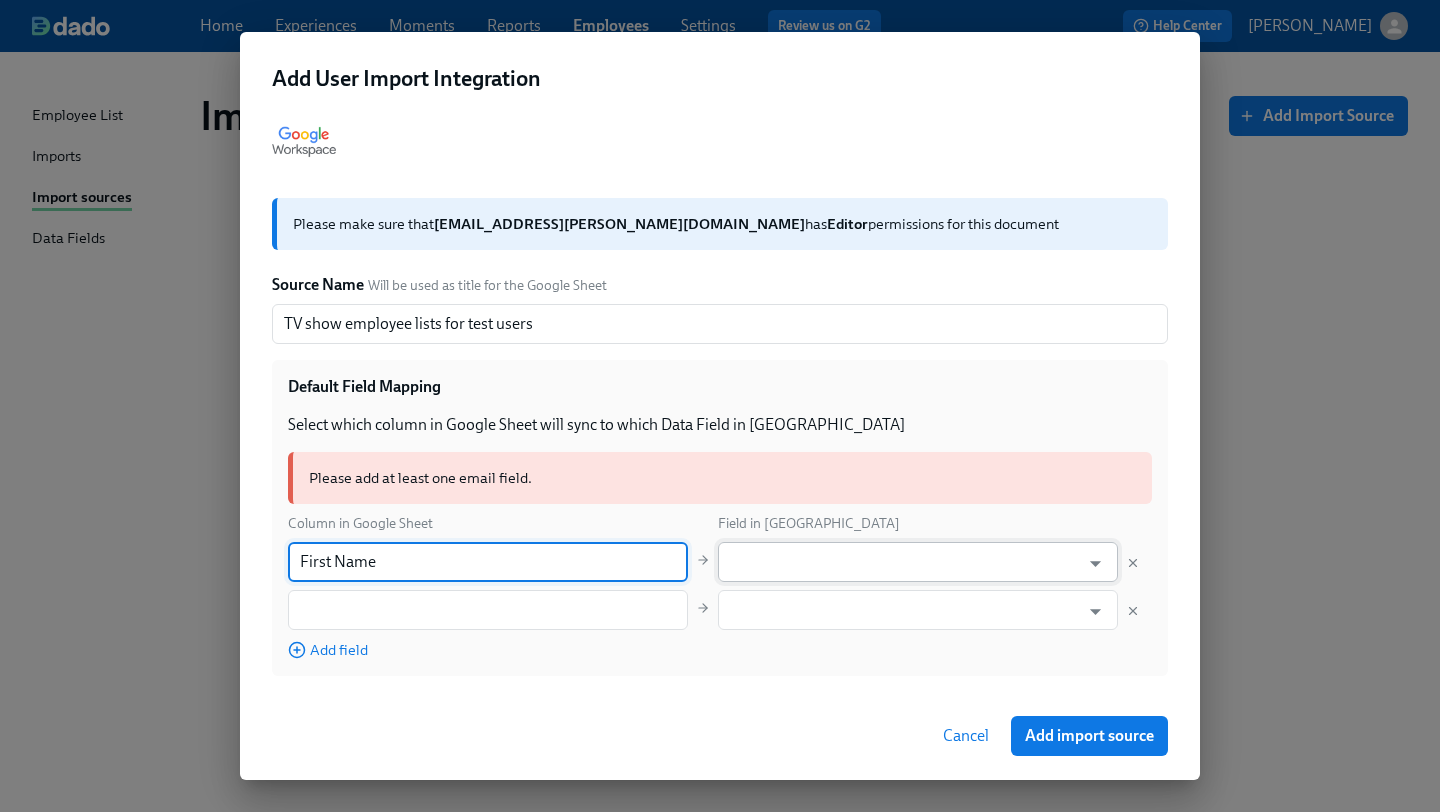 type on "First Name" 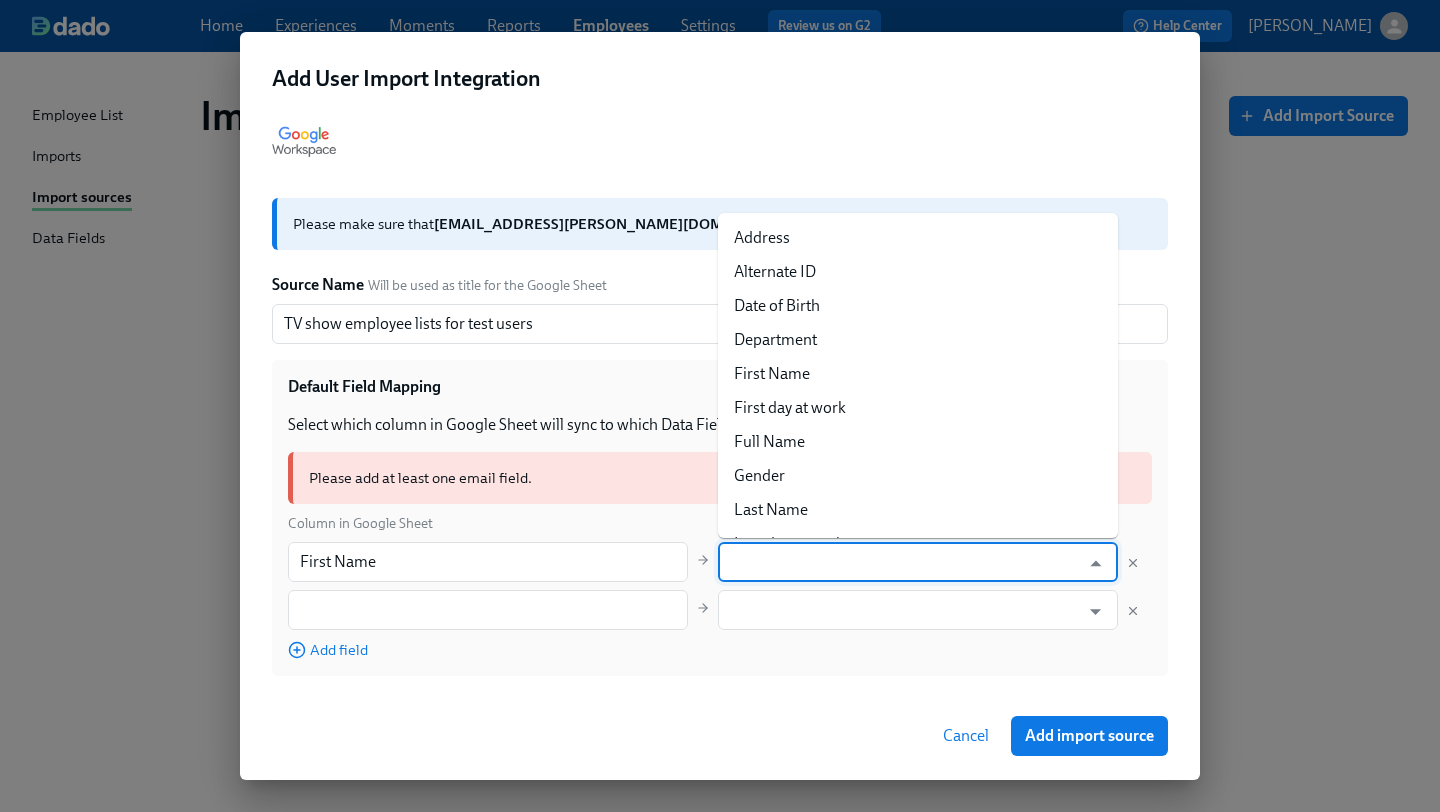 click at bounding box center [903, 562] 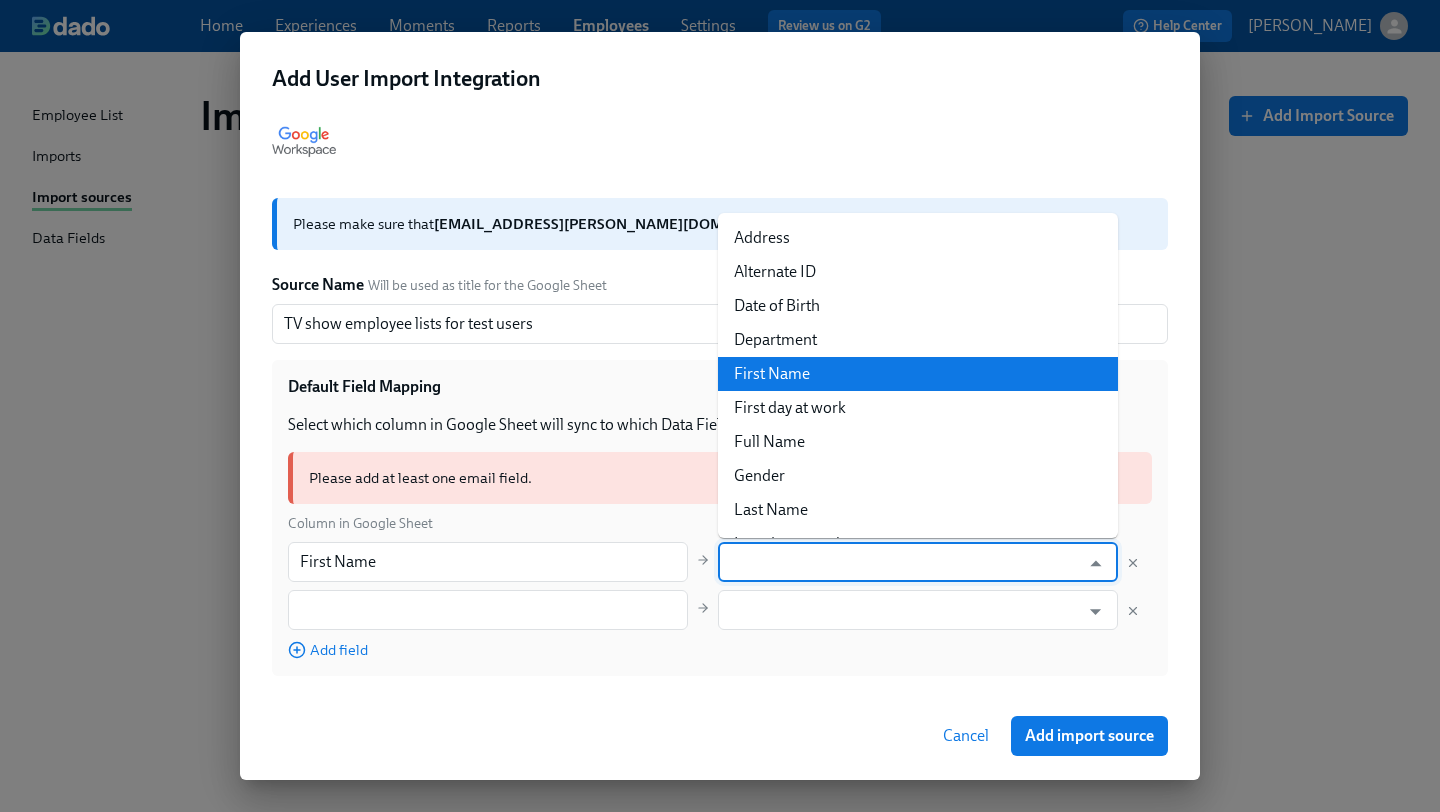 click on "First Name" at bounding box center (918, 374) 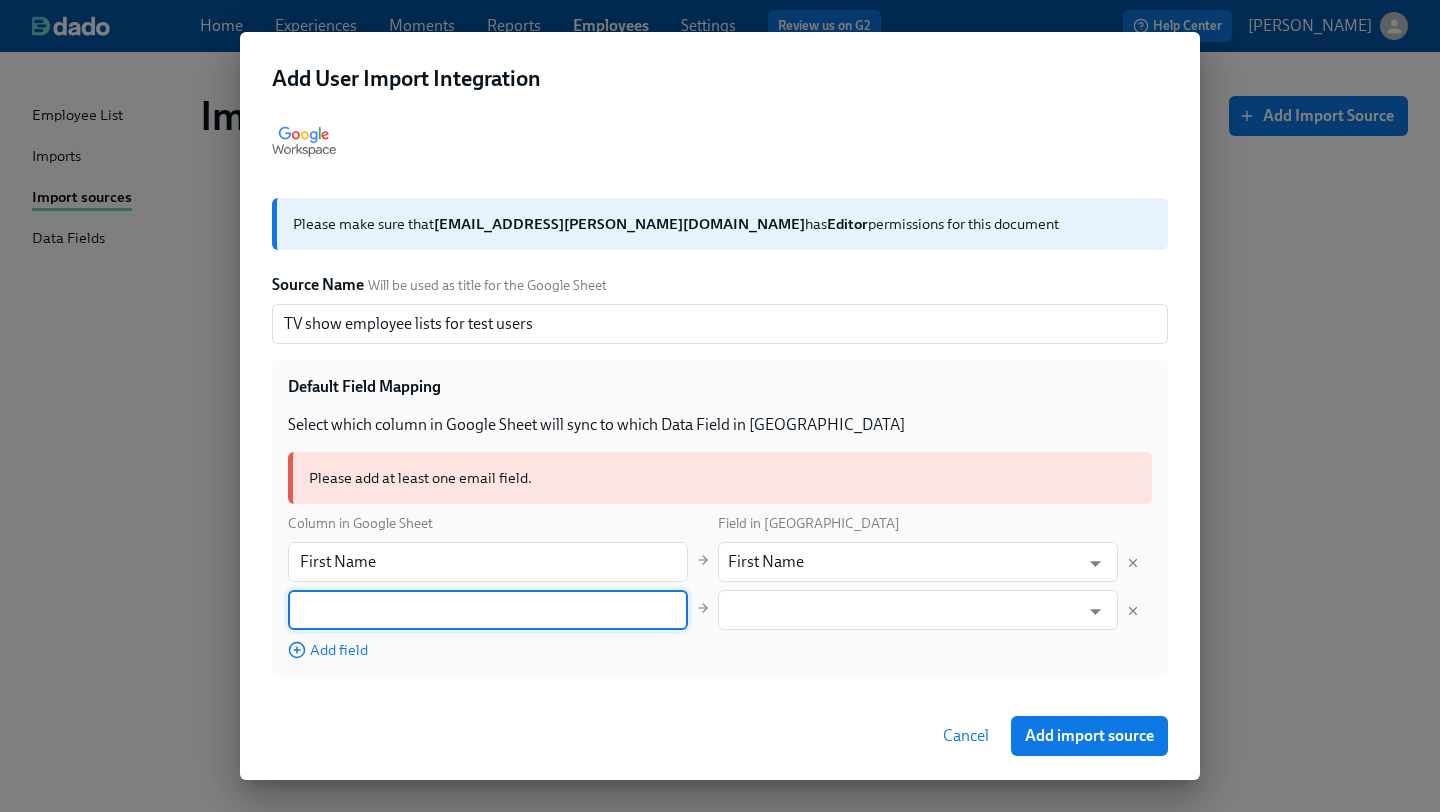 click at bounding box center (488, 610) 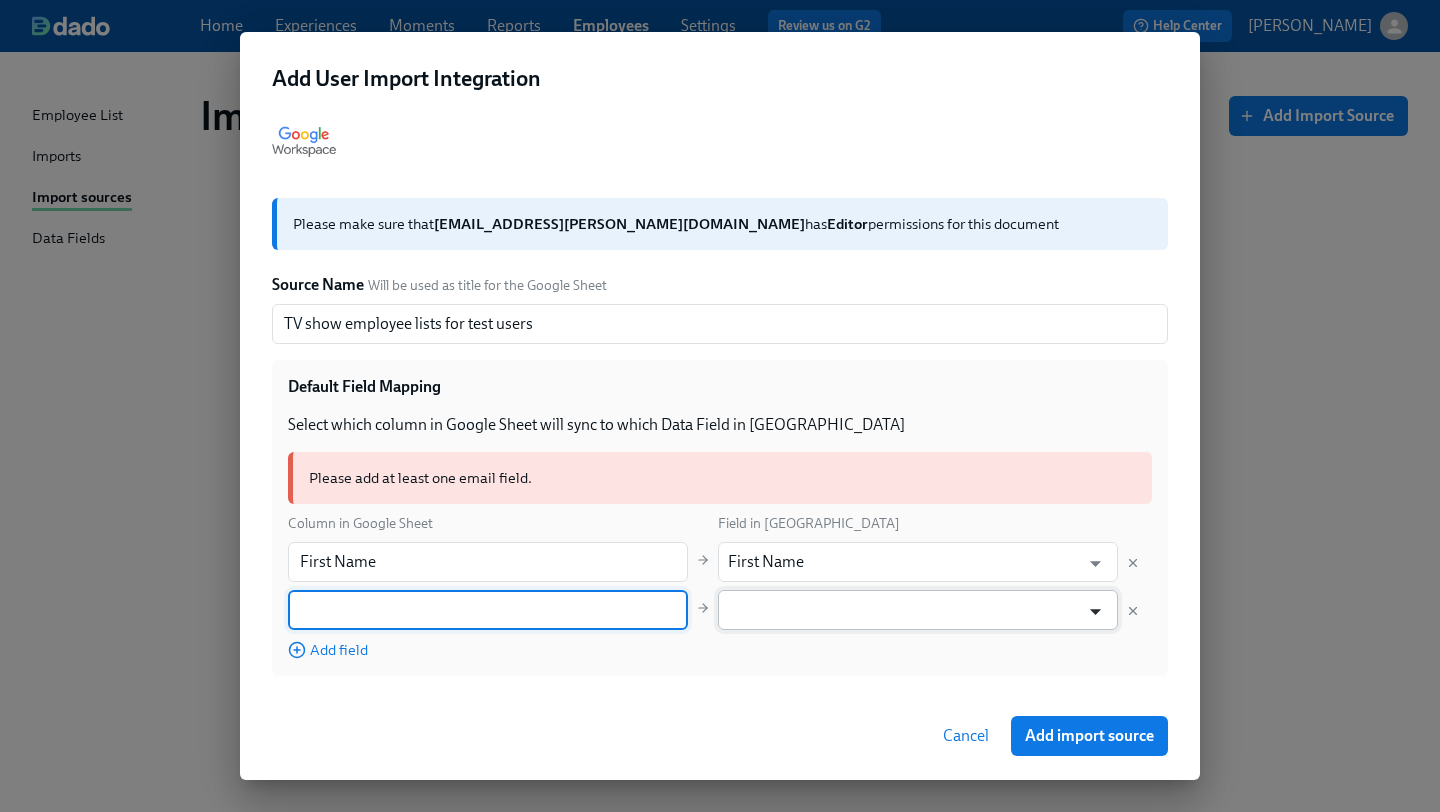 click 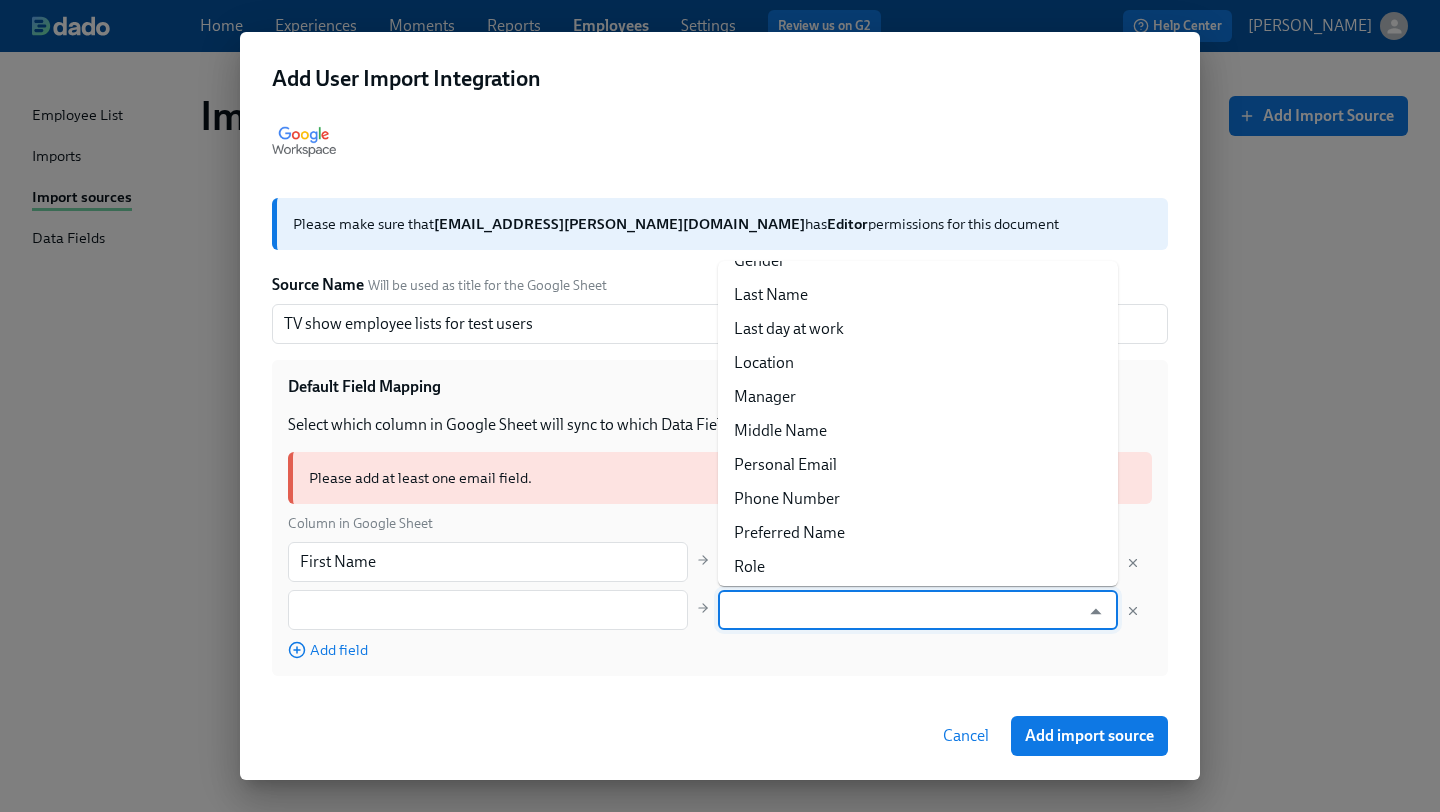 scroll, scrollTop: 337, scrollLeft: 0, axis: vertical 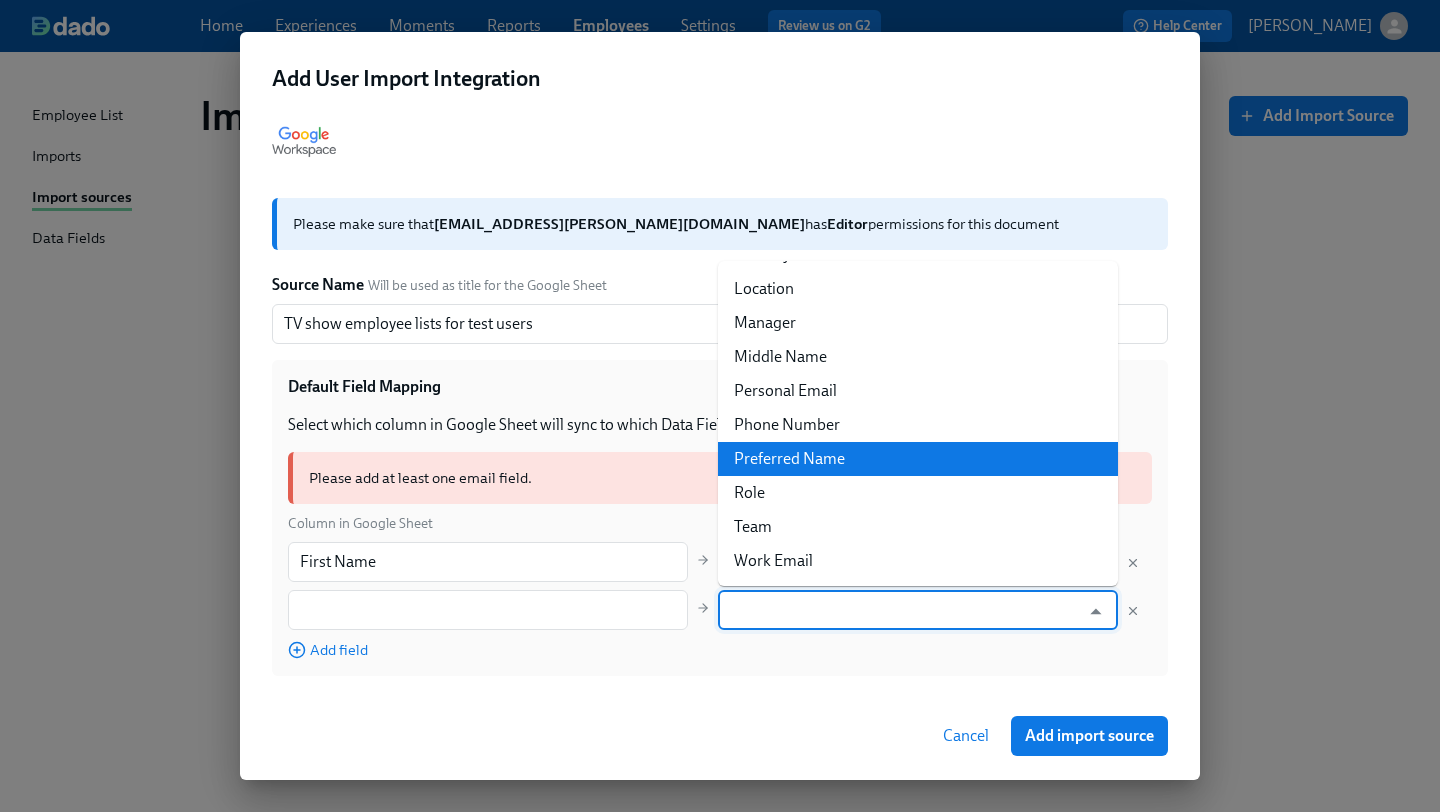 click on "Preferred Name" at bounding box center [918, 459] 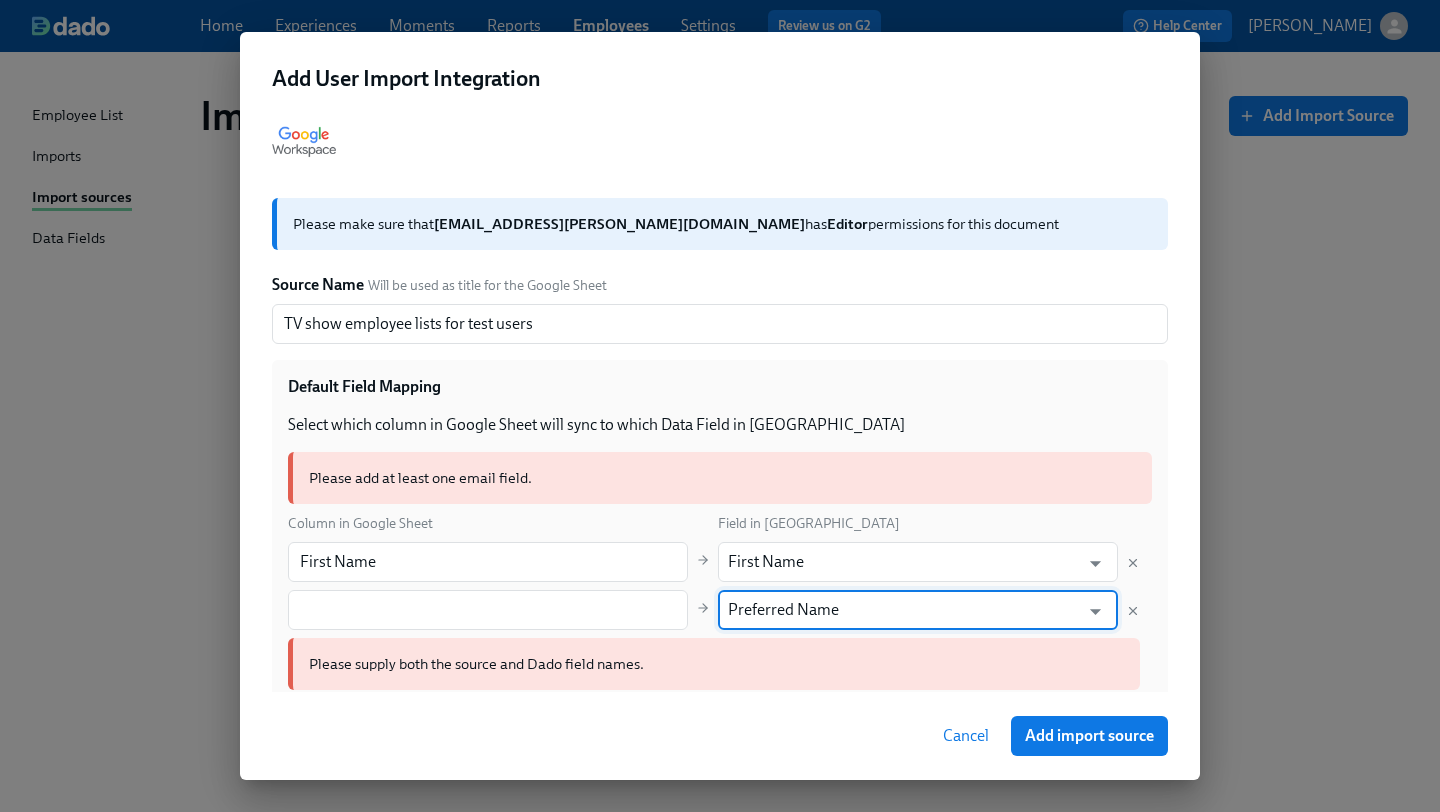 click on "Preferred Name" at bounding box center [903, 610] 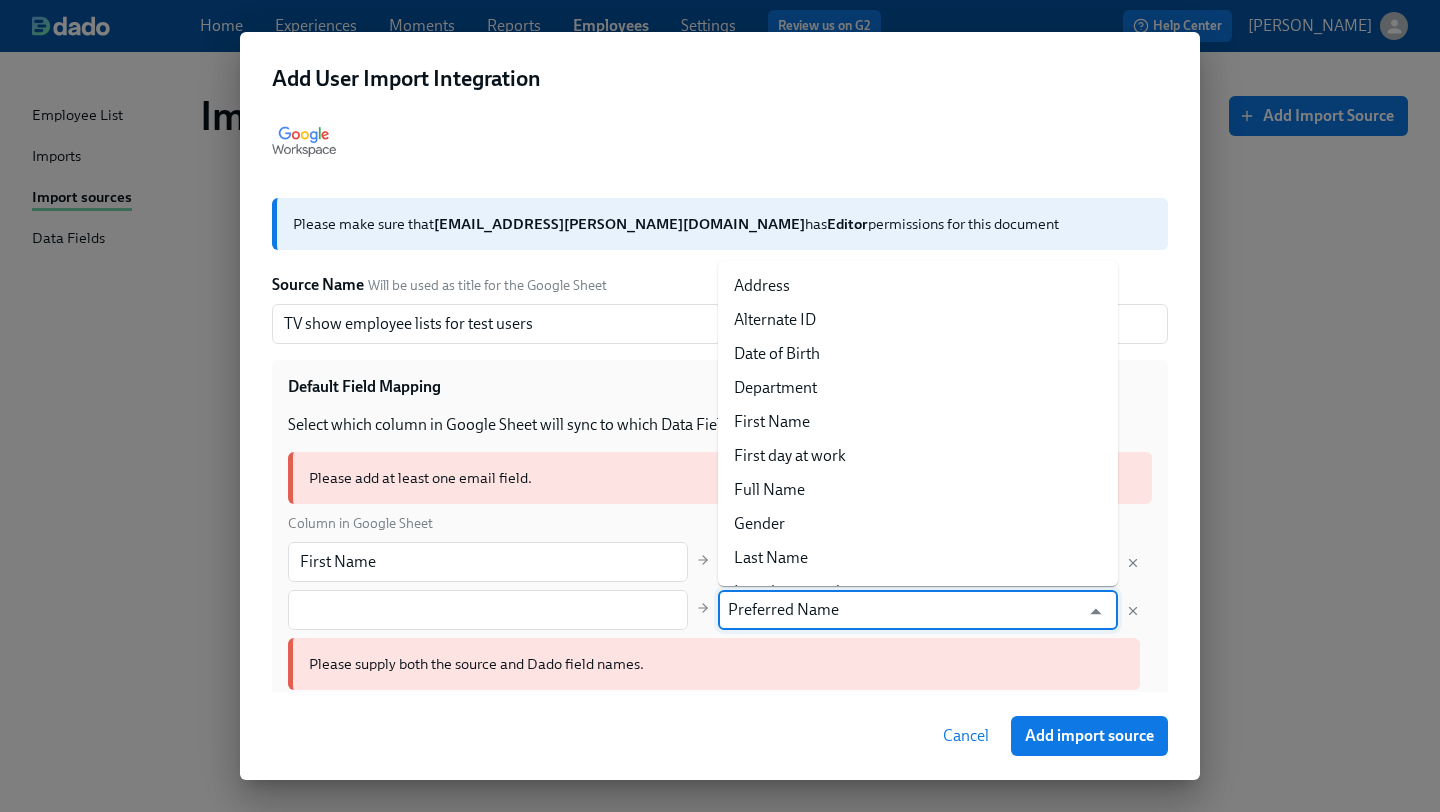 scroll, scrollTop: 231, scrollLeft: 0, axis: vertical 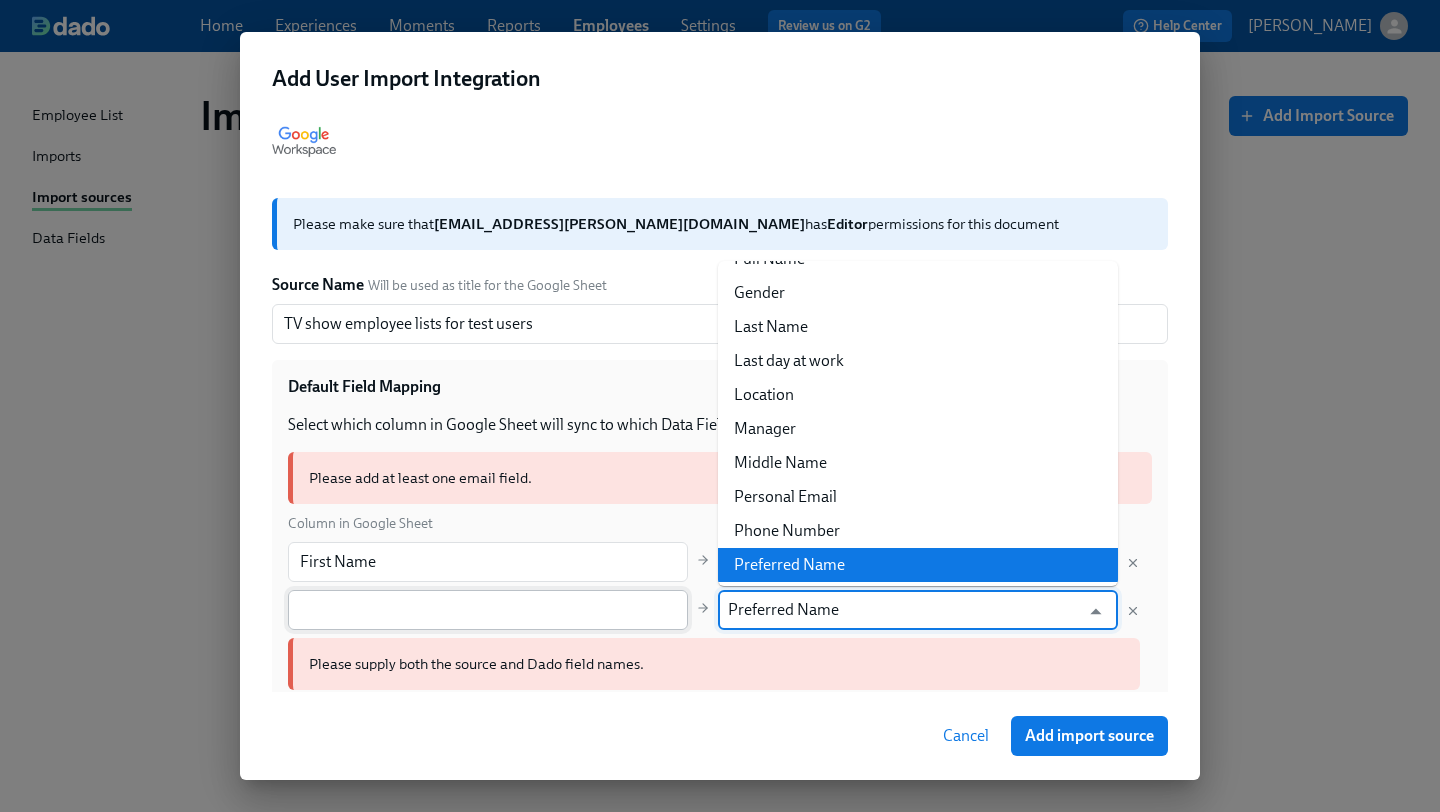click at bounding box center (488, 610) 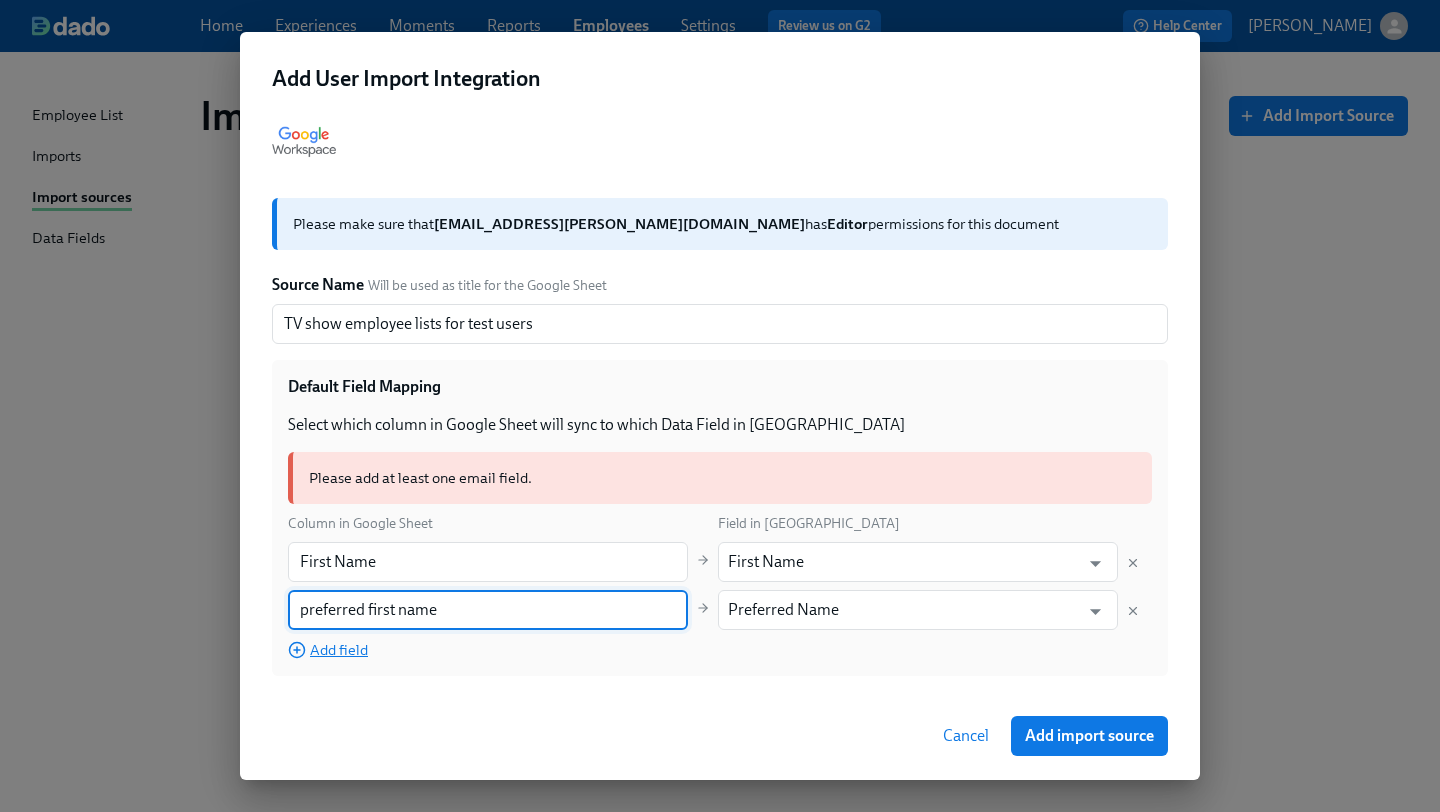 type on "preferred first name" 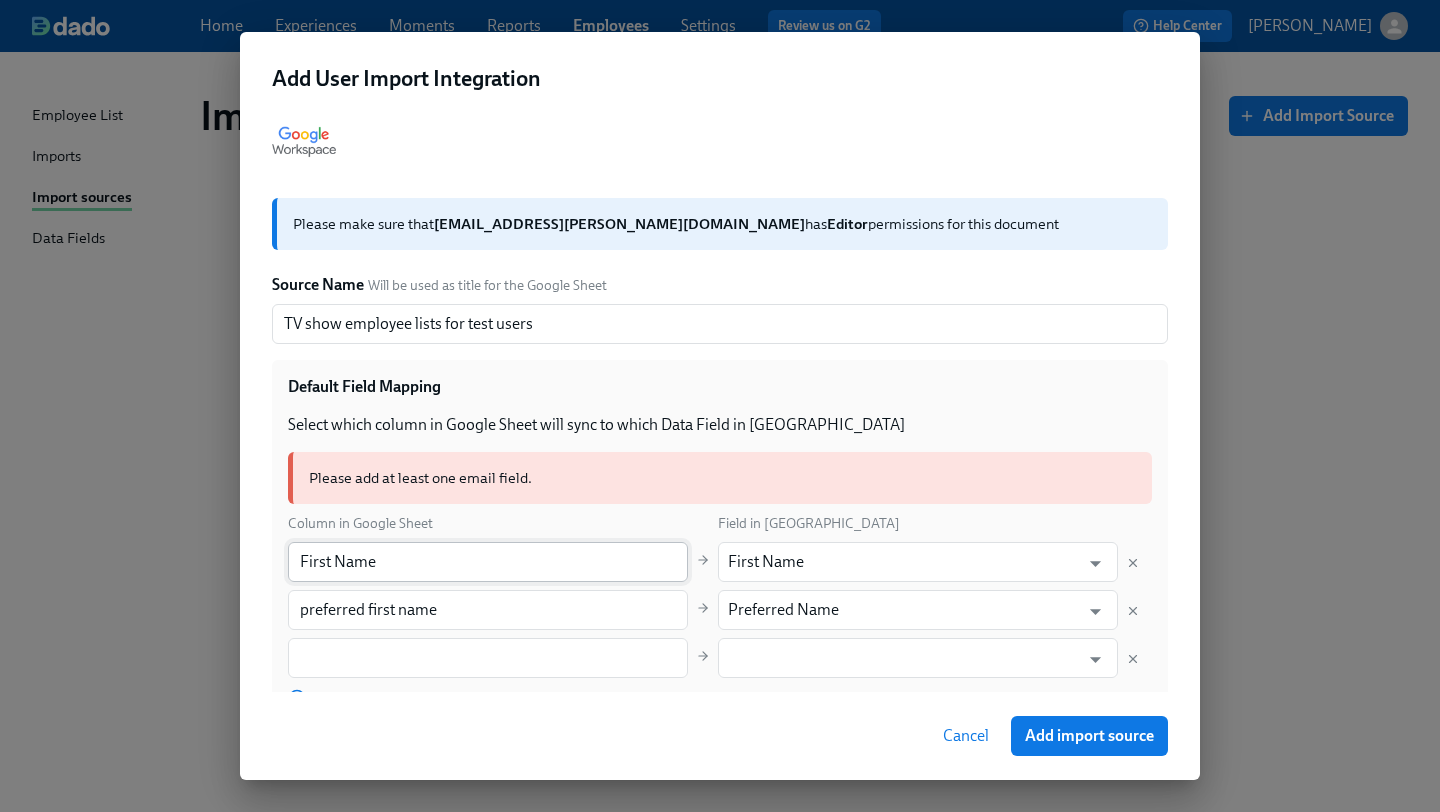 scroll, scrollTop: 92, scrollLeft: 0, axis: vertical 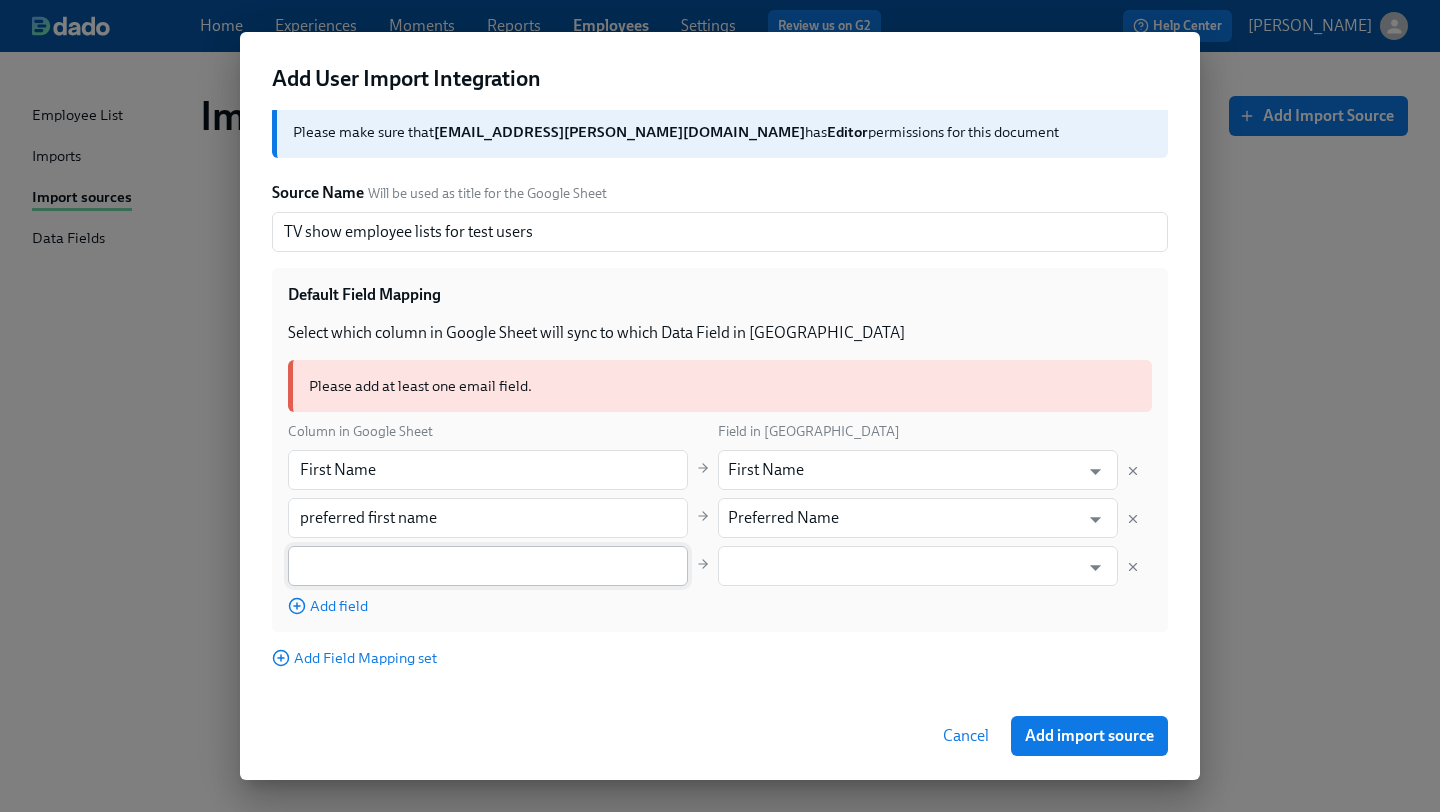 click at bounding box center [488, 566] 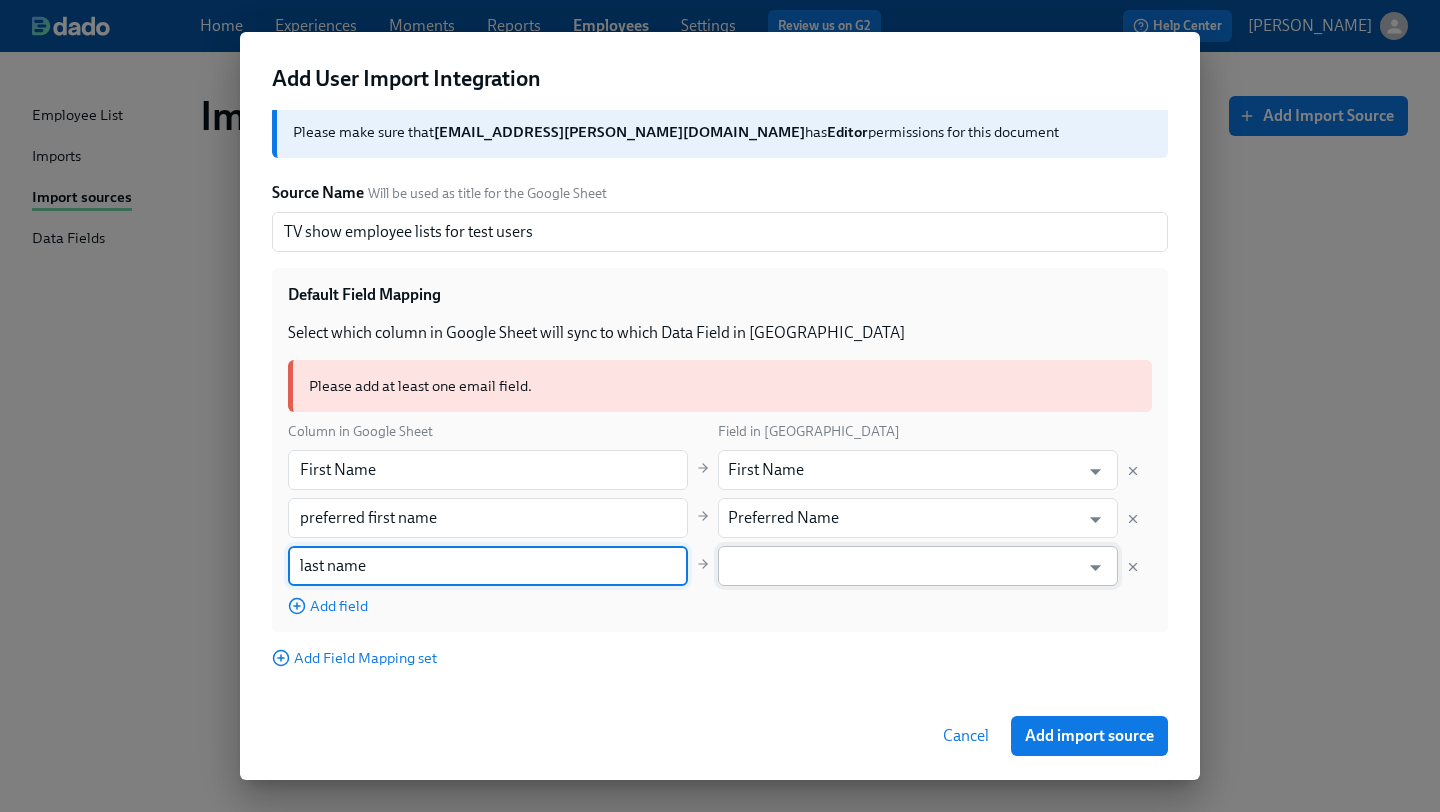 type on "last name" 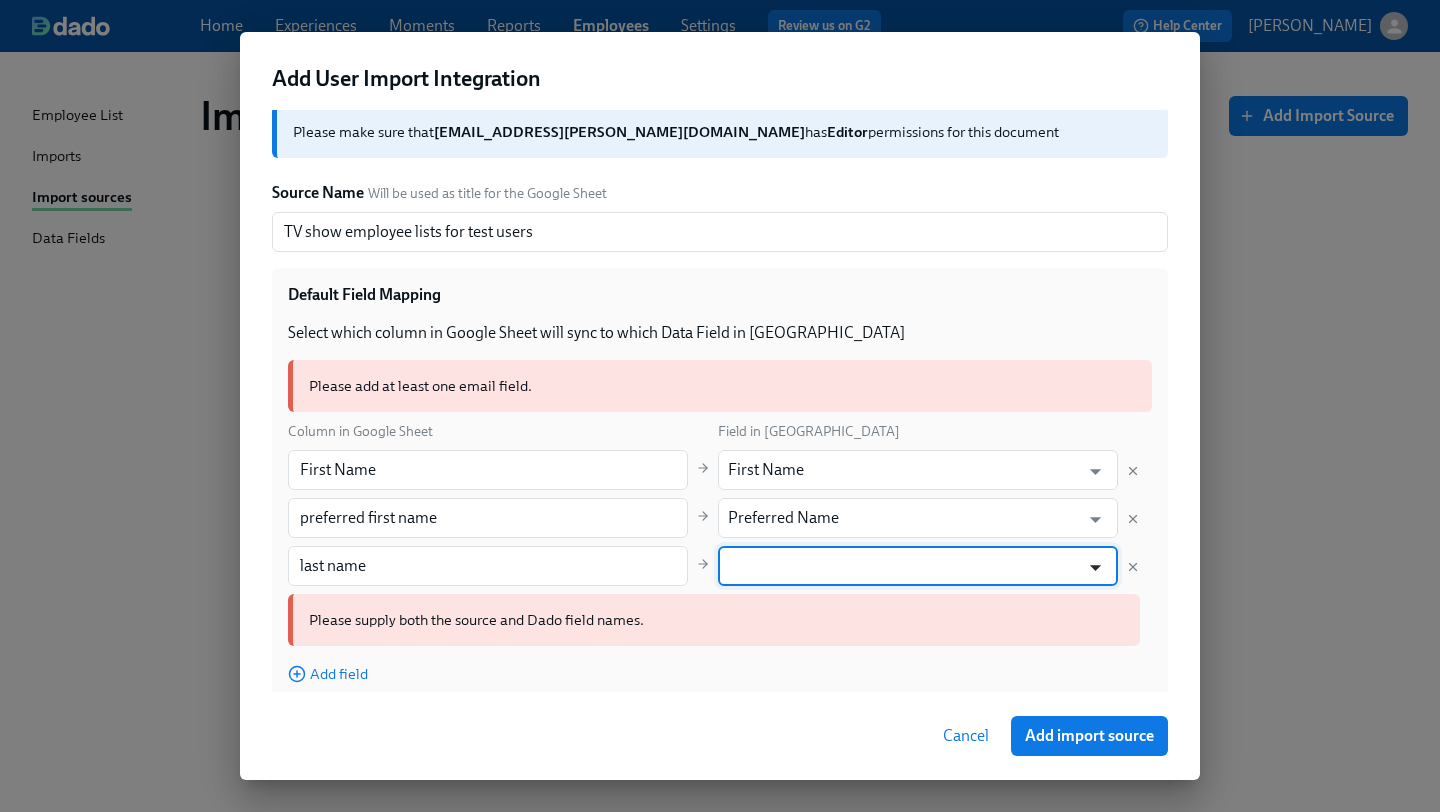click 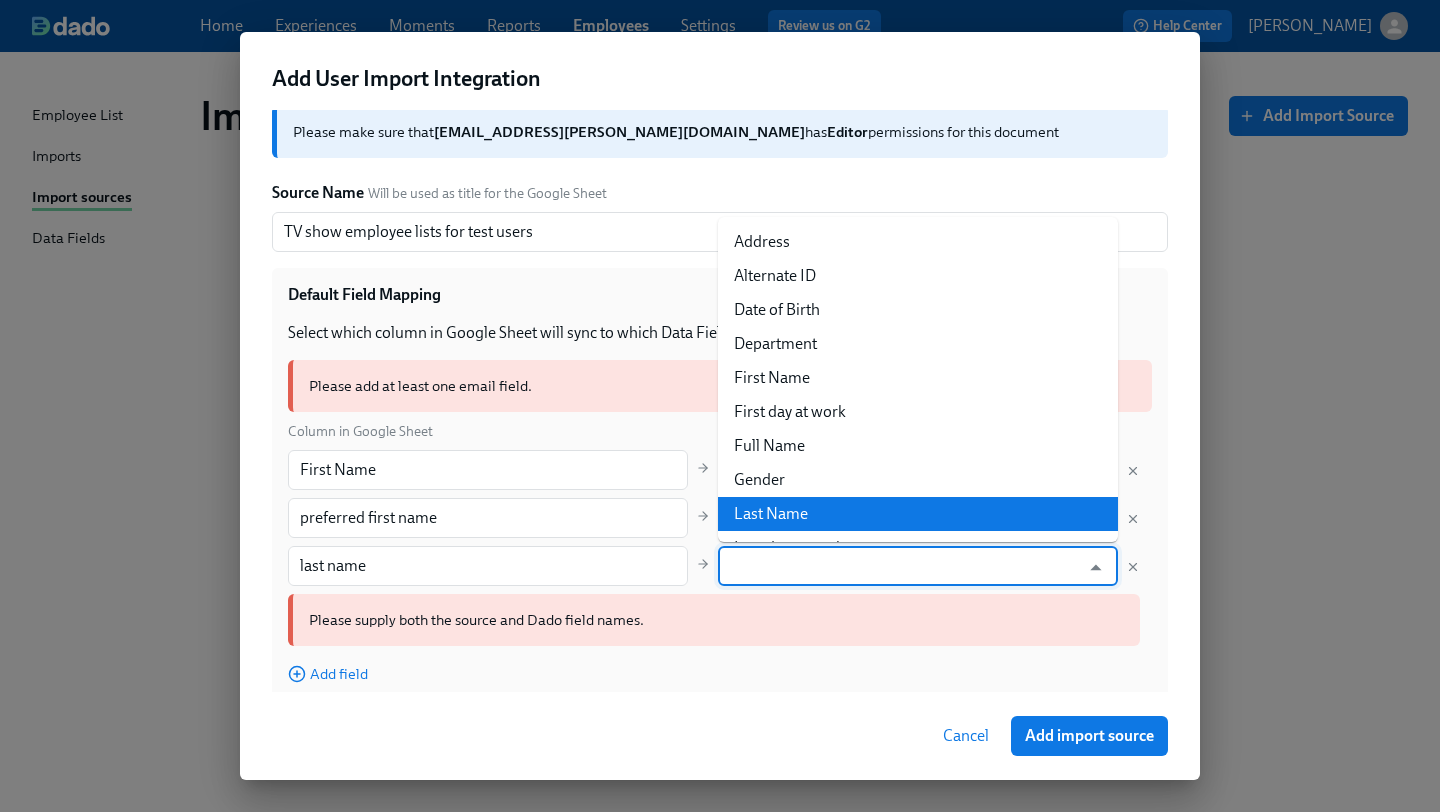 click on "Last Name" at bounding box center [918, 514] 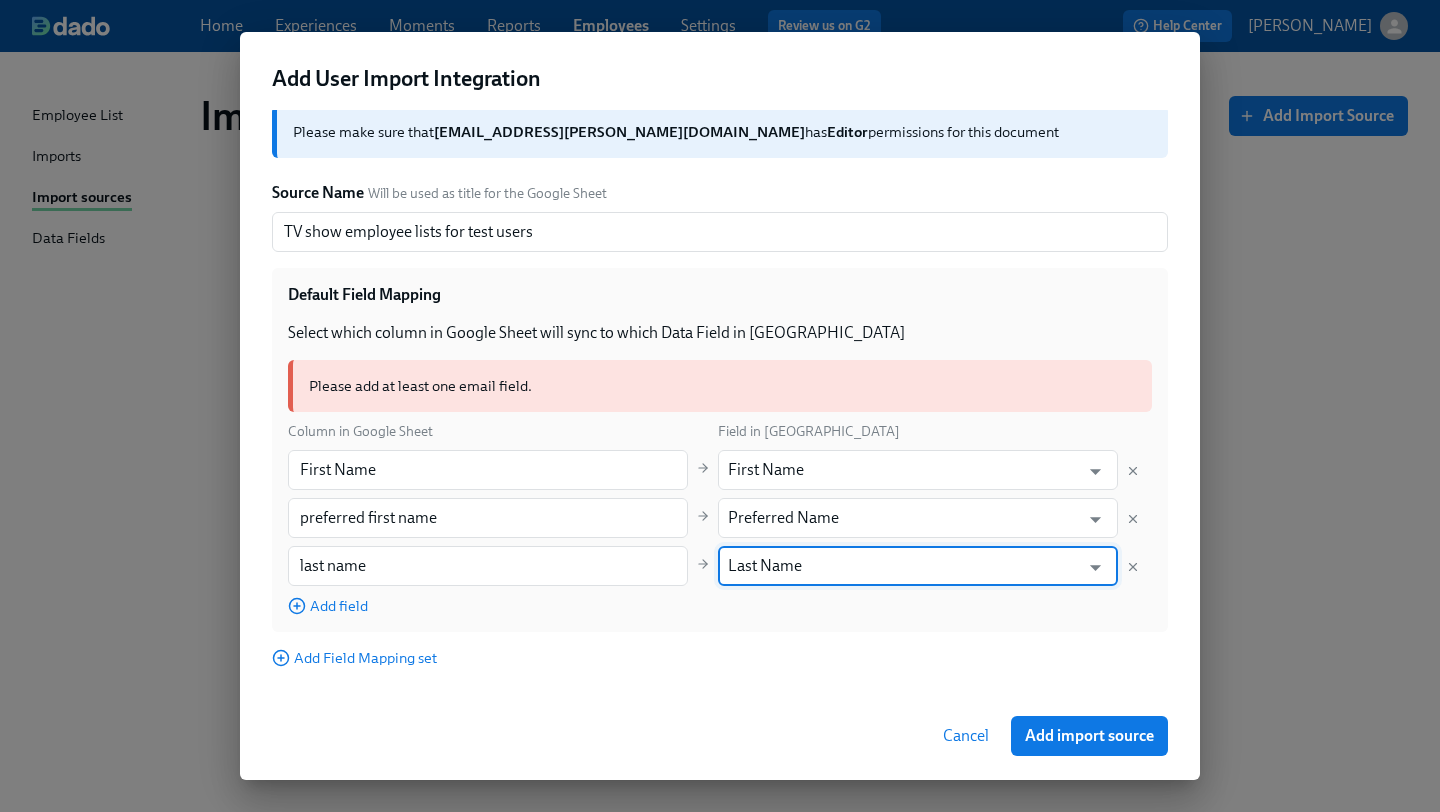 click on "Add field" at bounding box center (488, 605) 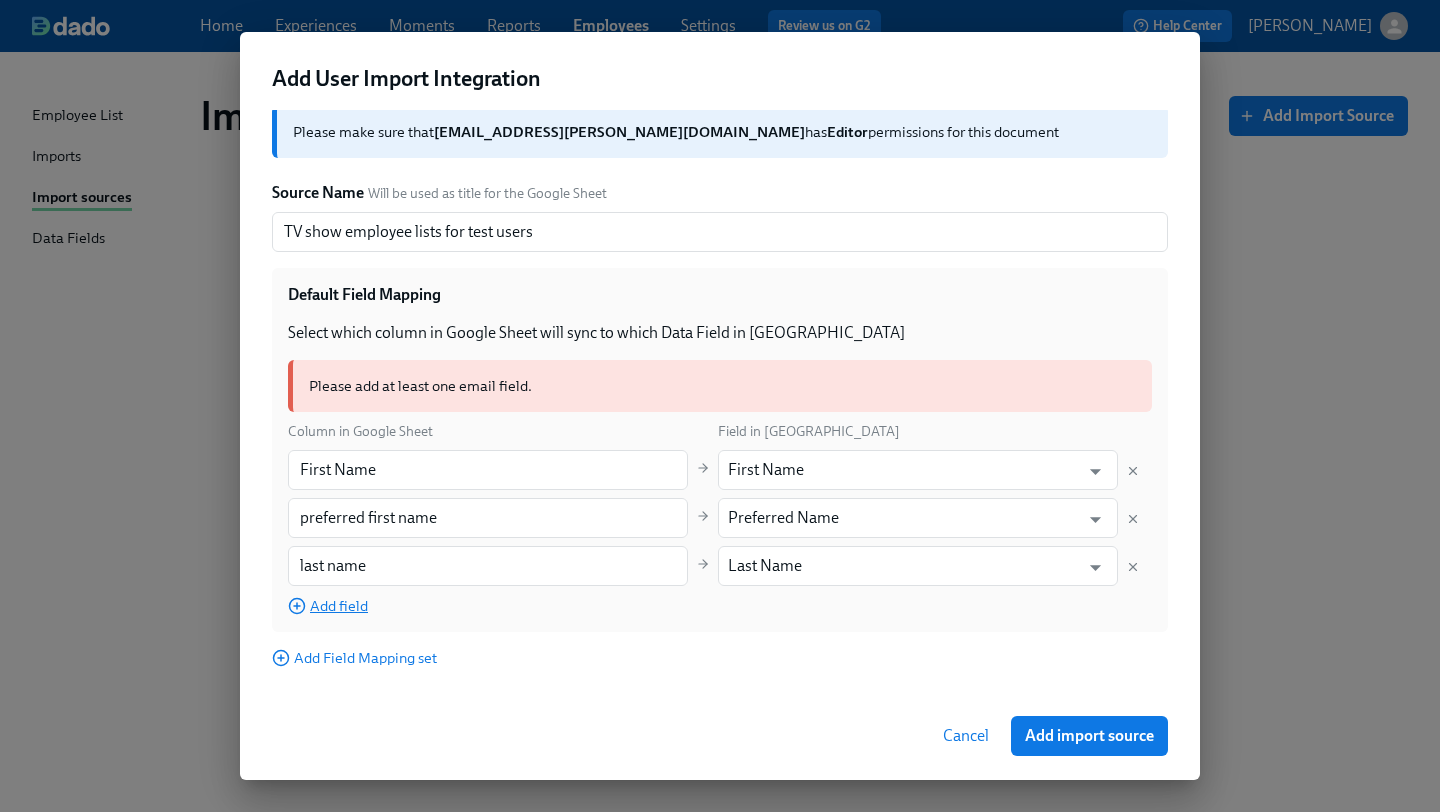 click on "Add field" at bounding box center [328, 606] 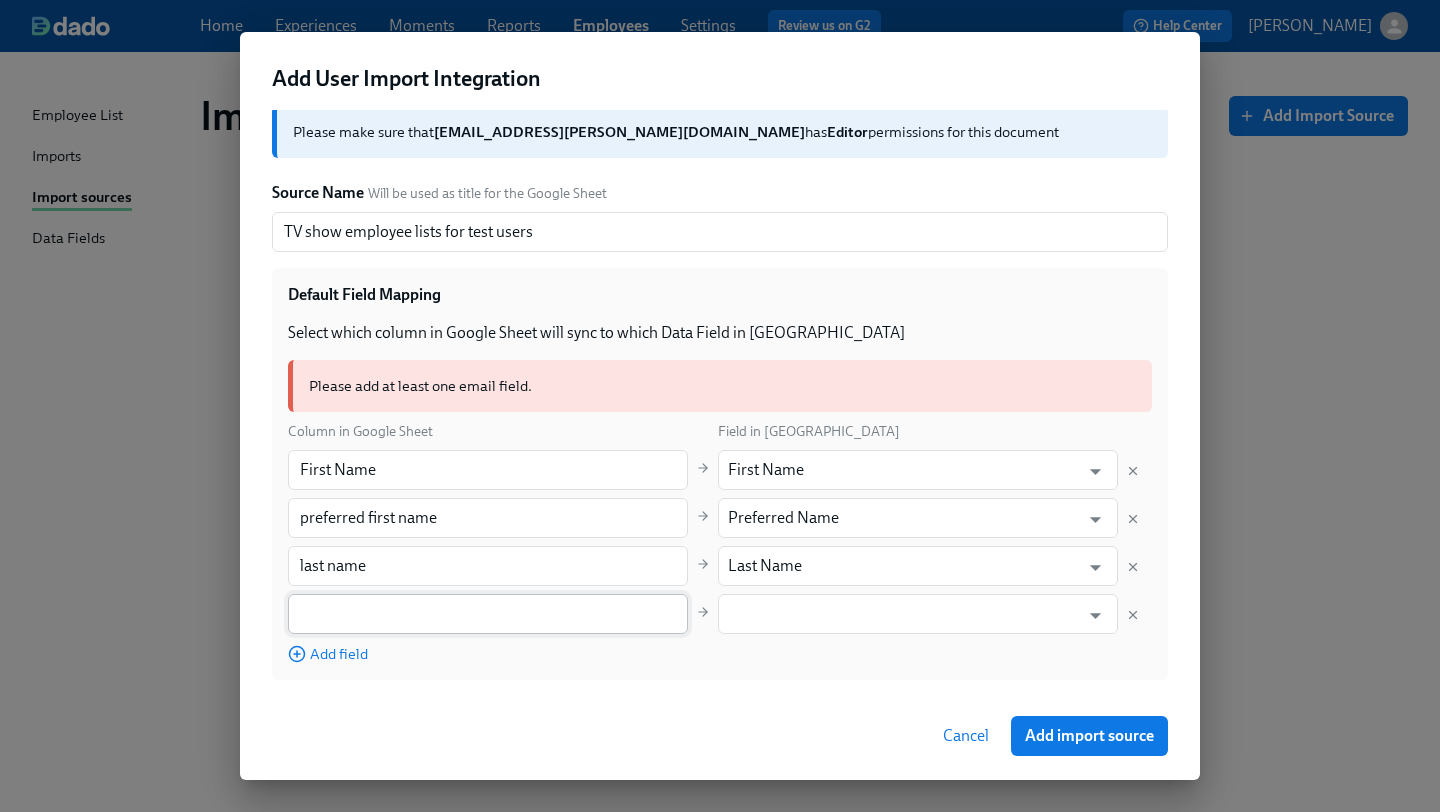 click at bounding box center (488, 614) 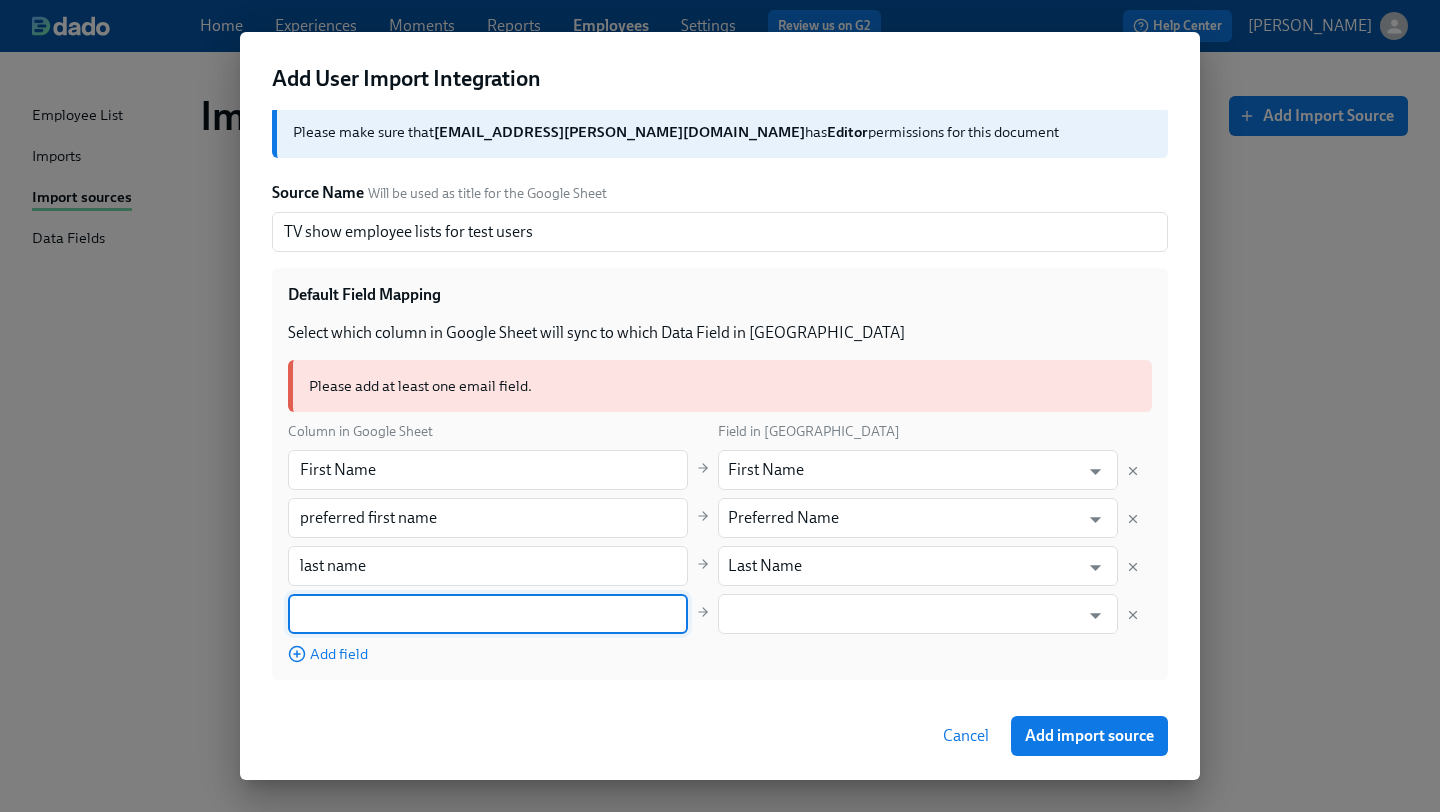 click at bounding box center (488, 614) 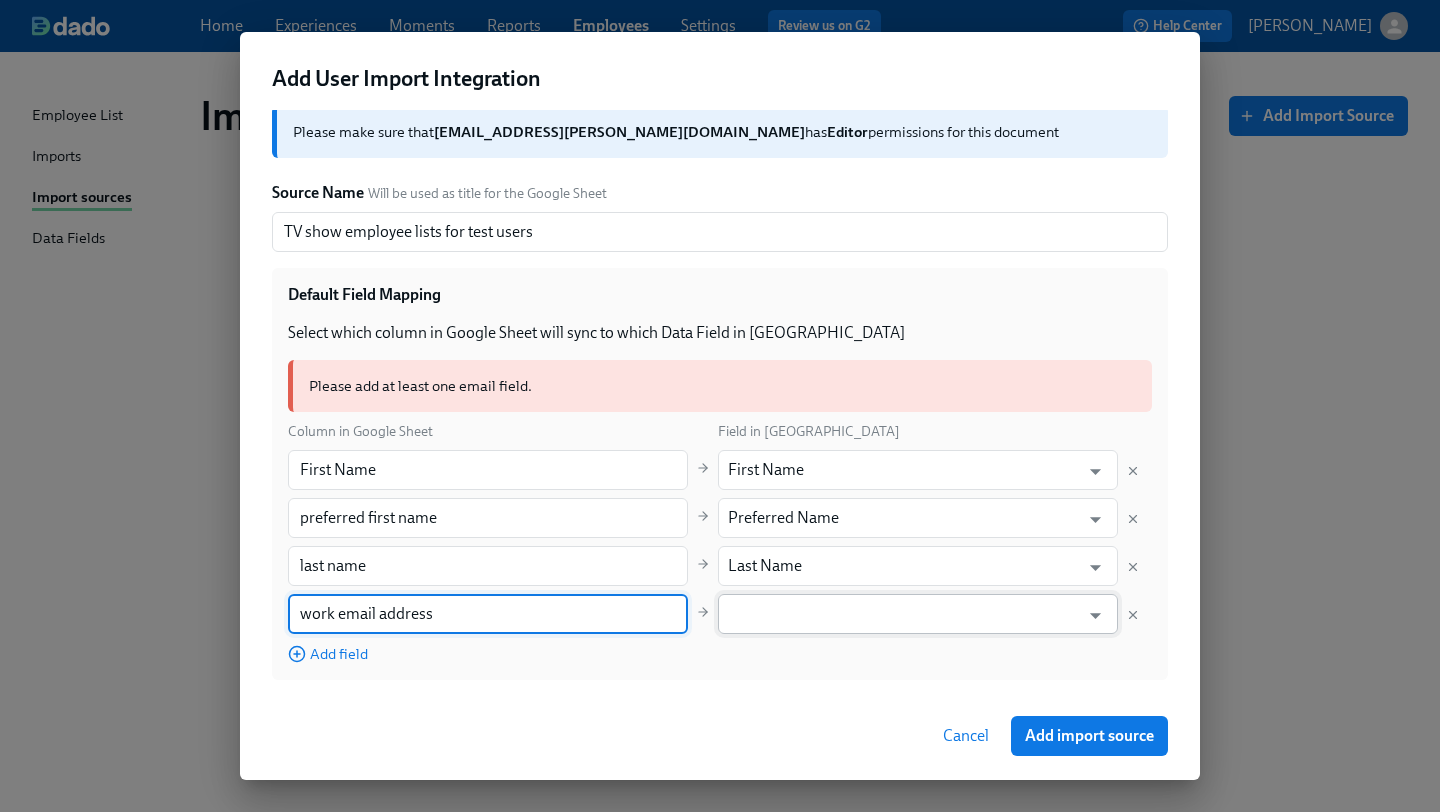 type on "work email address" 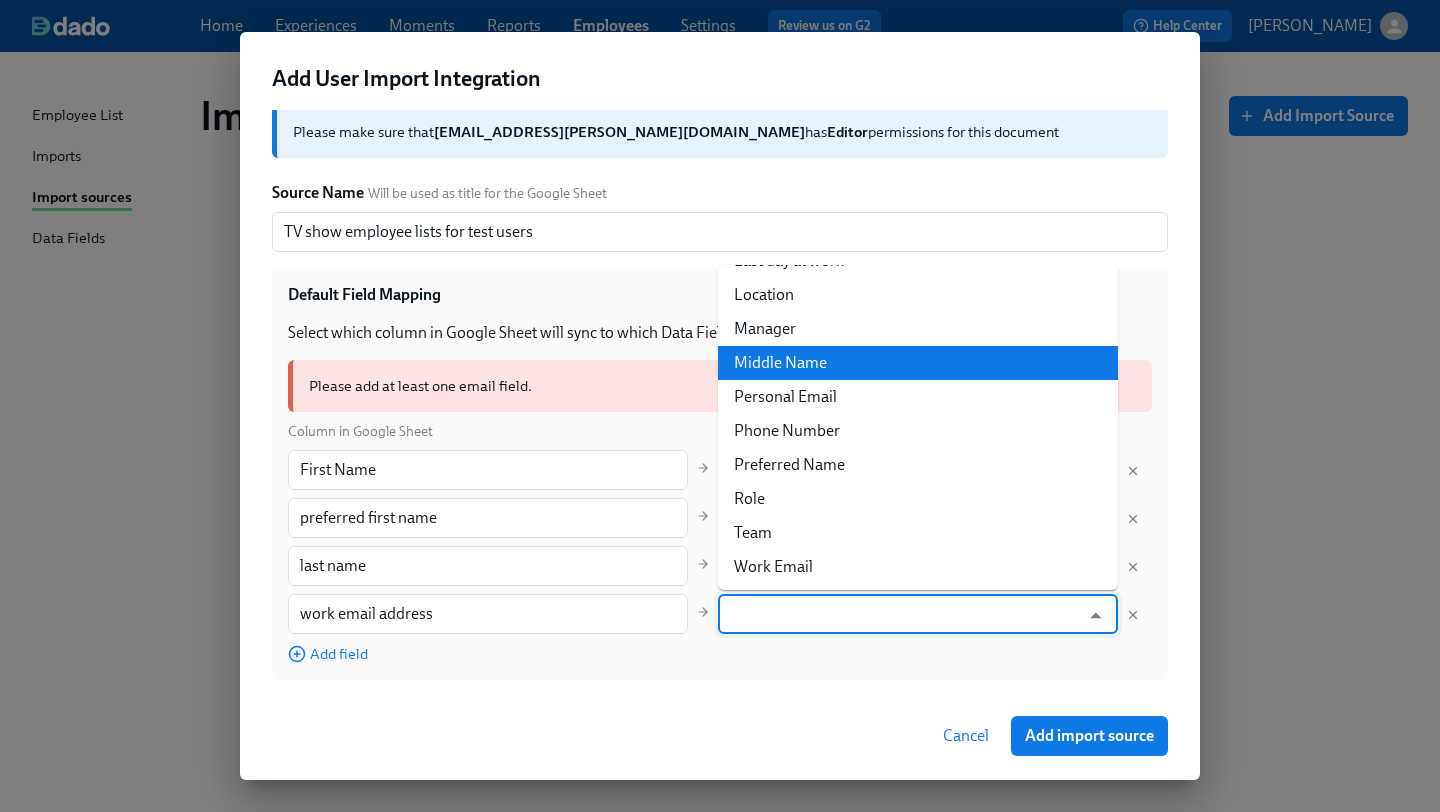 scroll, scrollTop: 337, scrollLeft: 0, axis: vertical 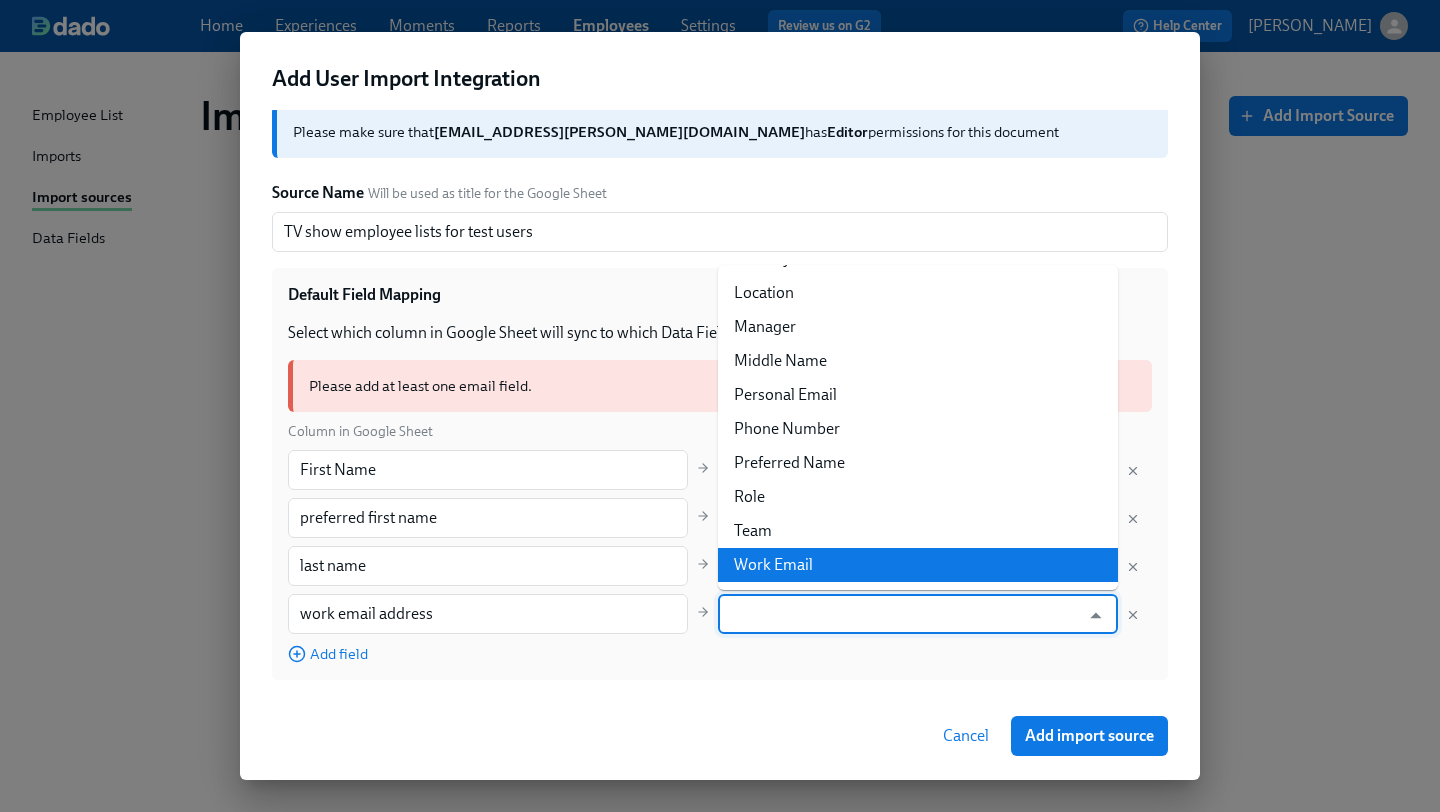 click on "Work Email" at bounding box center (918, 565) 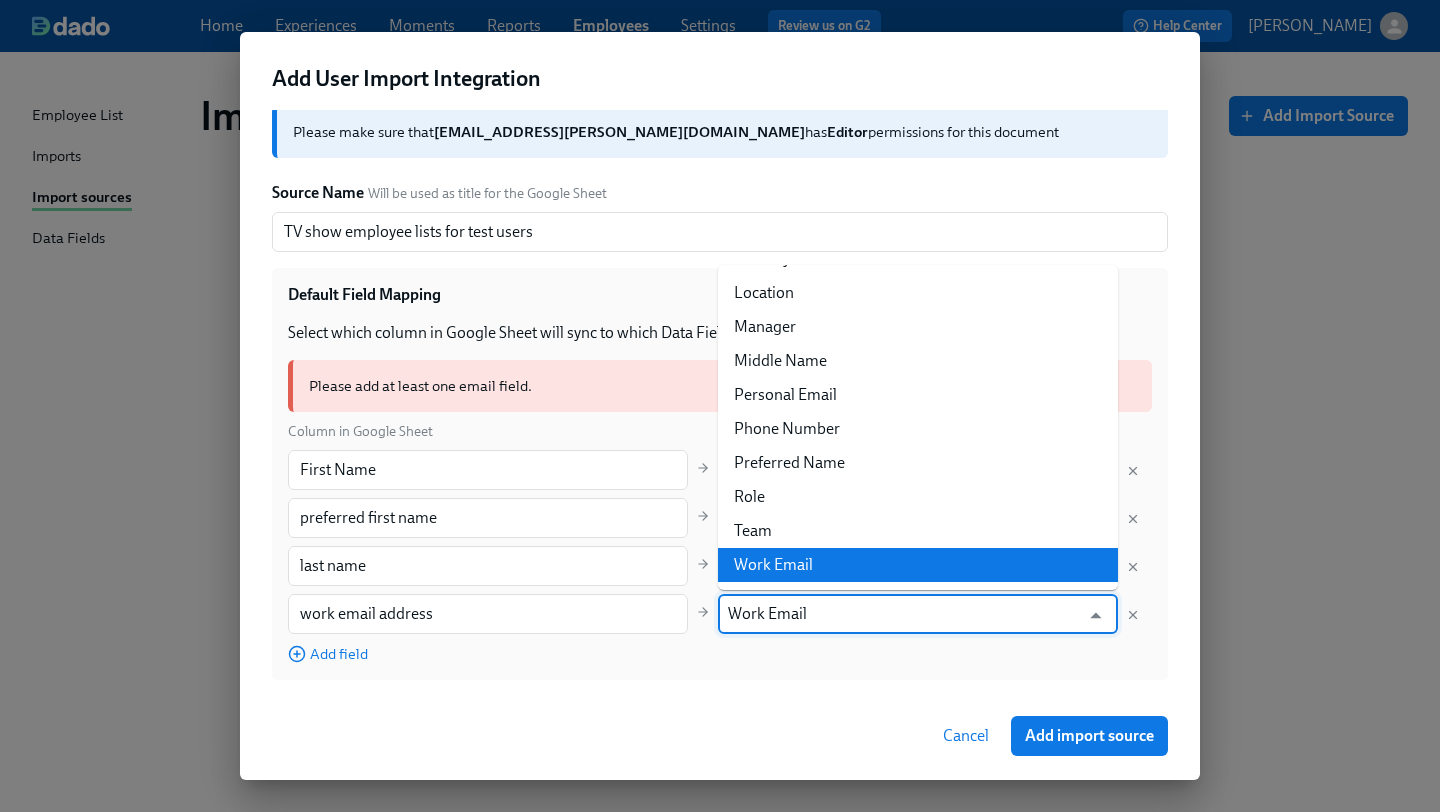 scroll, scrollTop: 80, scrollLeft: 0, axis: vertical 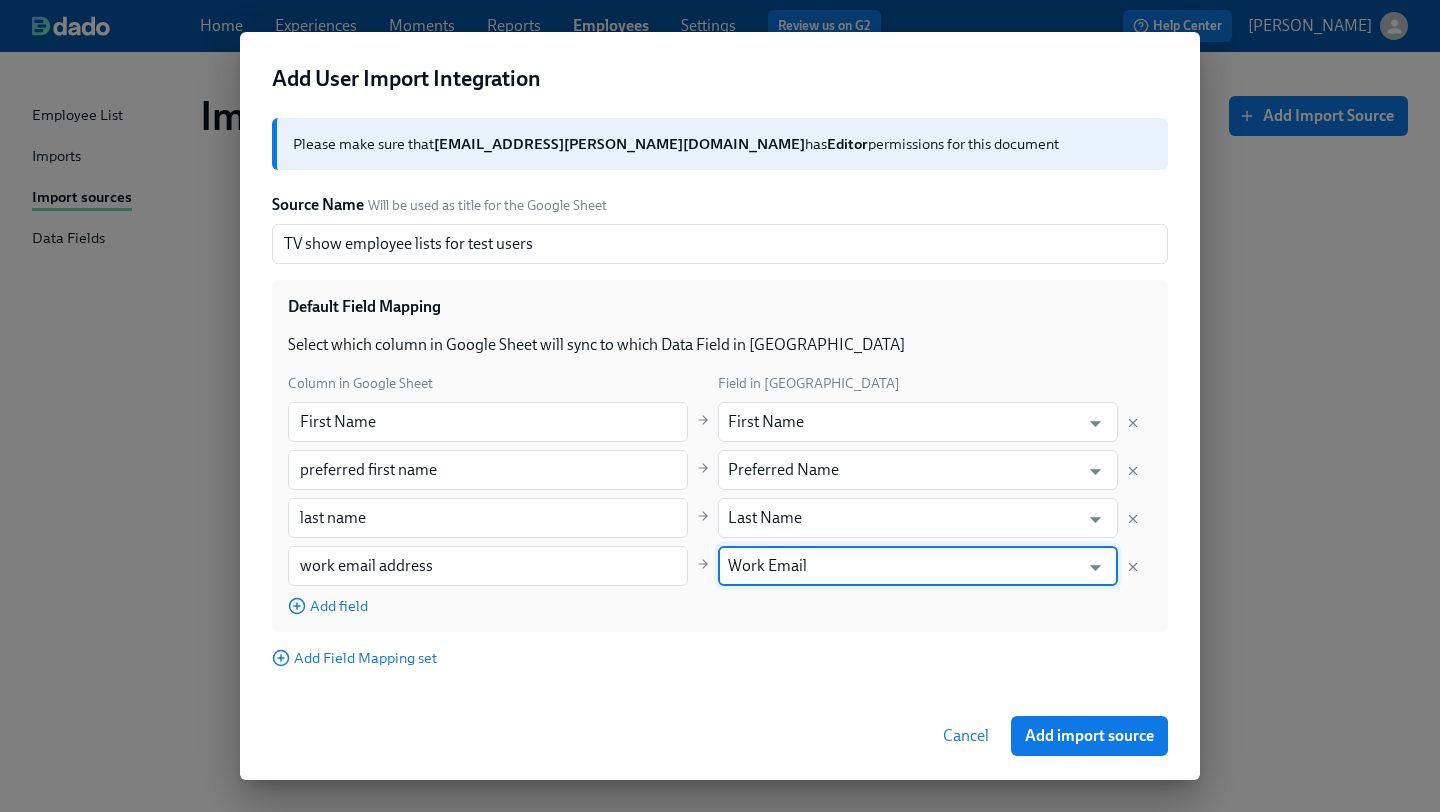 click on "Please make sure that  claus.meyer@dadohr.com  has  Editor  permissions for this document Source Name Will be used as title for the Google Sheet TV show employee lists for test users ​ Default Field Mapping Select which column in Google Sheet will sync to which Data Field in Dado Column in Google Sheet   Field in Dado   First Name ​ First Name ​ preferred first name ​ Preferred Name ​ last name ​ Last Name ​ work email address ​ Work Email ​ Add field Add Field Mapping set" at bounding box center [720, 401] 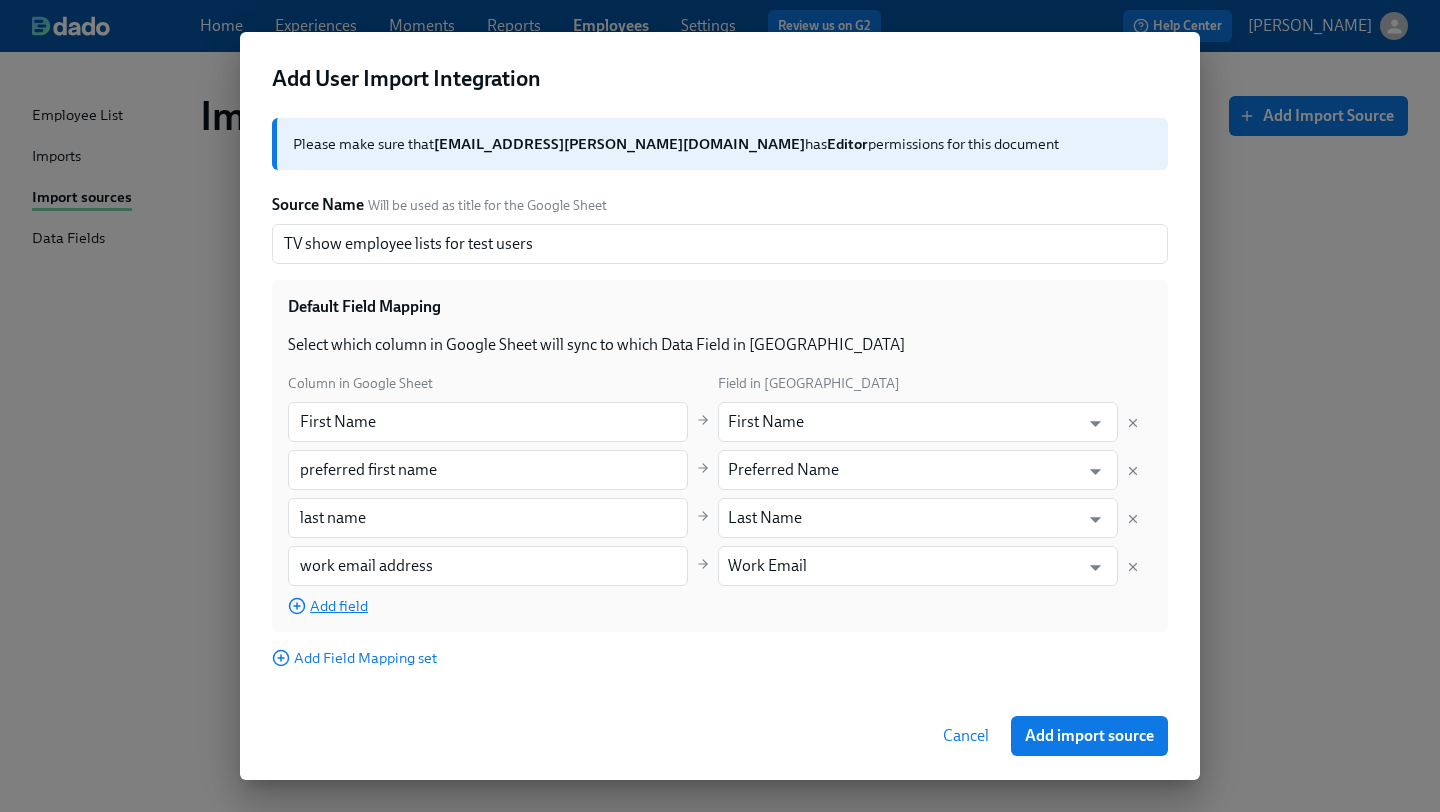 click on "Add field" at bounding box center [328, 606] 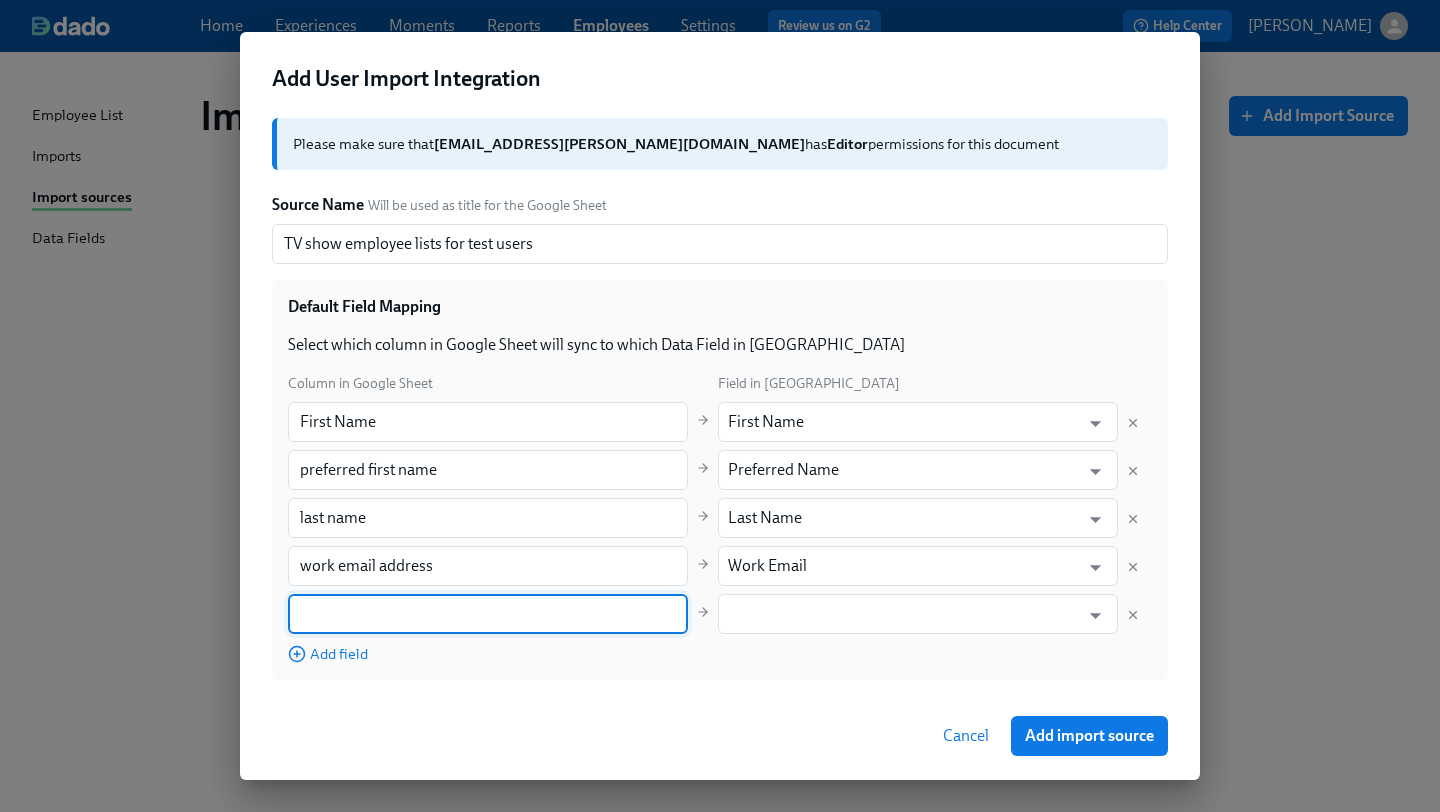 click at bounding box center [488, 614] 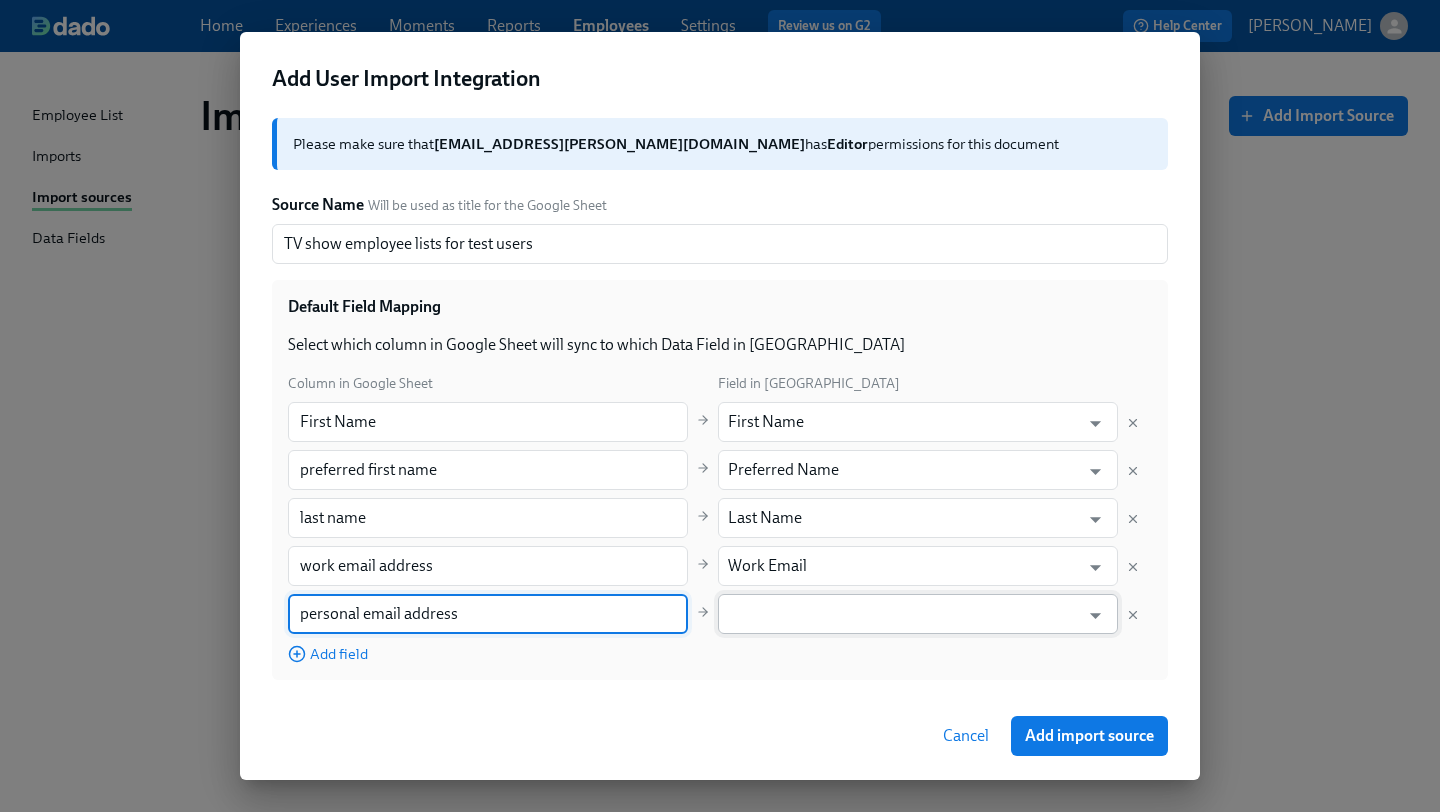 type on "personal email address" 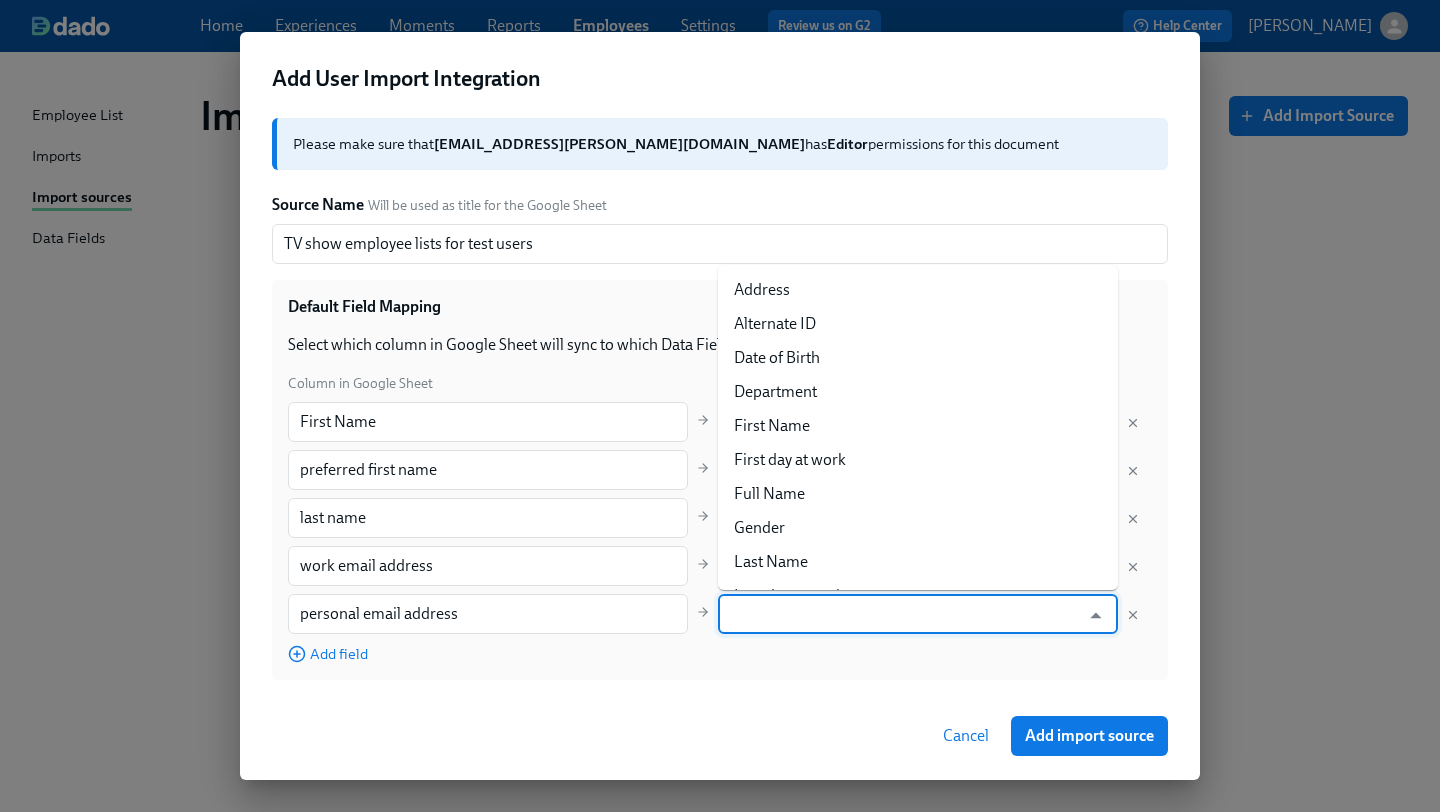 click at bounding box center [903, 614] 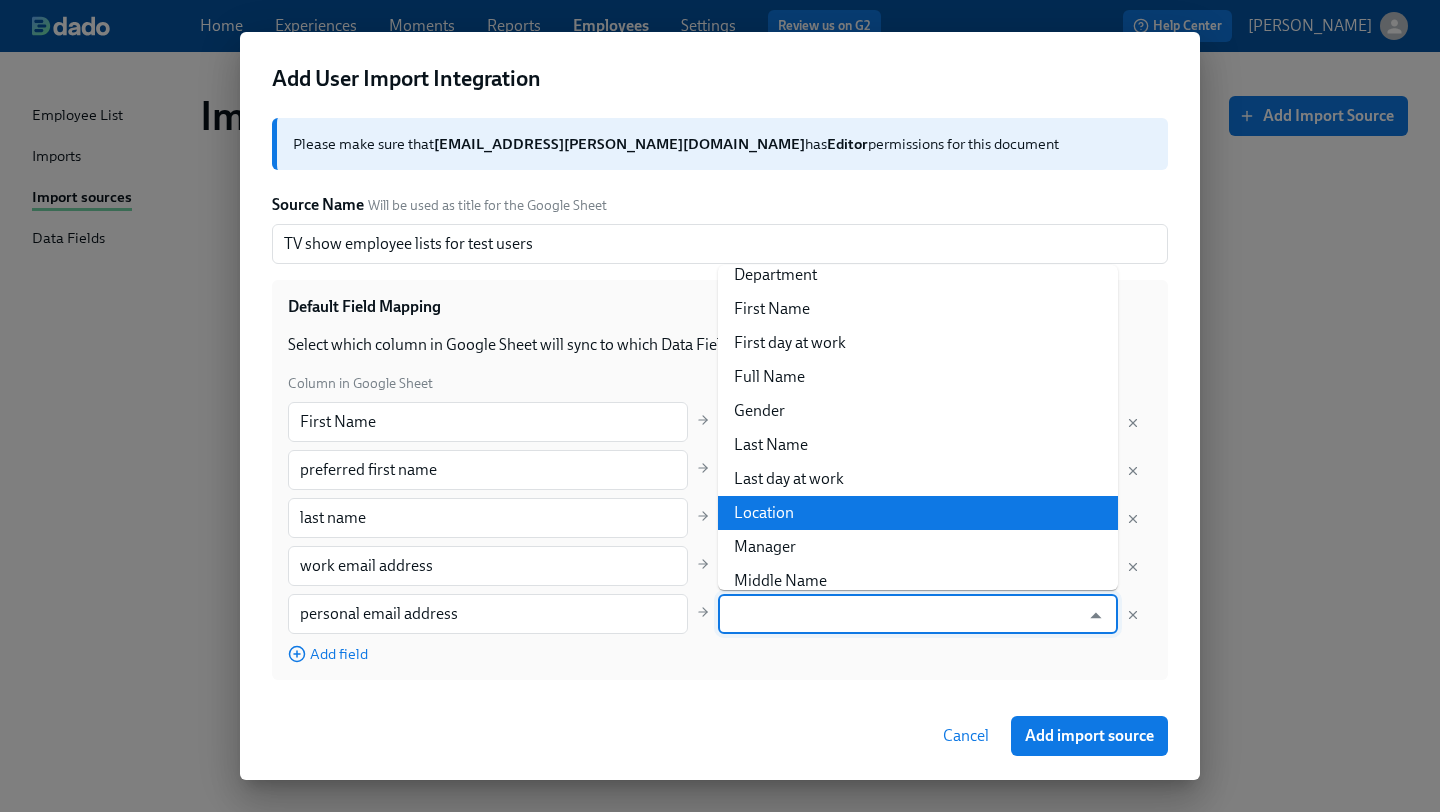 scroll, scrollTop: 337, scrollLeft: 0, axis: vertical 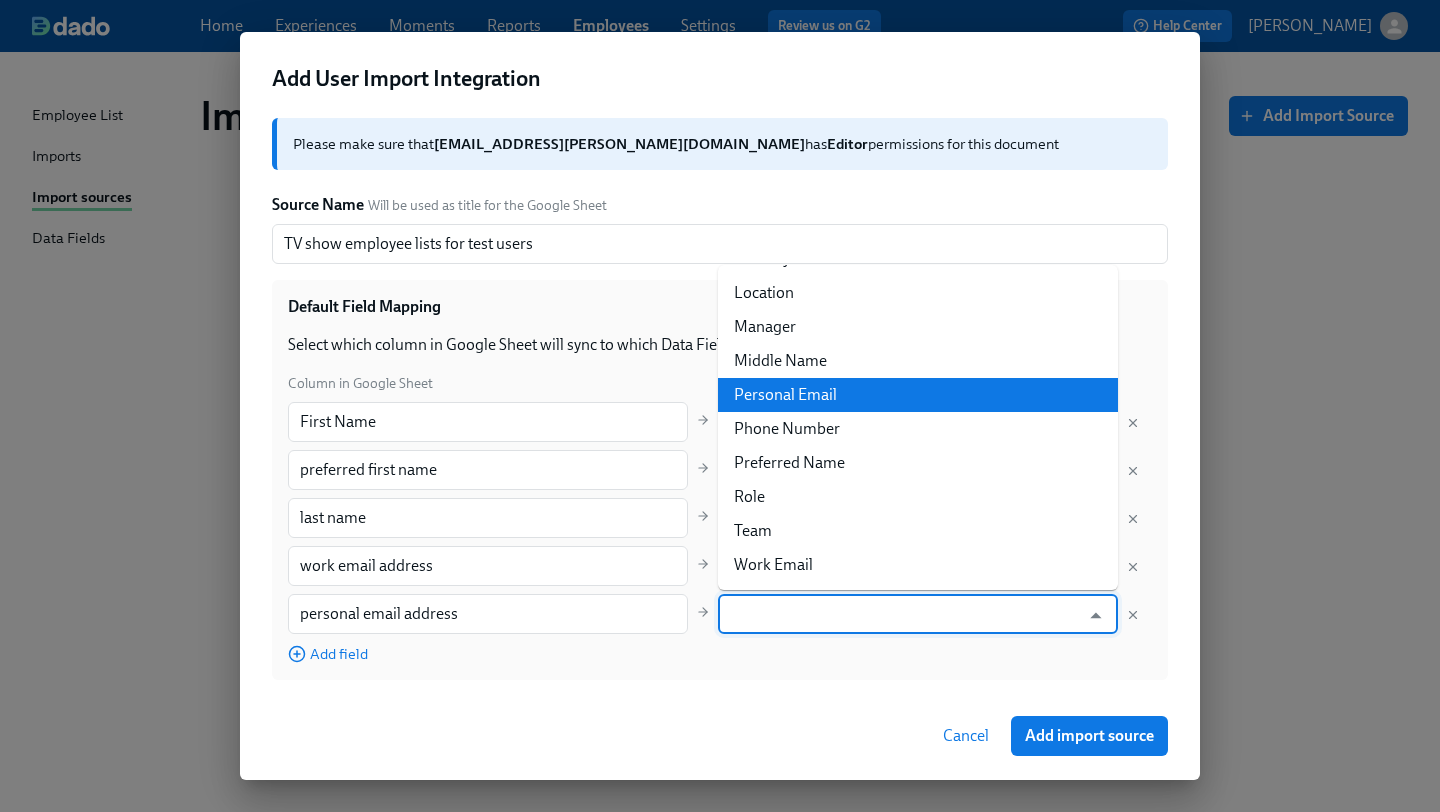click on "Personal Email" at bounding box center (918, 395) 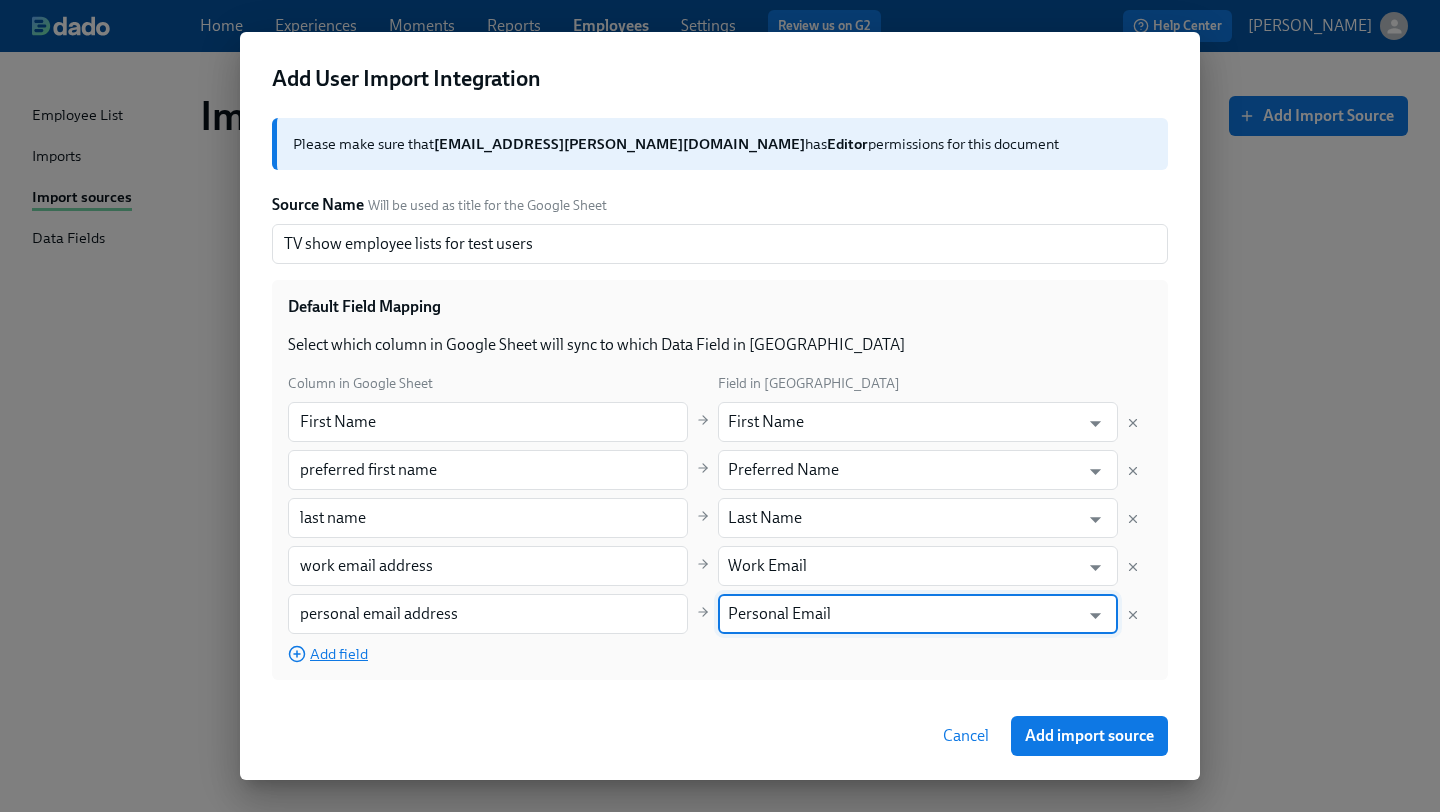 click on "Add field" at bounding box center [328, 654] 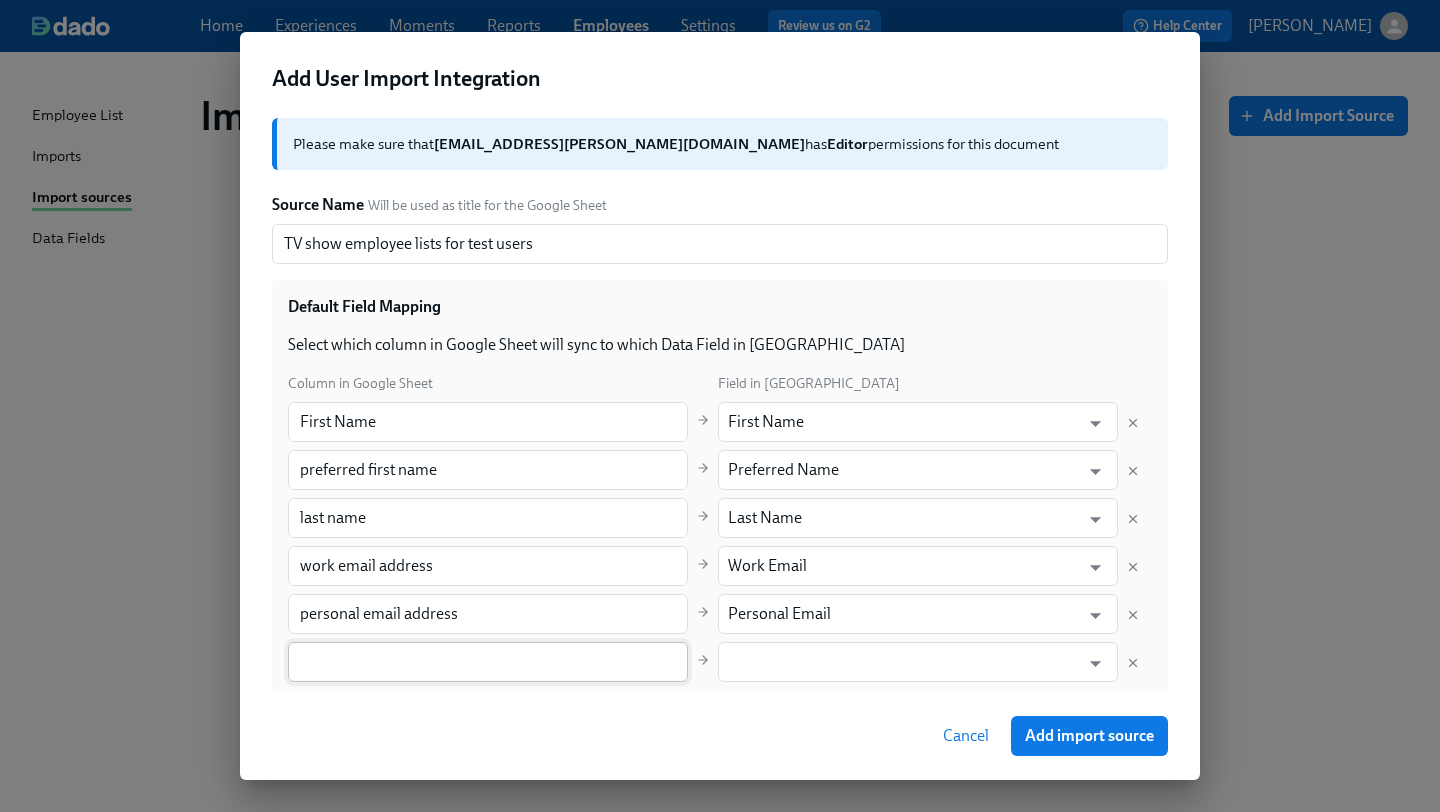 click at bounding box center (488, 662) 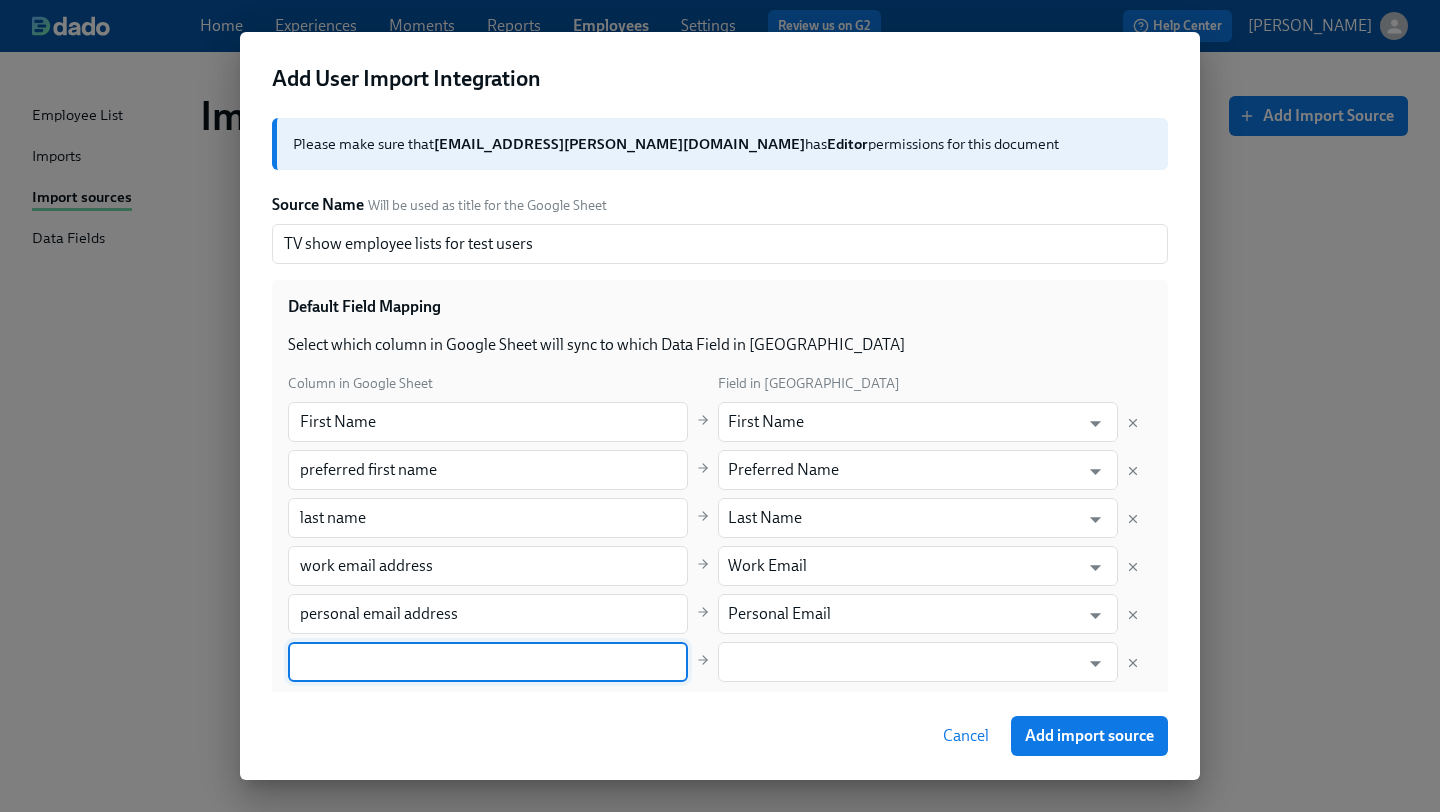 click at bounding box center [488, 662] 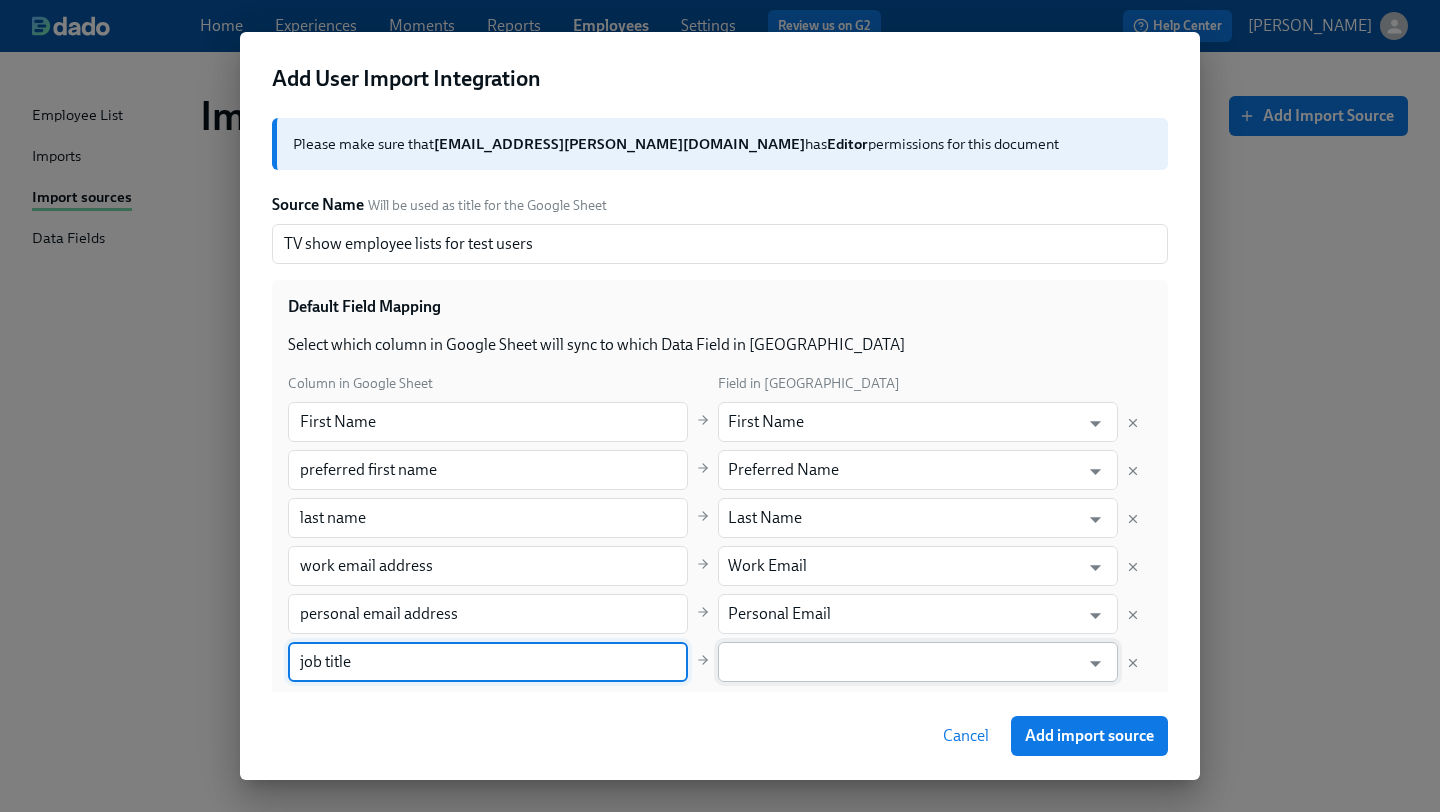 type on "job title" 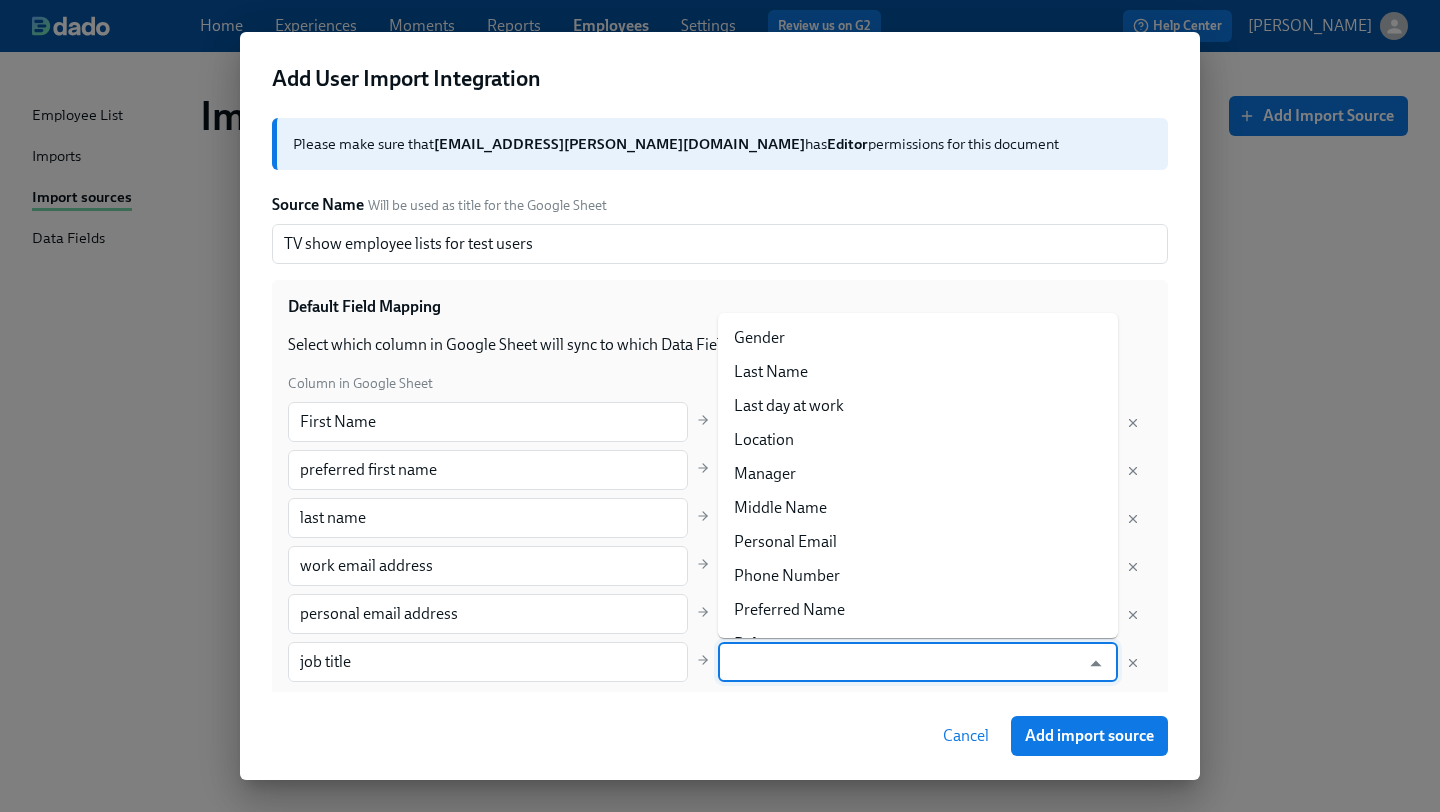 scroll, scrollTop: 337, scrollLeft: 0, axis: vertical 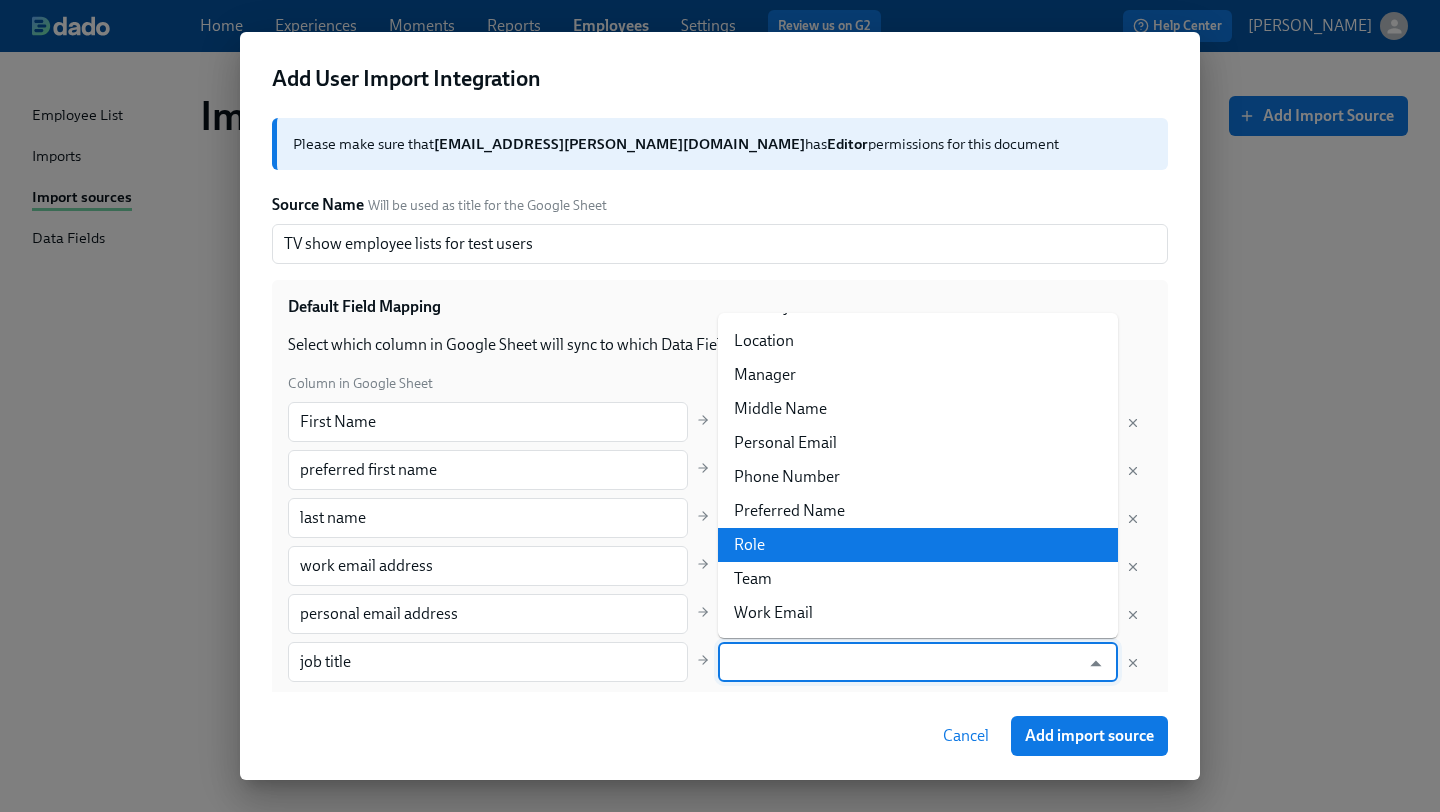 click on "Role" at bounding box center (918, 545) 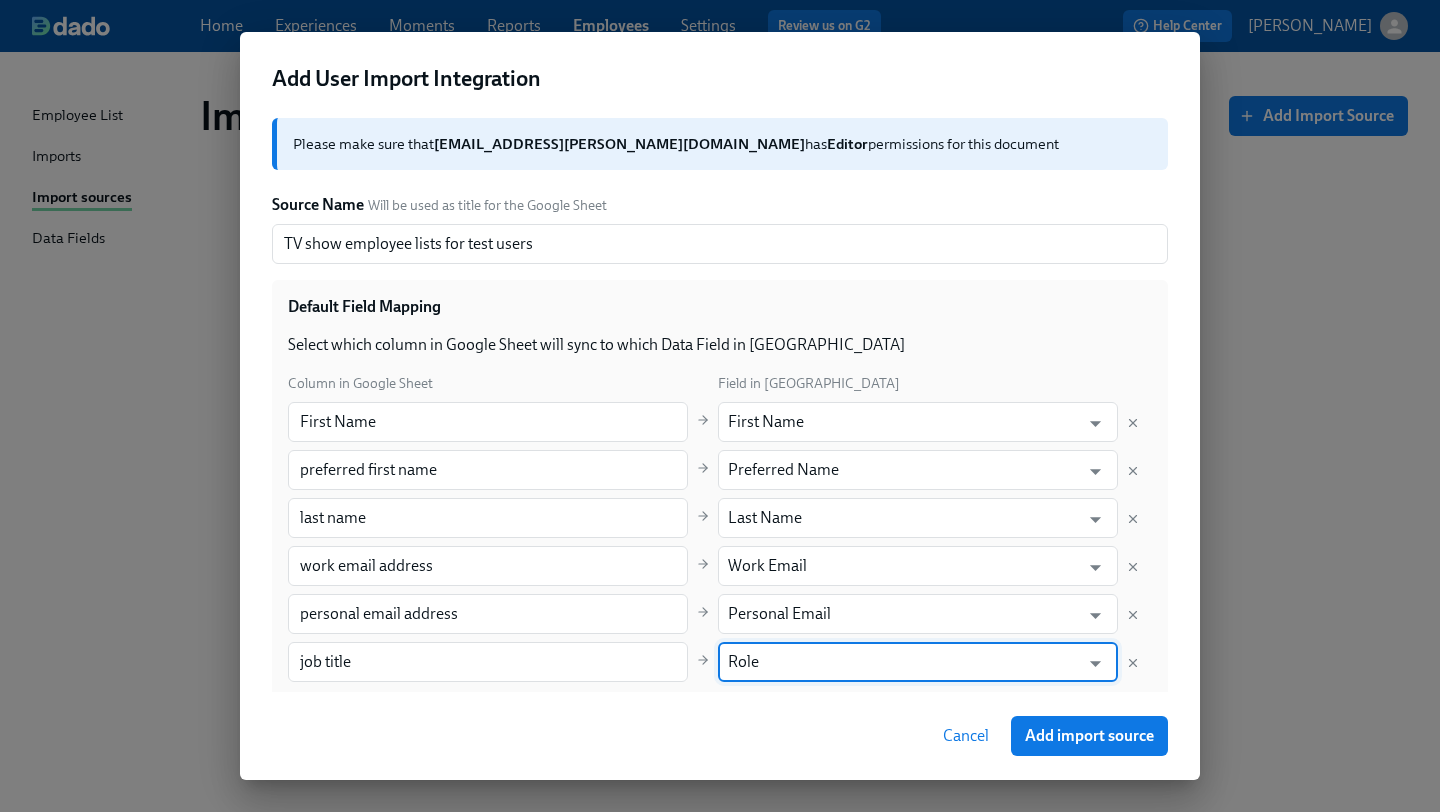 click on "Role" at bounding box center (903, 662) 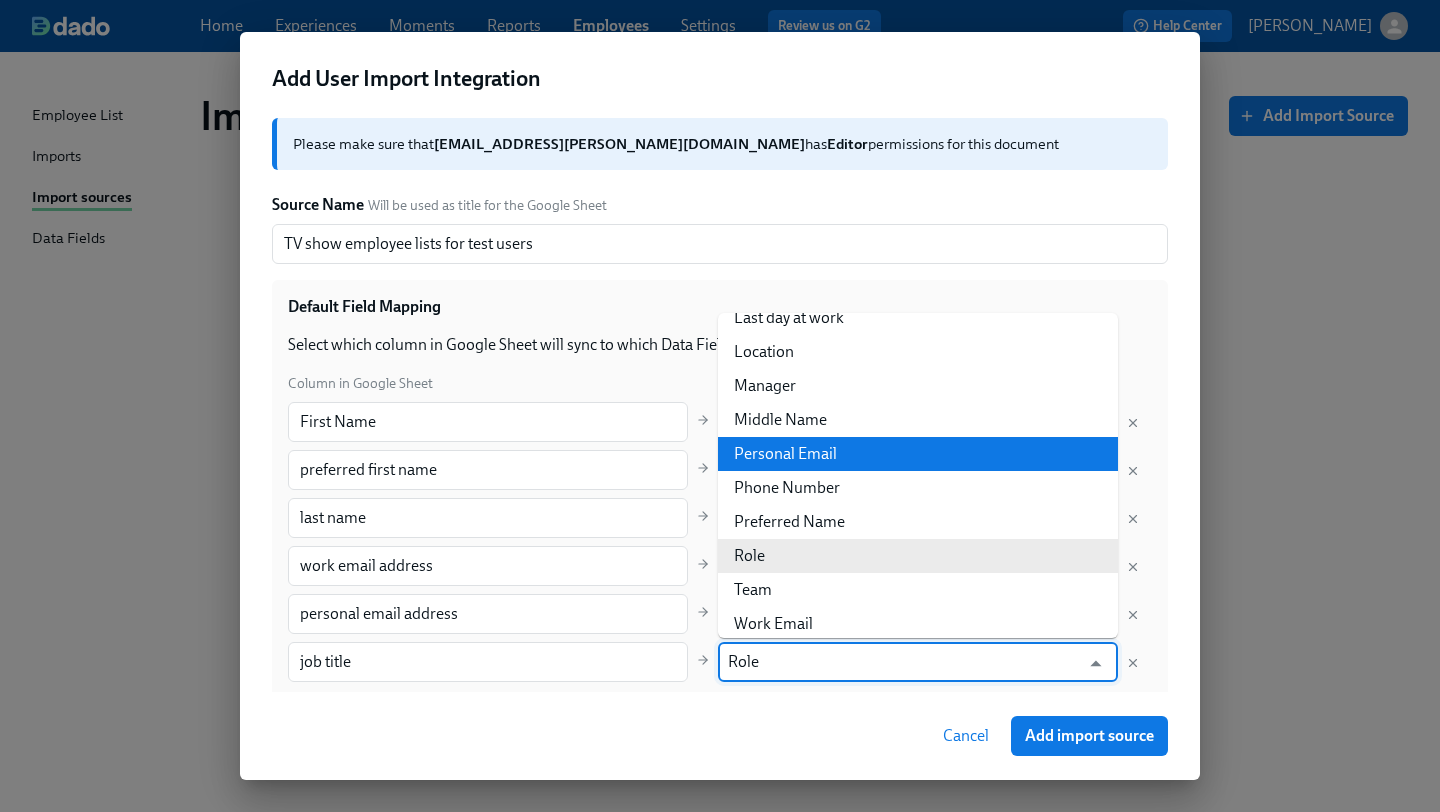 scroll, scrollTop: 337, scrollLeft: 0, axis: vertical 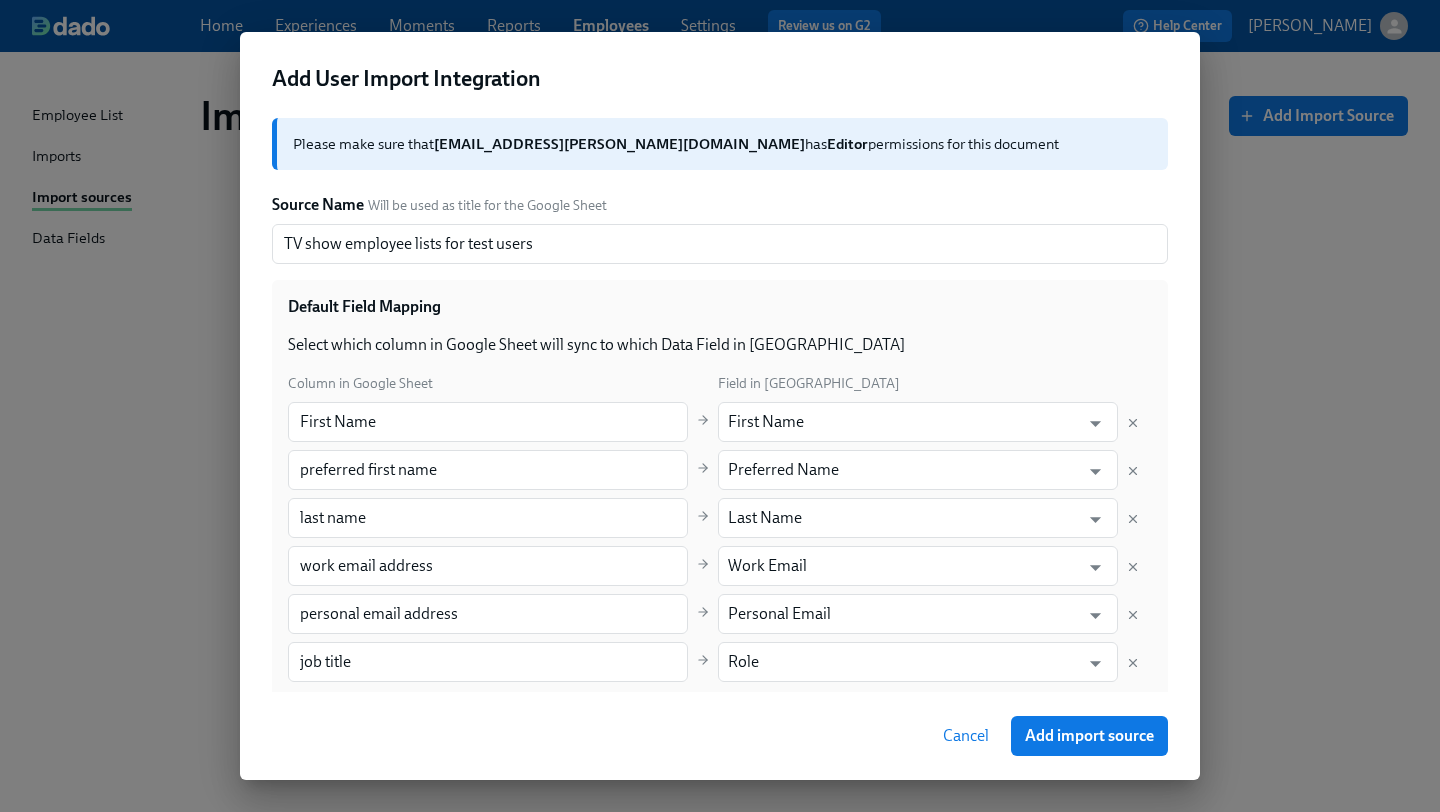 click on "Cancel Add import source" at bounding box center (720, 736) 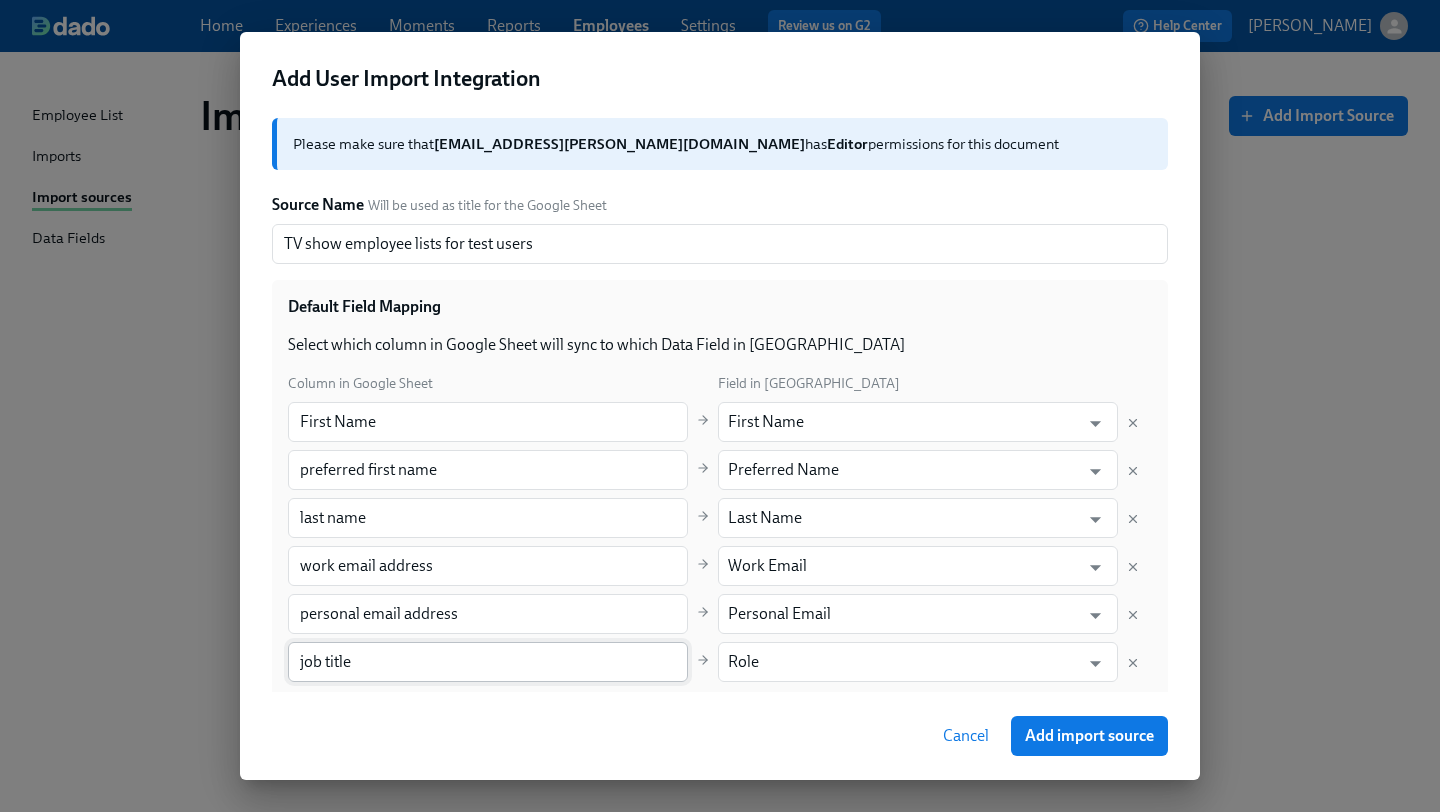 scroll, scrollTop: 176, scrollLeft: 0, axis: vertical 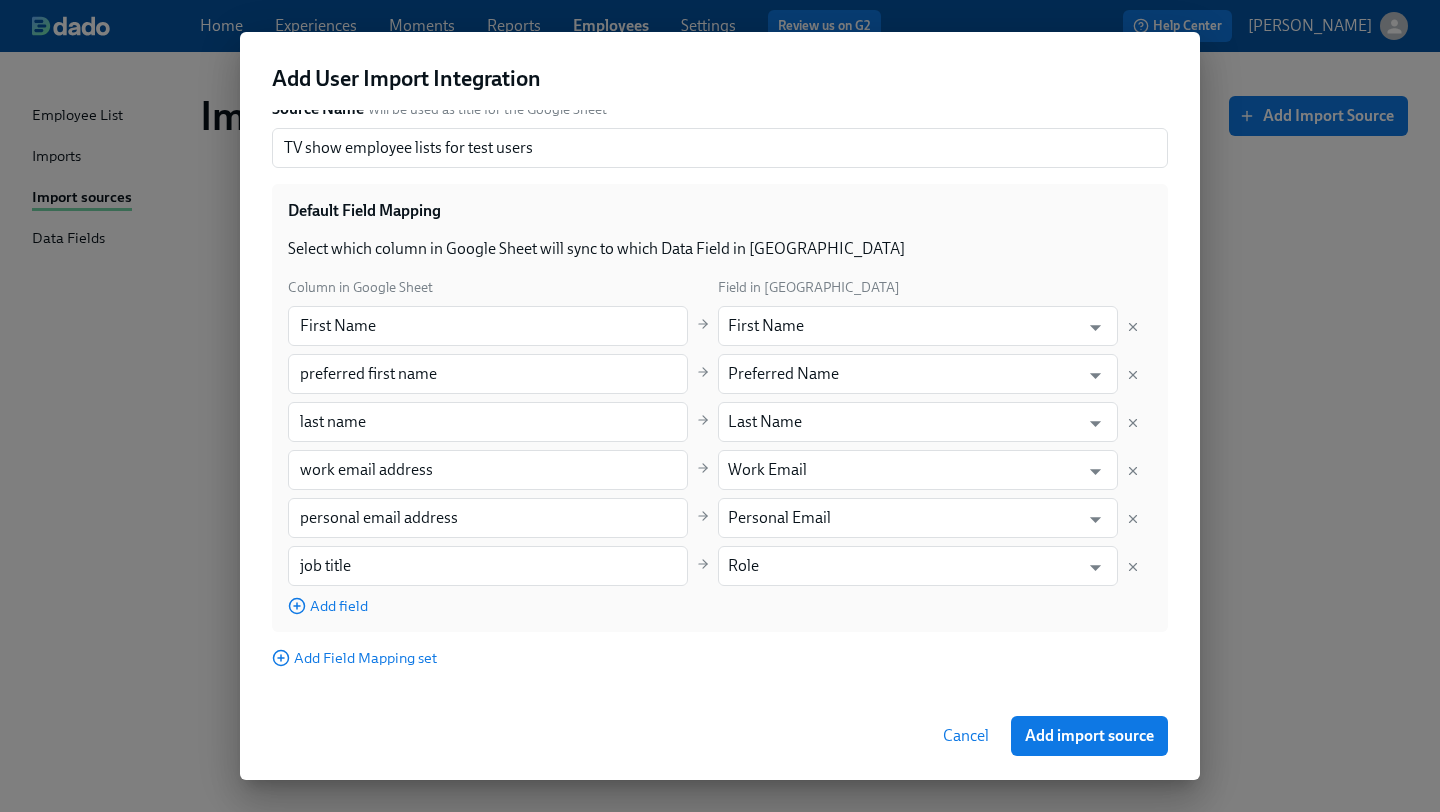 click on "Column in Google Sheet   Field in Dado   First Name ​ First Name ​ preferred first name ​ Preferred Name ​ last name ​ Last Name ​ work email address ​ Work Email ​ personal email address ​ Personal Email ​ job title ​ Role ​ Add field" at bounding box center [720, 446] 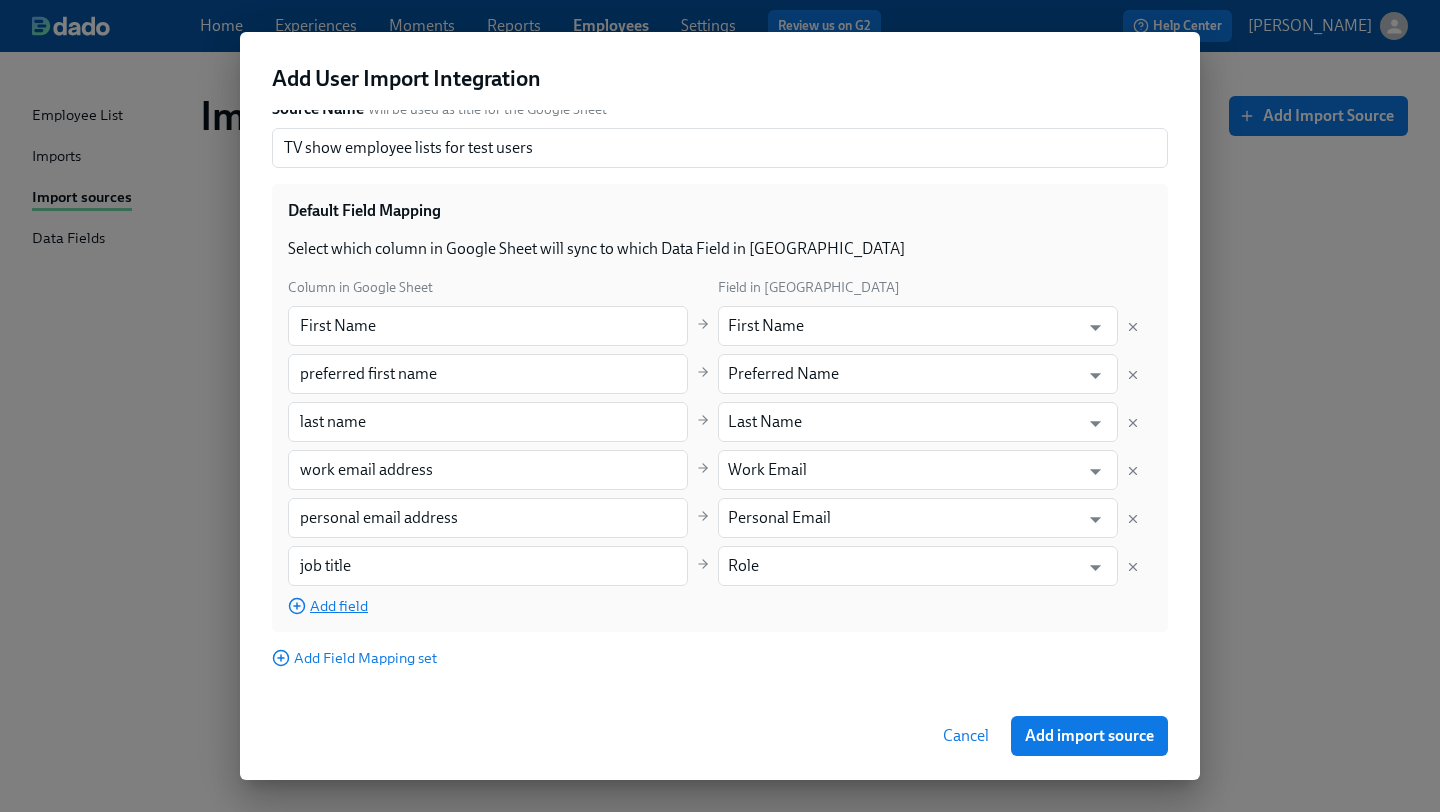 click on "Add field" at bounding box center (328, 606) 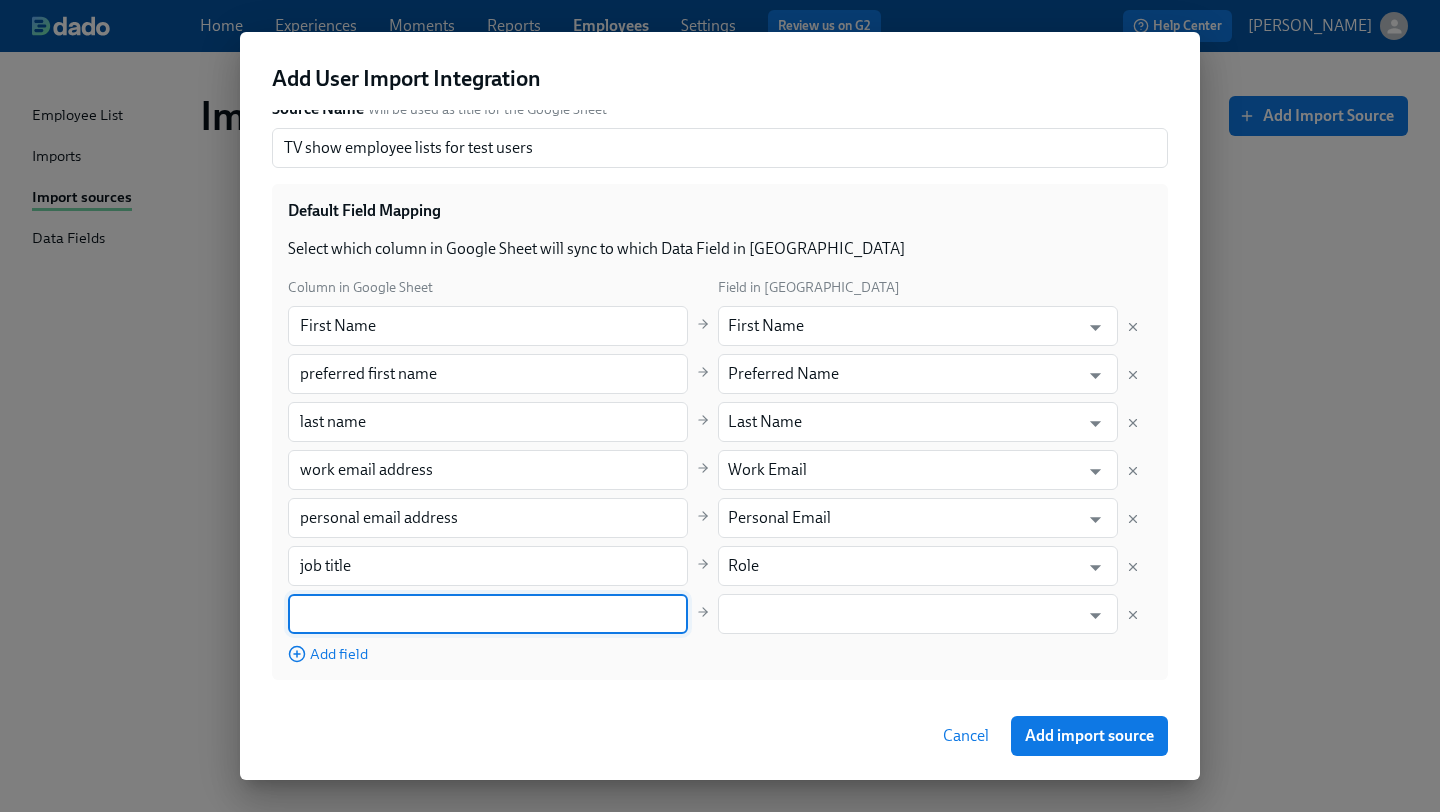 click at bounding box center (488, 614) 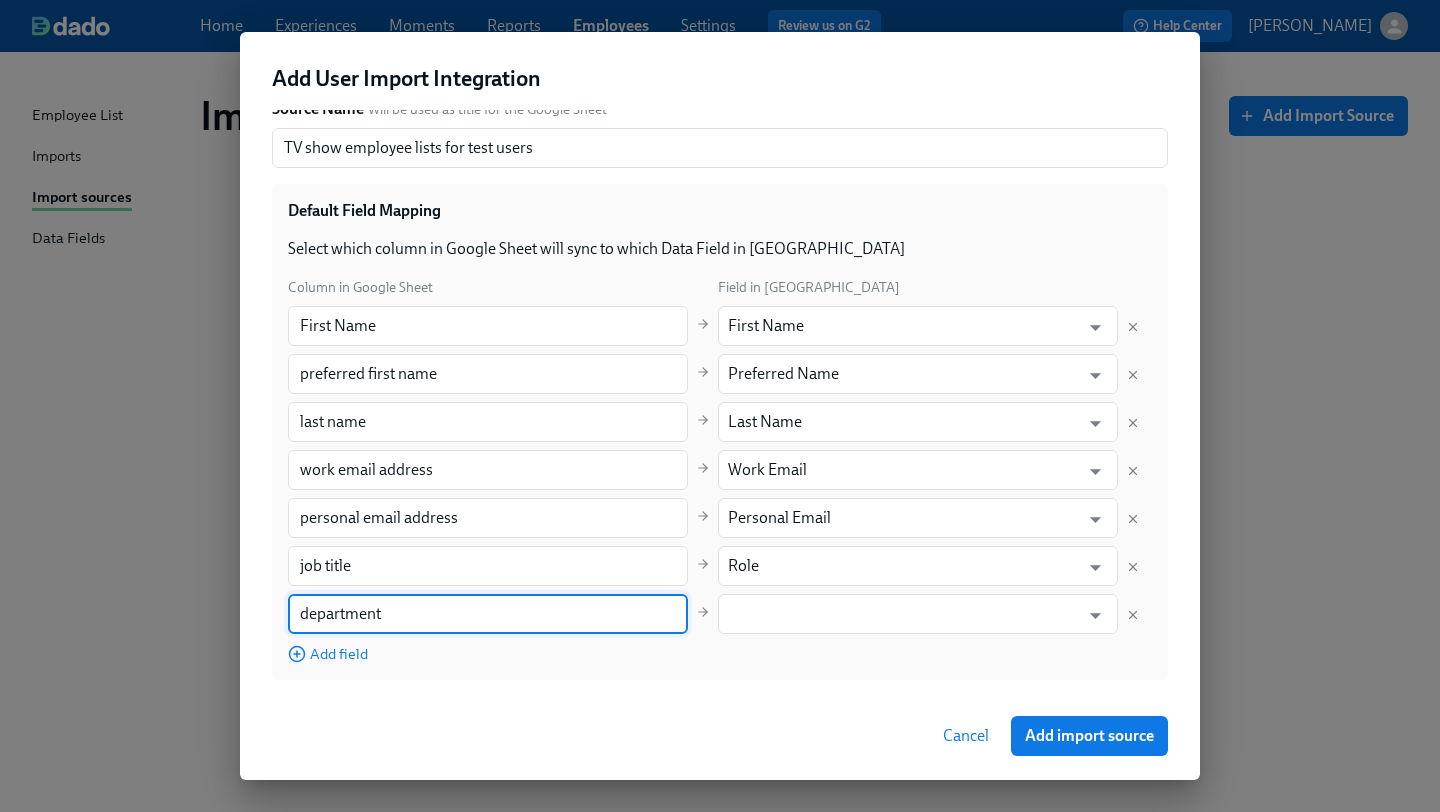 type on "department" 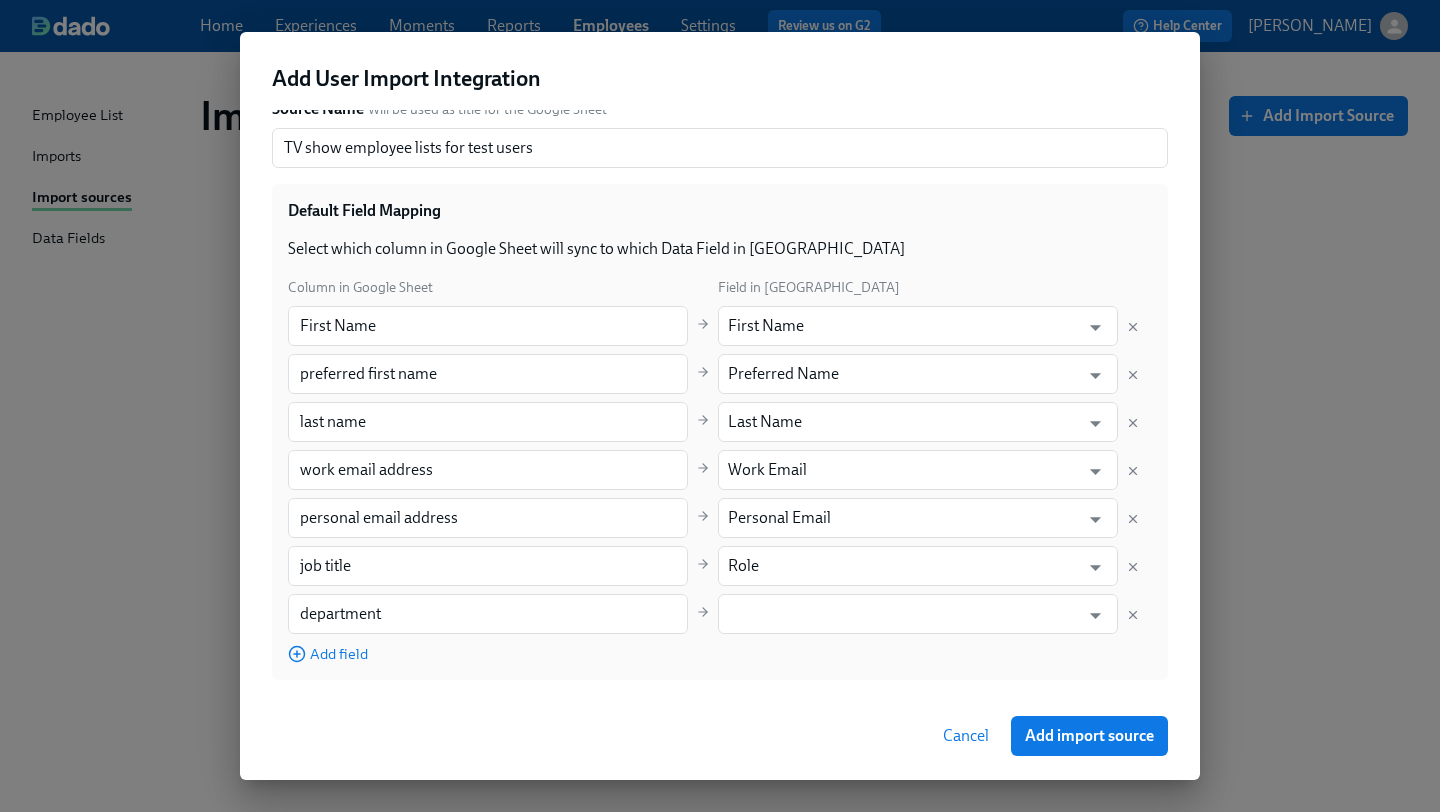 click on "Select which column in Google Sheet will sync to which Data Field in Dado" at bounding box center (720, 249) 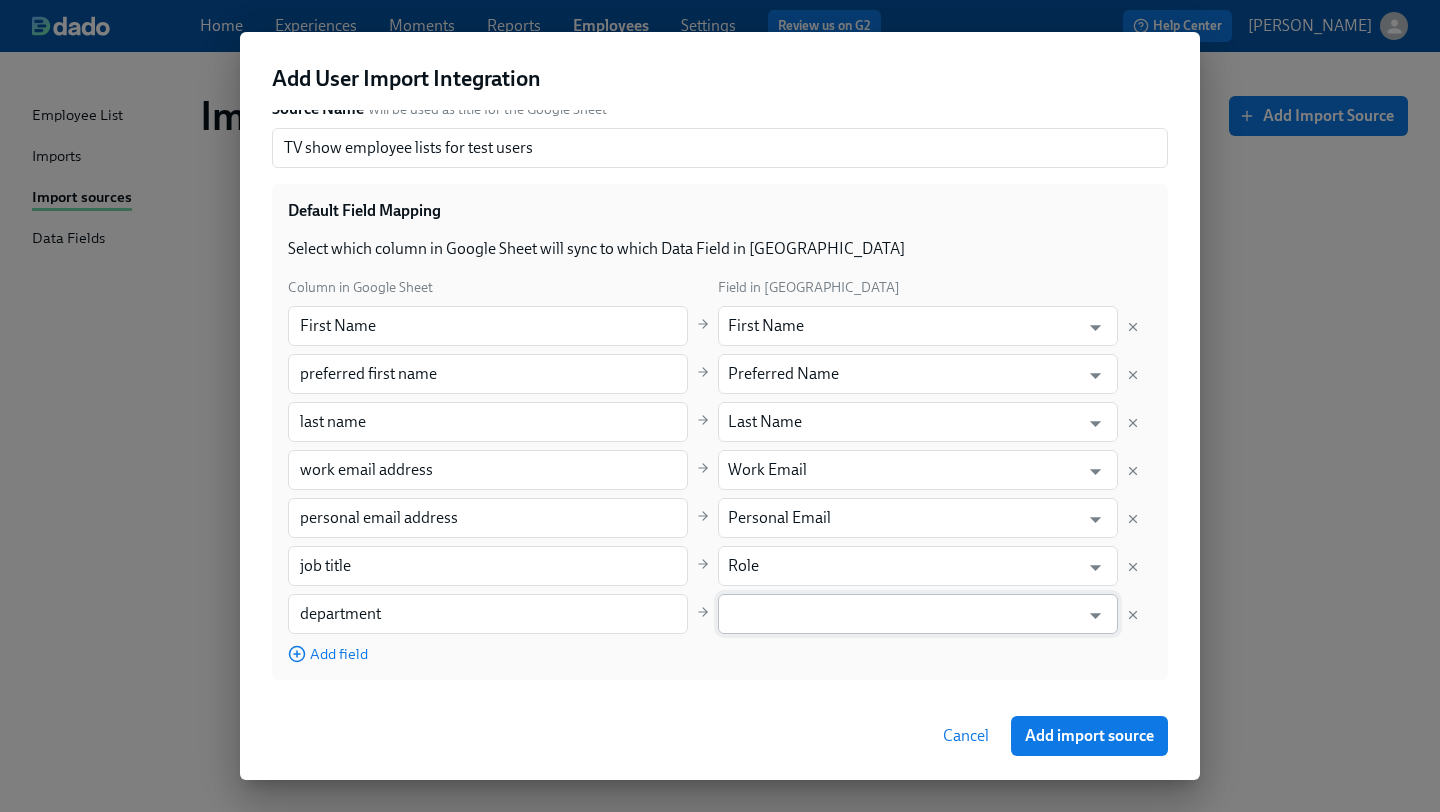 click at bounding box center (903, 614) 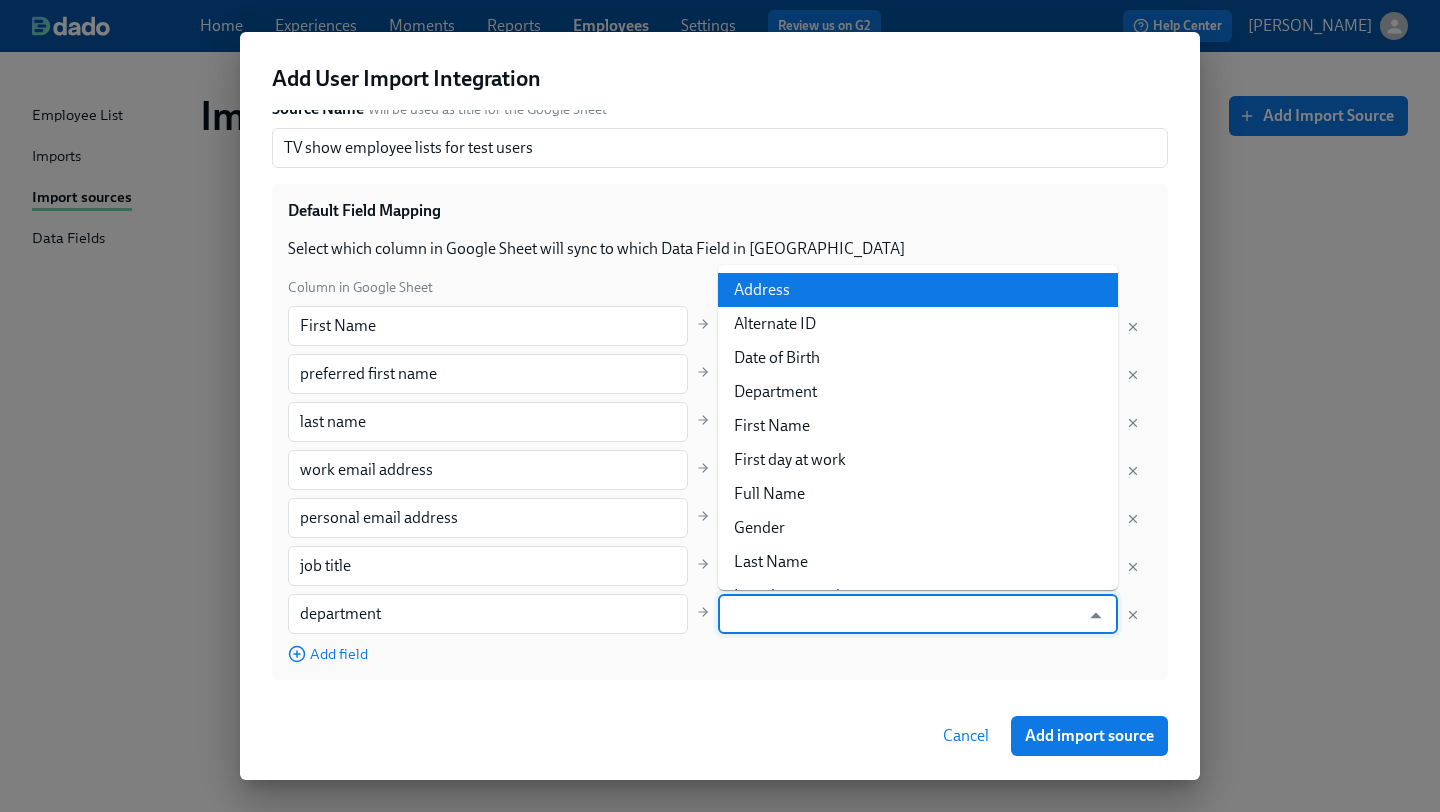click on "Default Field Mapping" at bounding box center [720, 219] 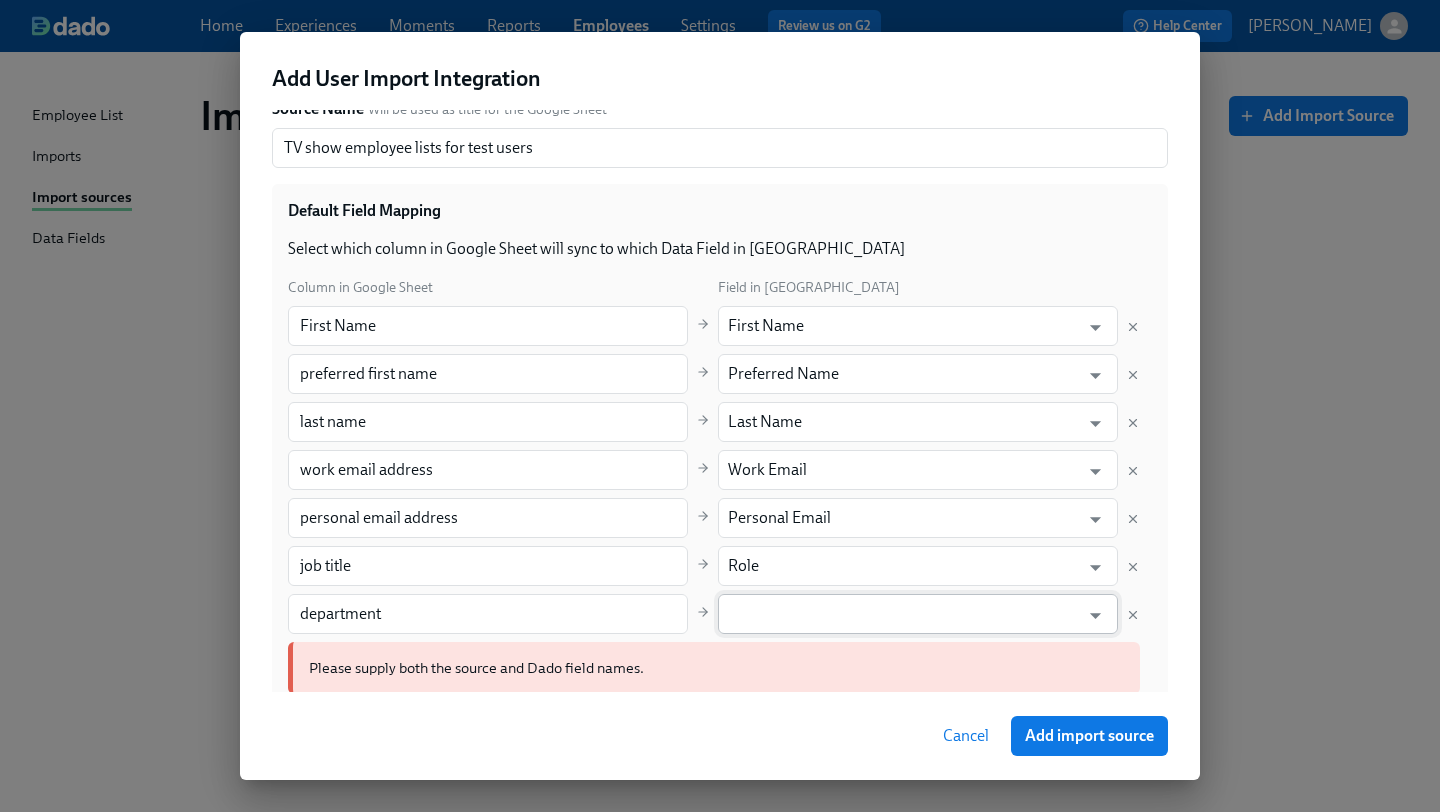 click at bounding box center [903, 614] 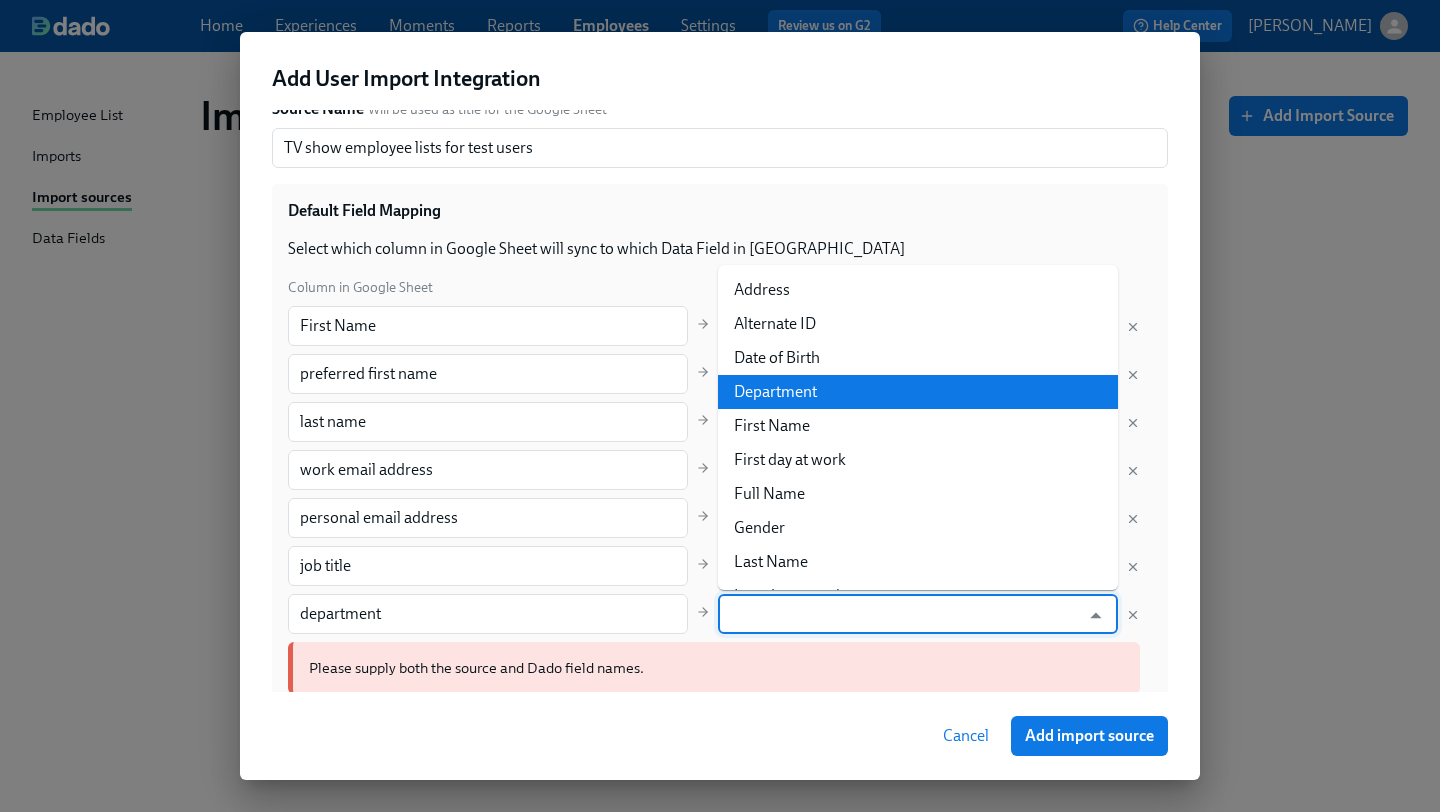 click on "Department" at bounding box center (918, 392) 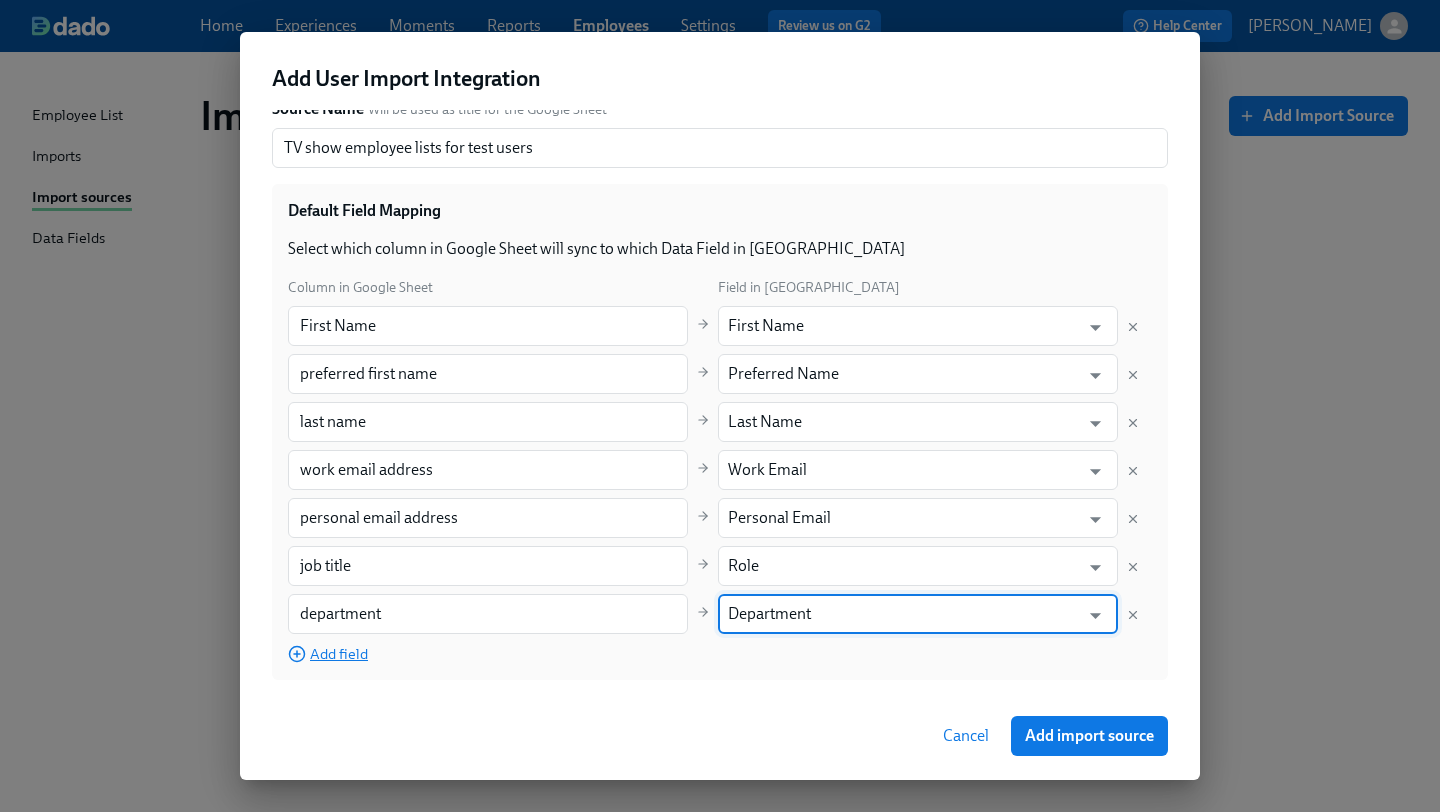 click on "Add field" at bounding box center [328, 654] 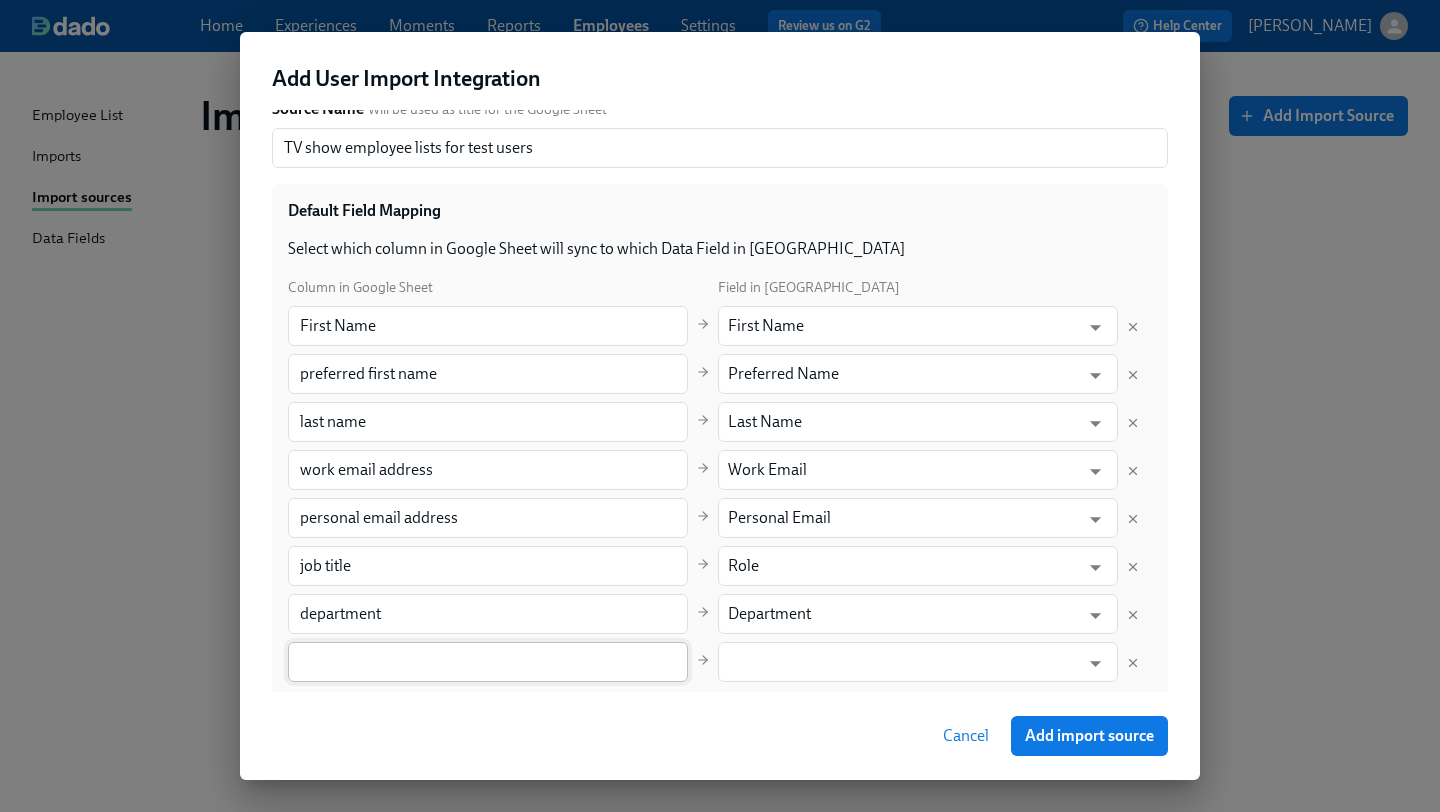 click at bounding box center (488, 662) 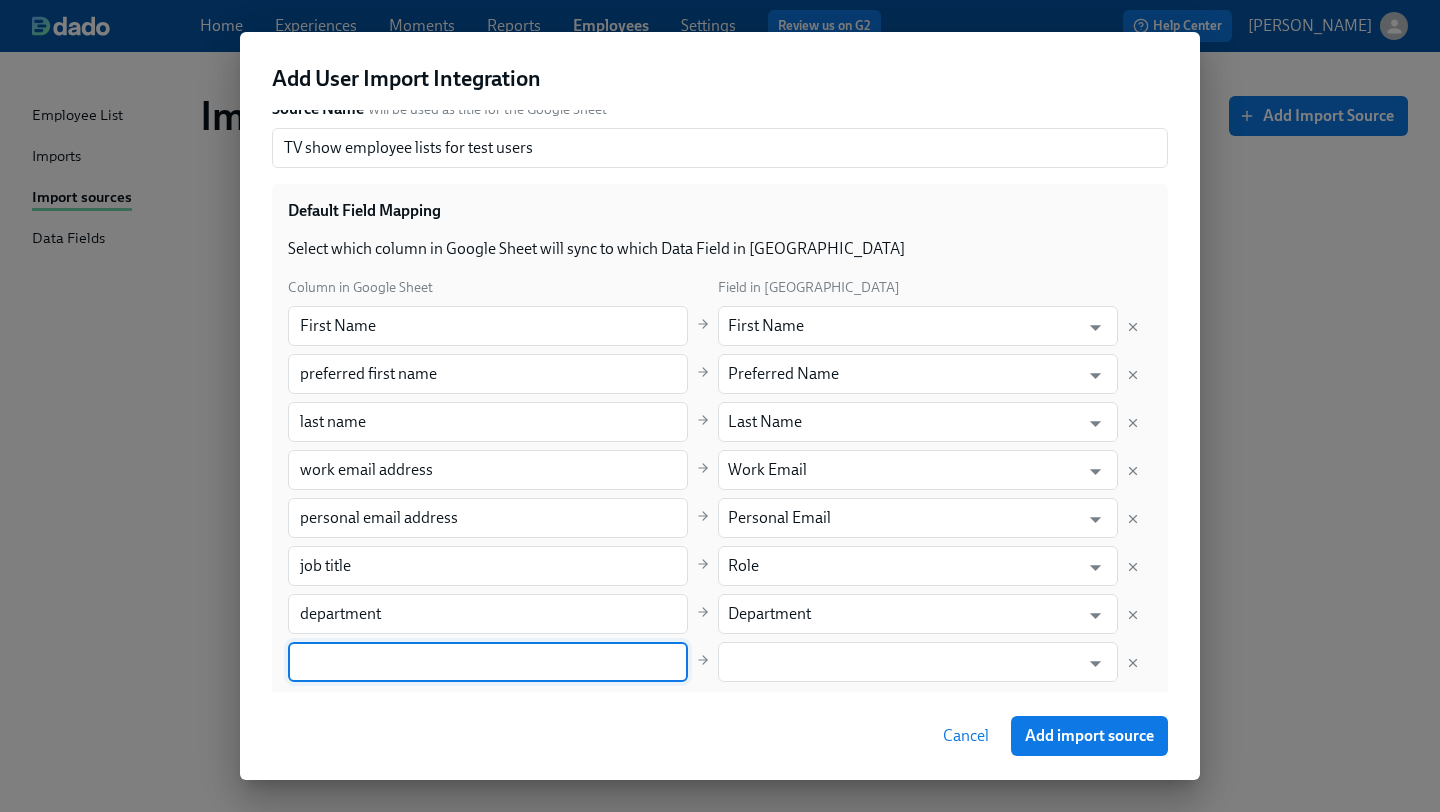 click at bounding box center [488, 662] 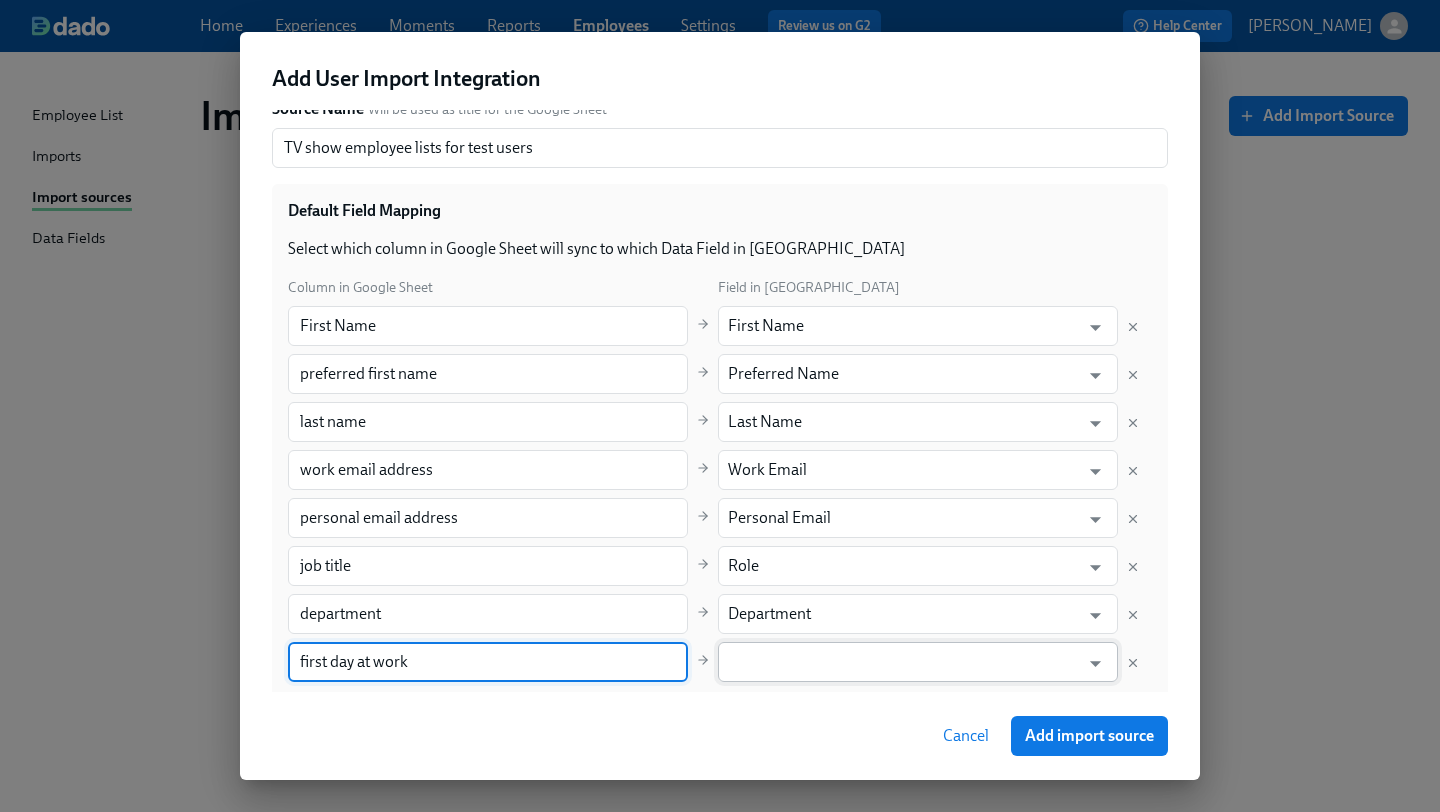 type on "first day at work" 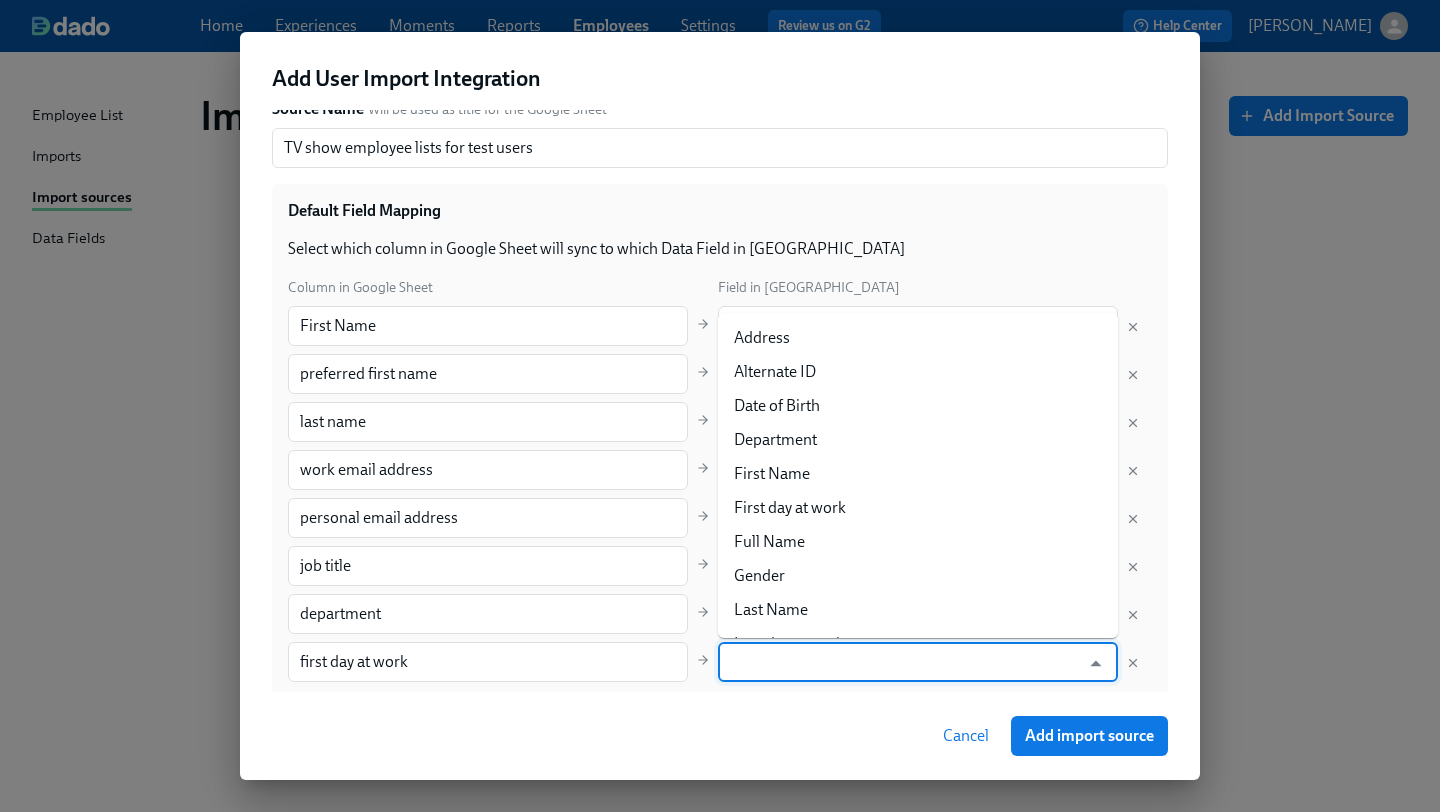 click at bounding box center [903, 662] 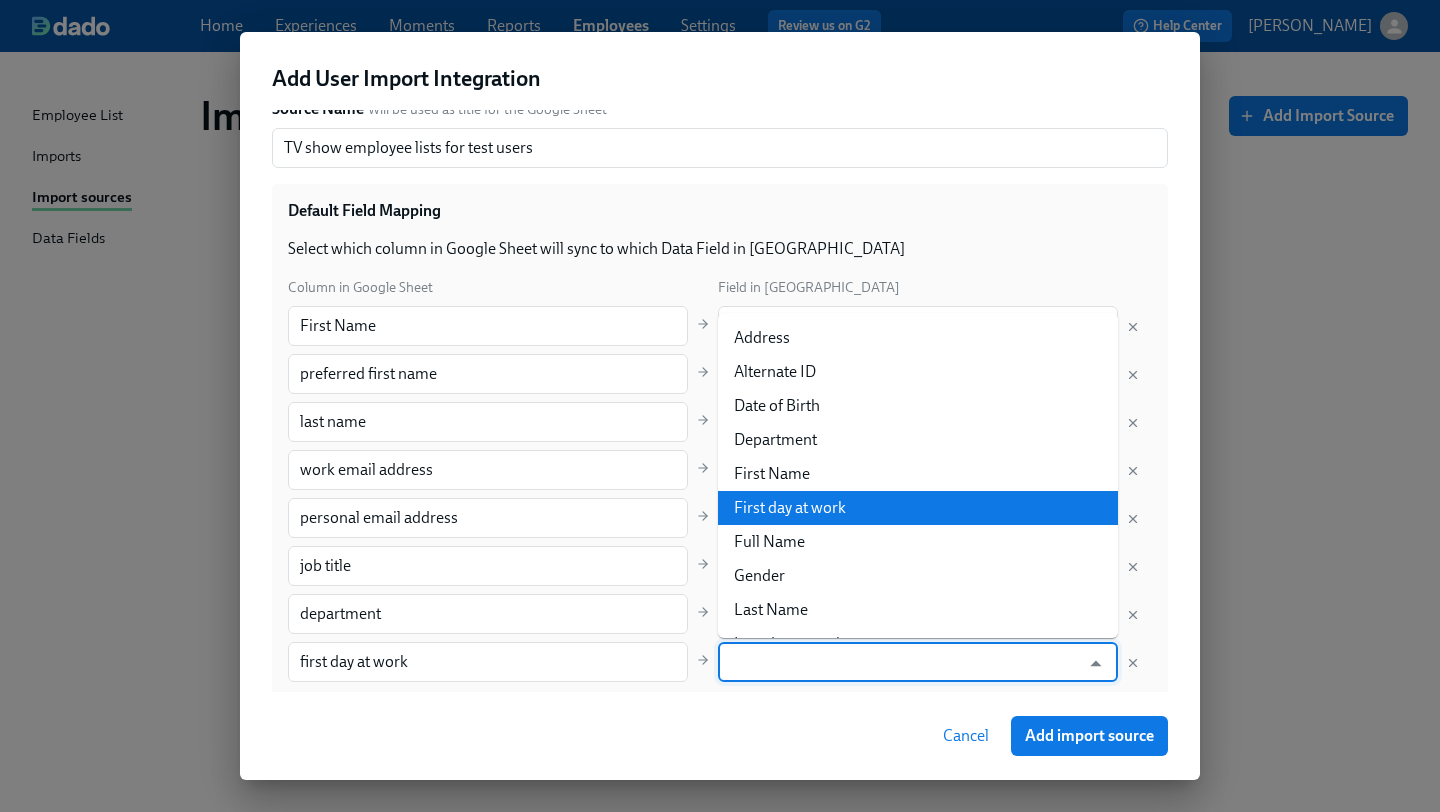click on "First day at work" at bounding box center (918, 508) 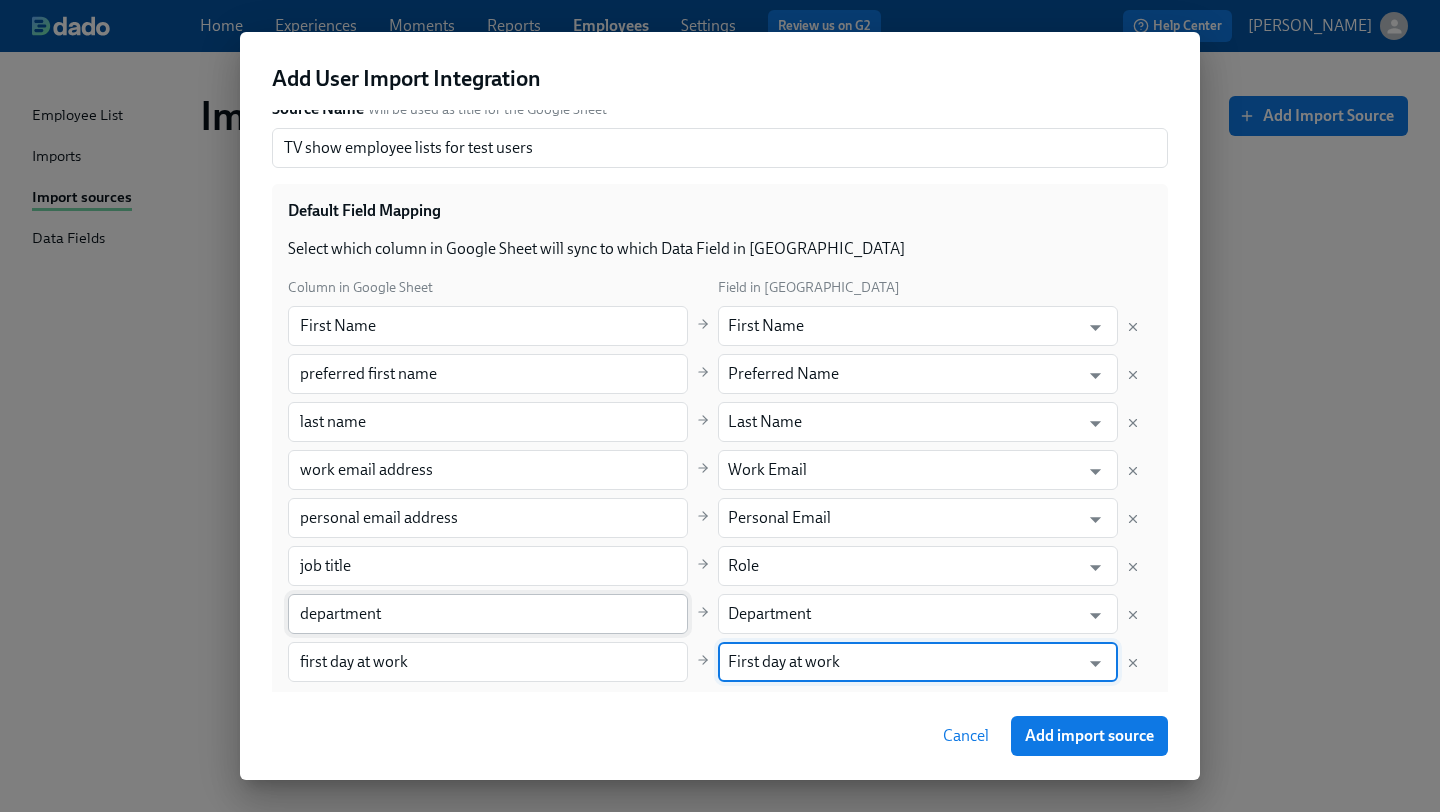 scroll, scrollTop: 272, scrollLeft: 0, axis: vertical 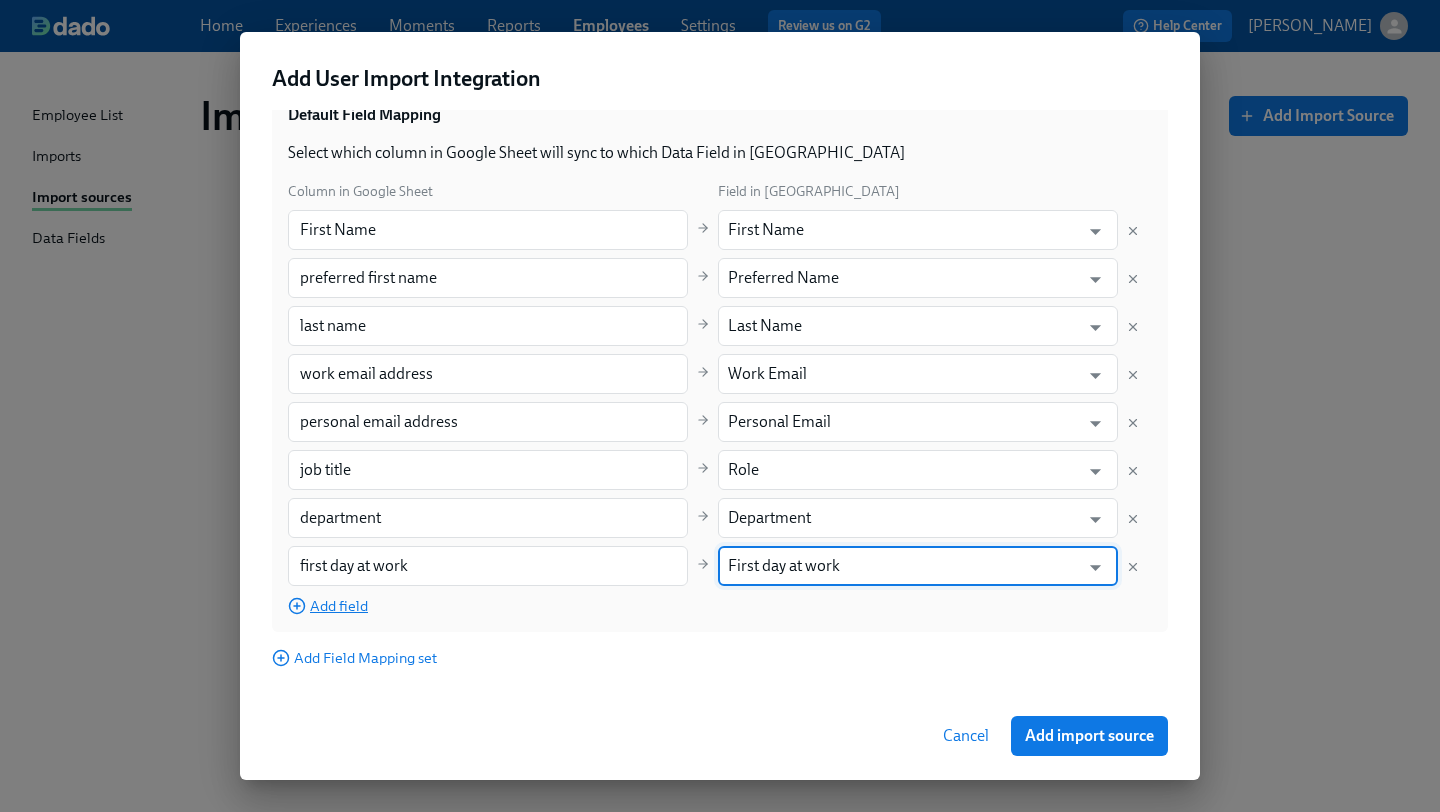 click on "Add field" at bounding box center (328, 606) 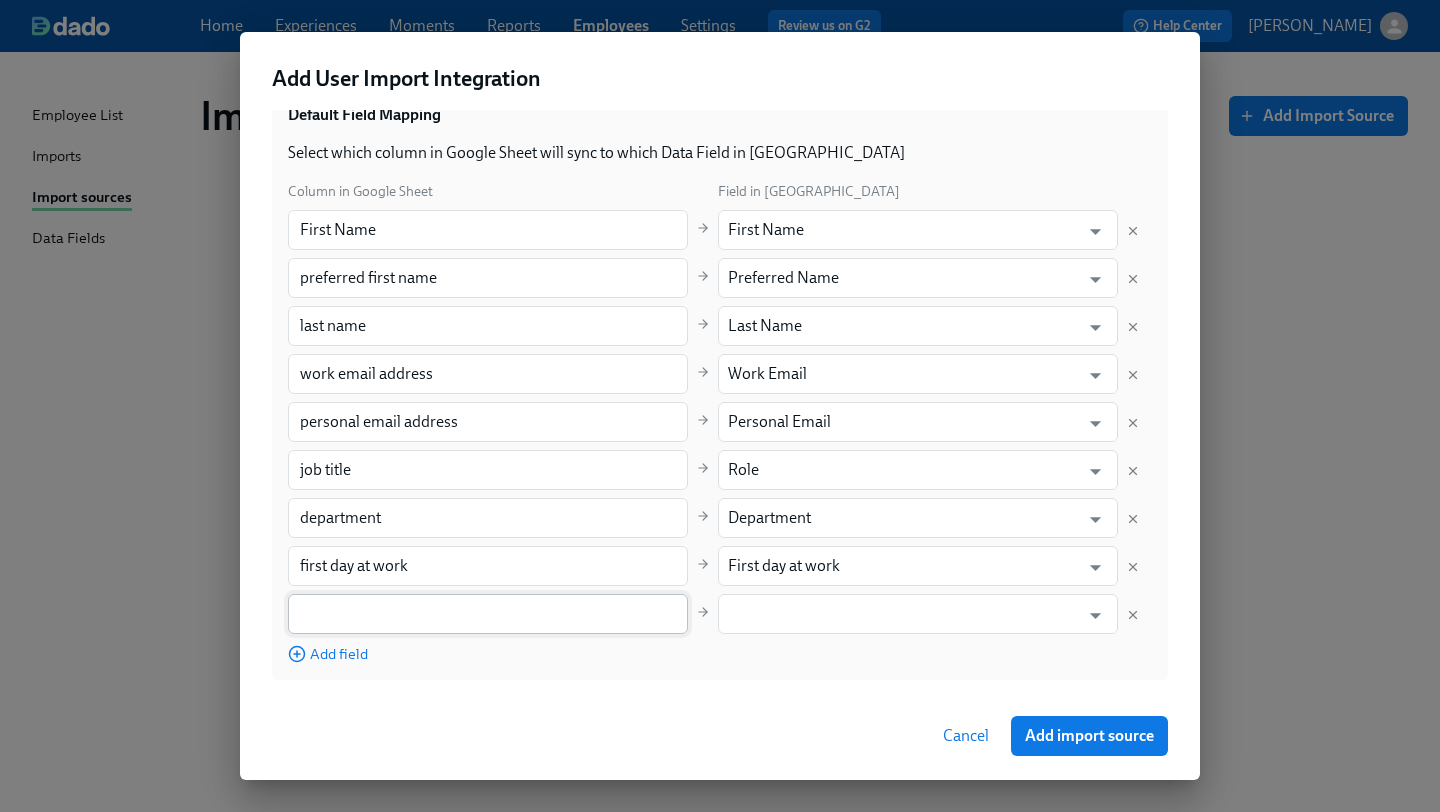 paste on "last day at work" 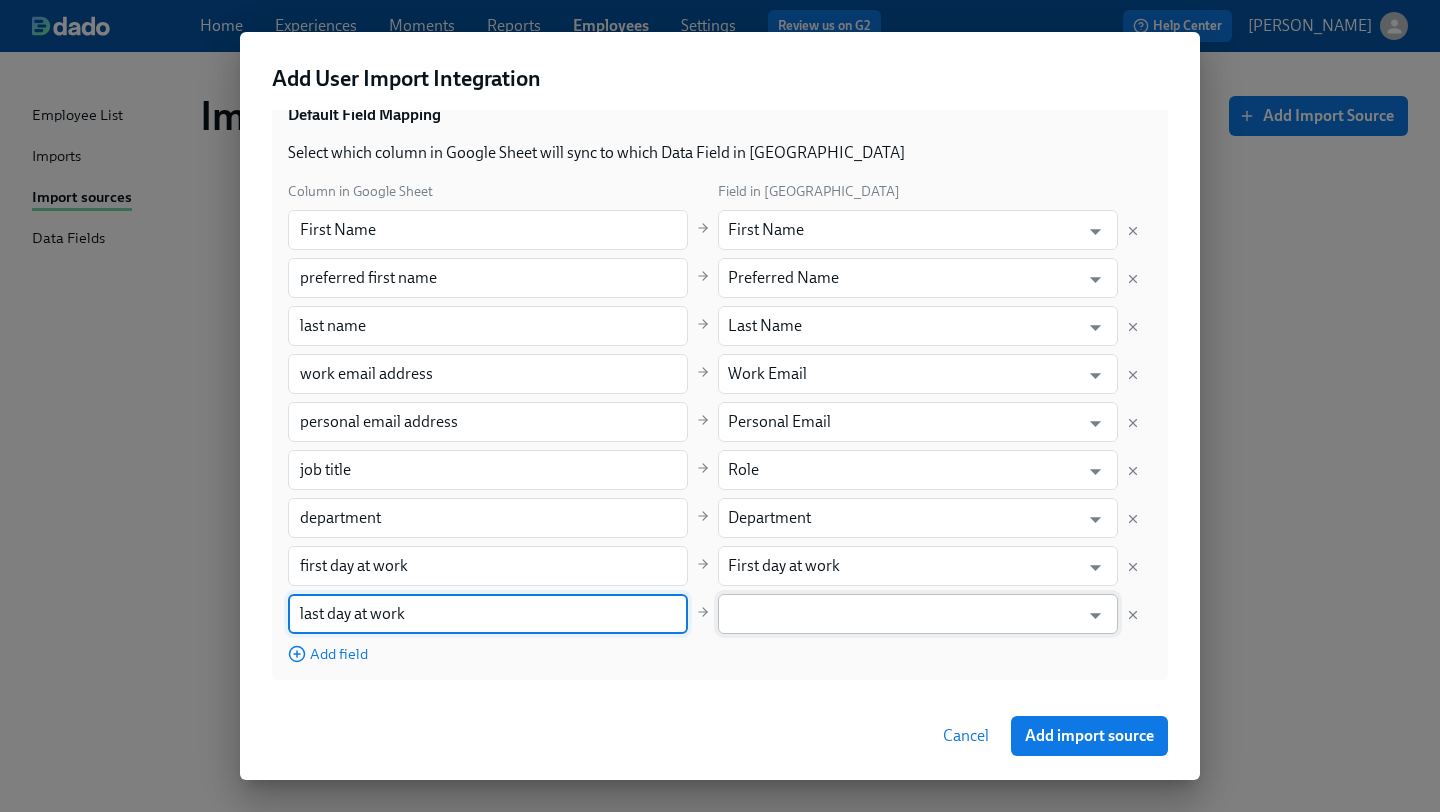type on "last day at work" 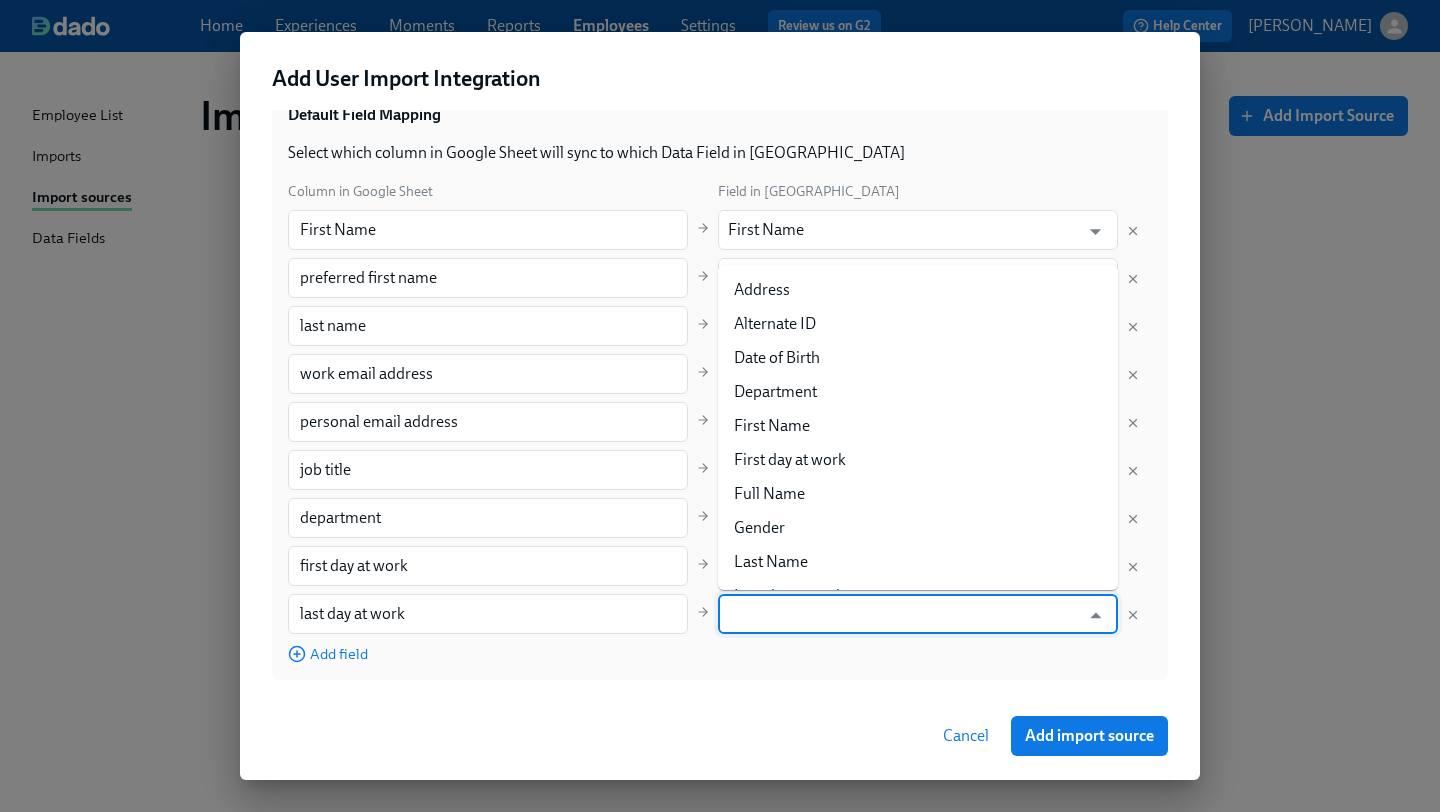 click at bounding box center [903, 614] 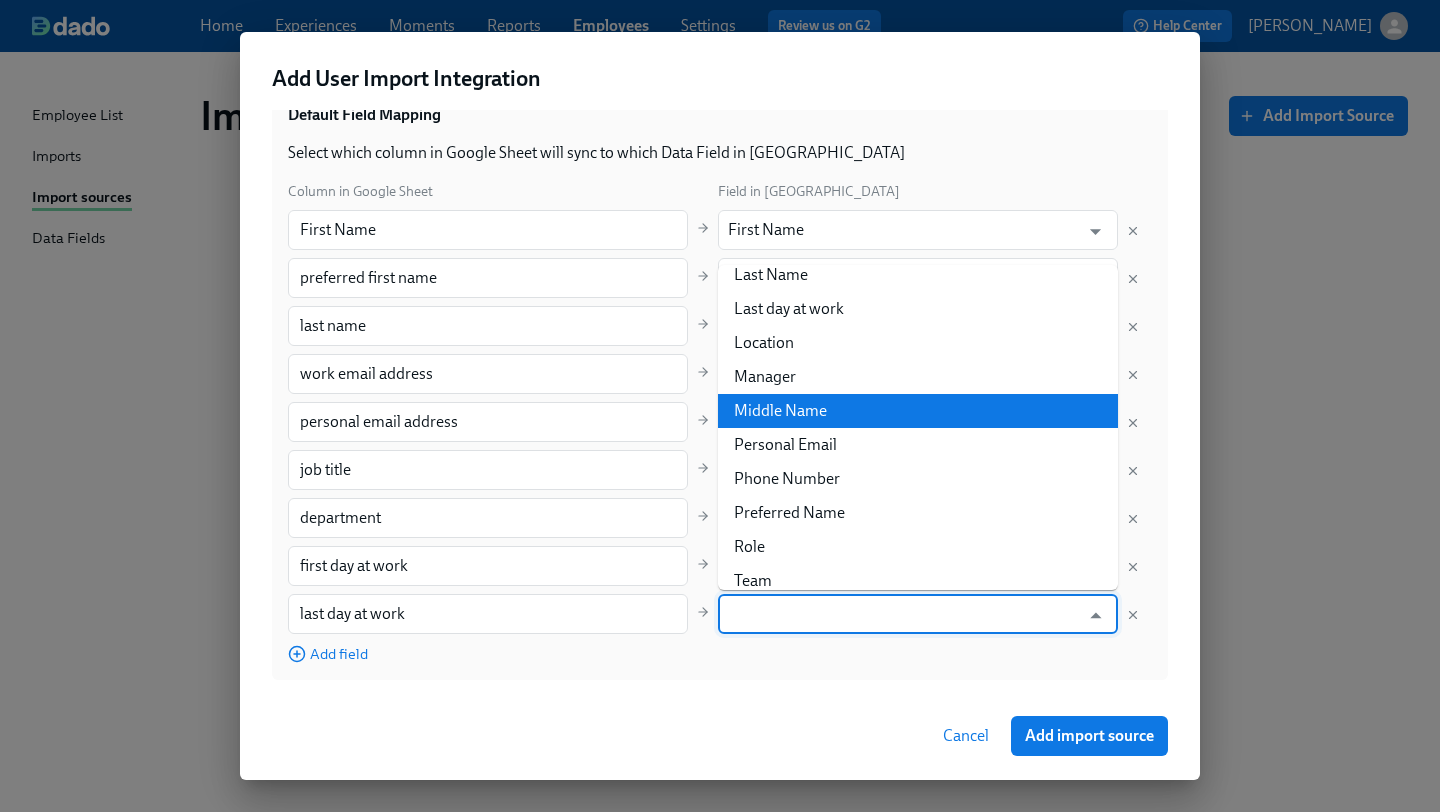 scroll, scrollTop: 278, scrollLeft: 0, axis: vertical 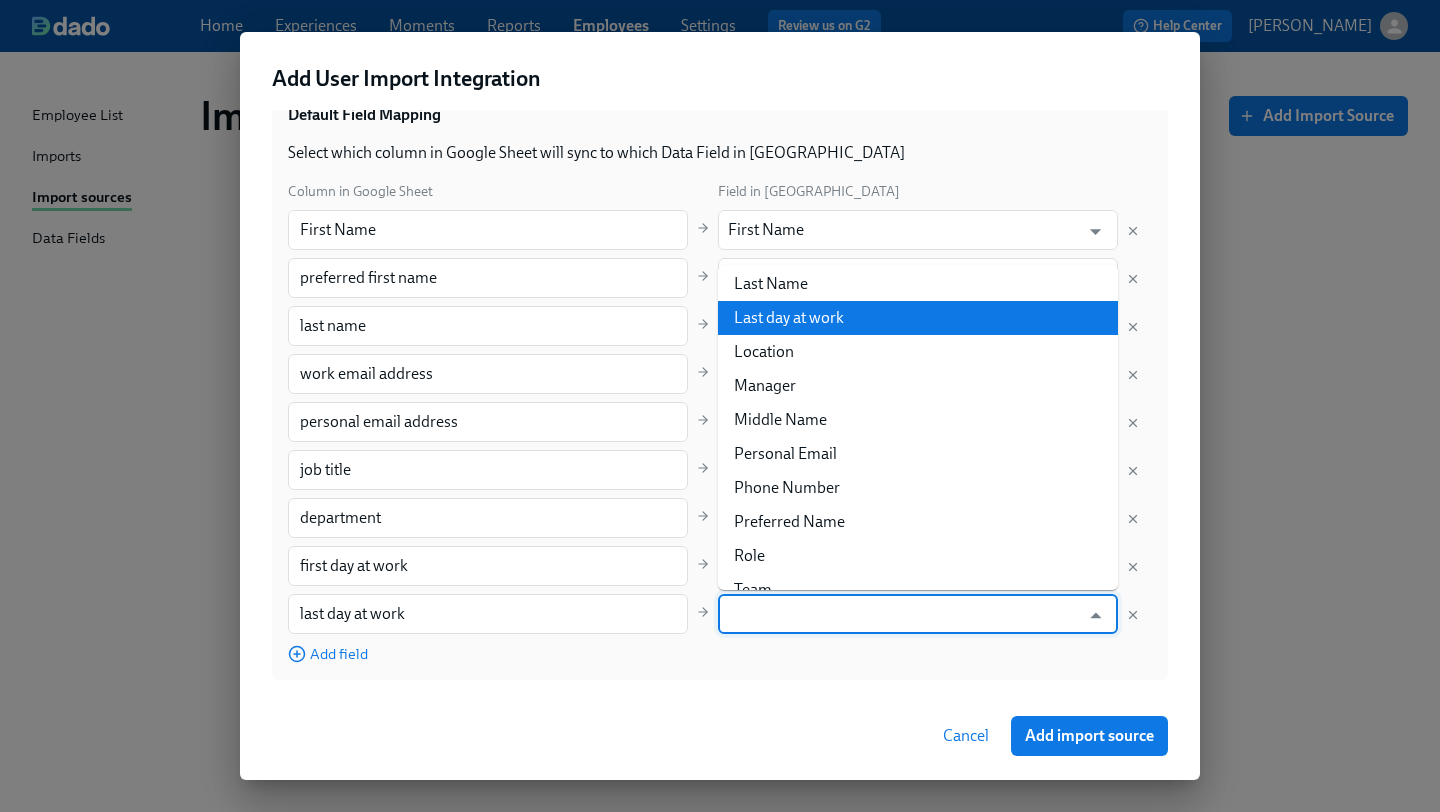 click on "Last day at work" at bounding box center (918, 318) 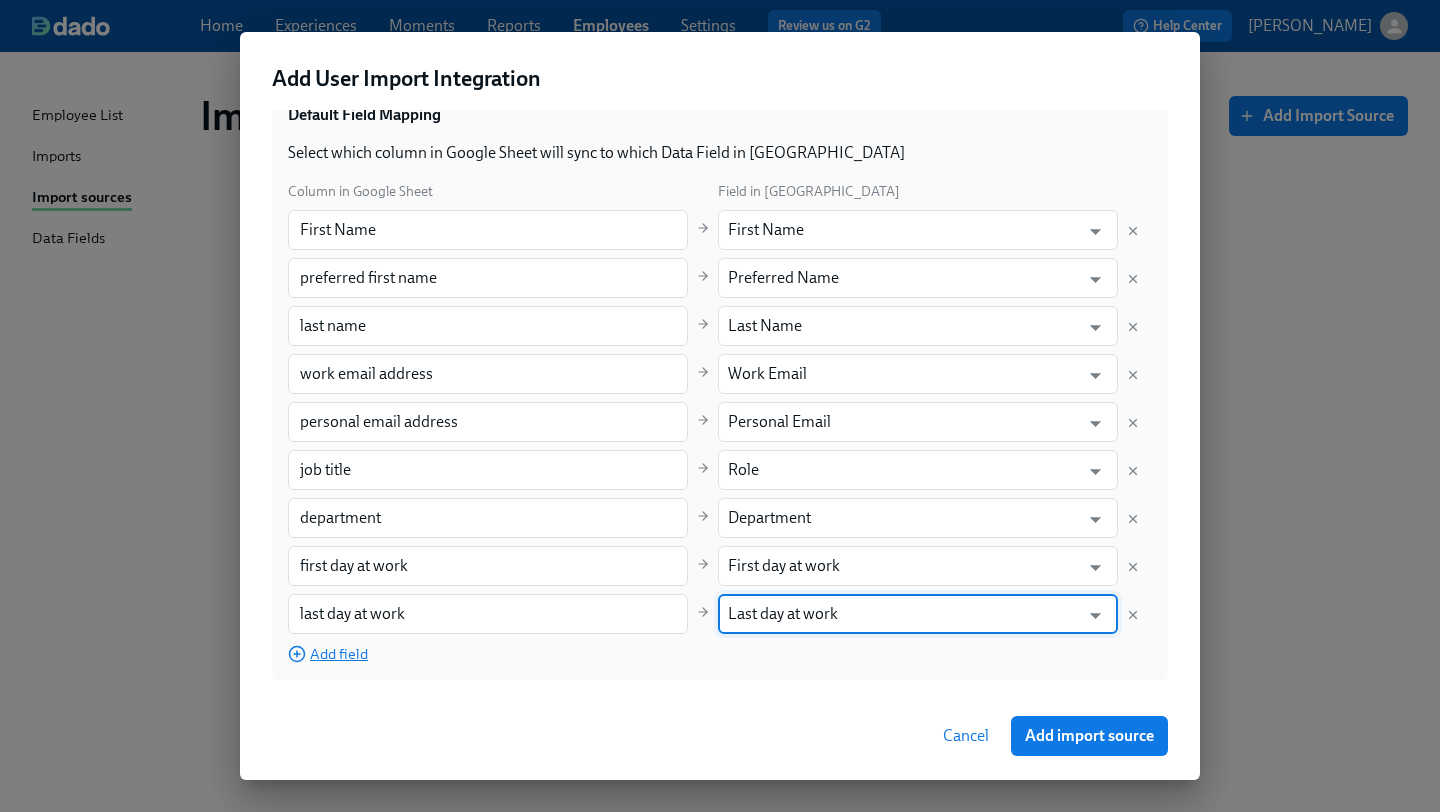 click on "Add field" at bounding box center (328, 654) 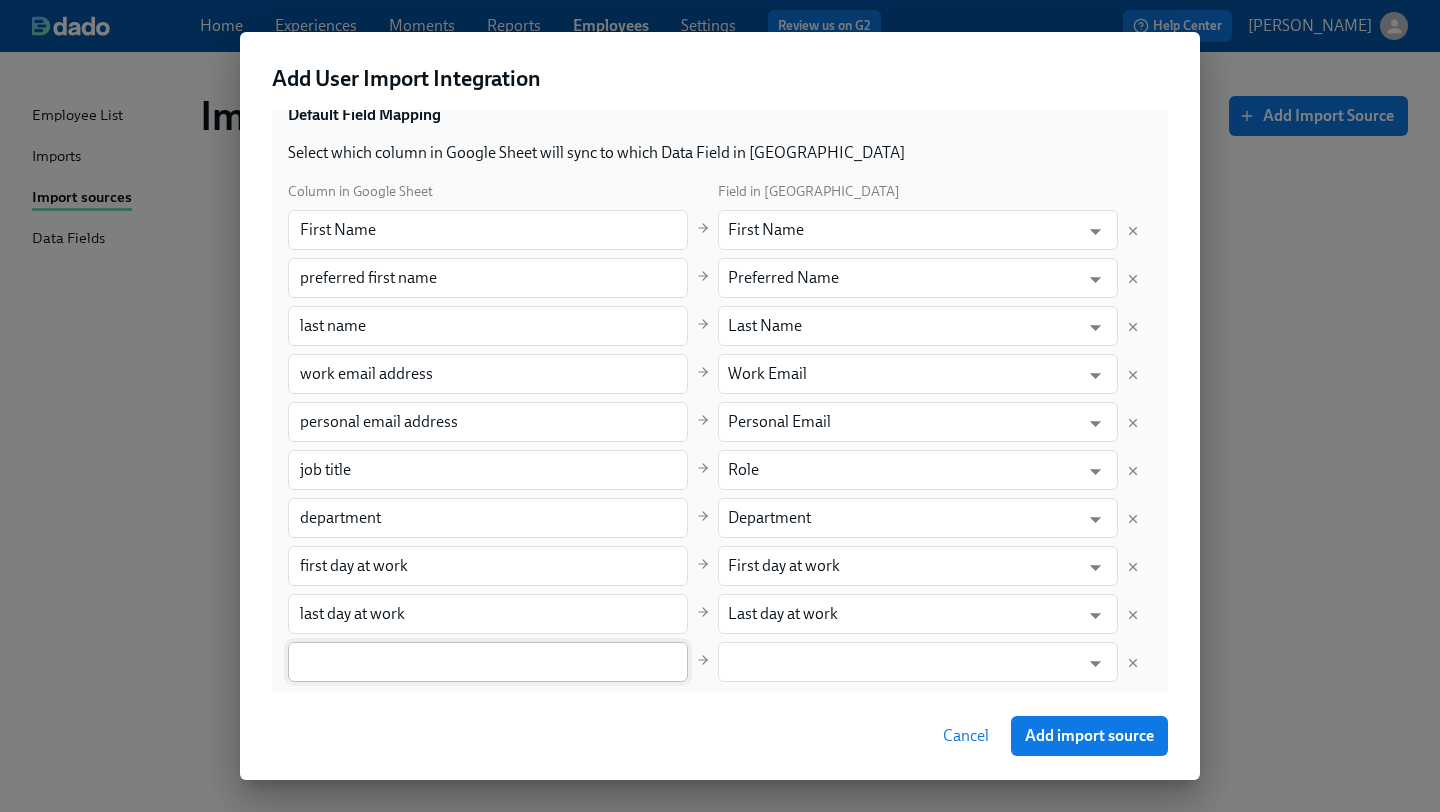 click at bounding box center (488, 662) 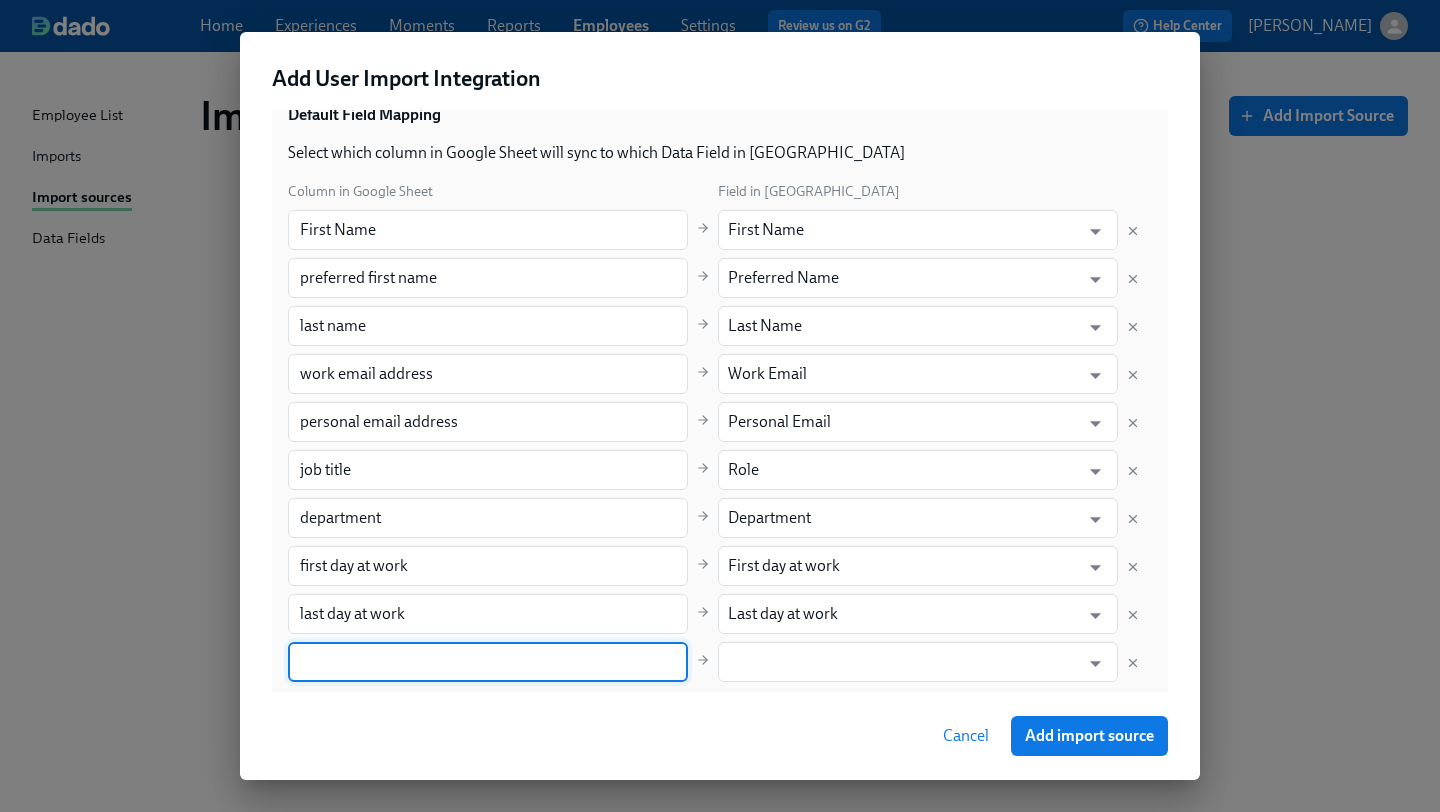 paste on "manager's email address" 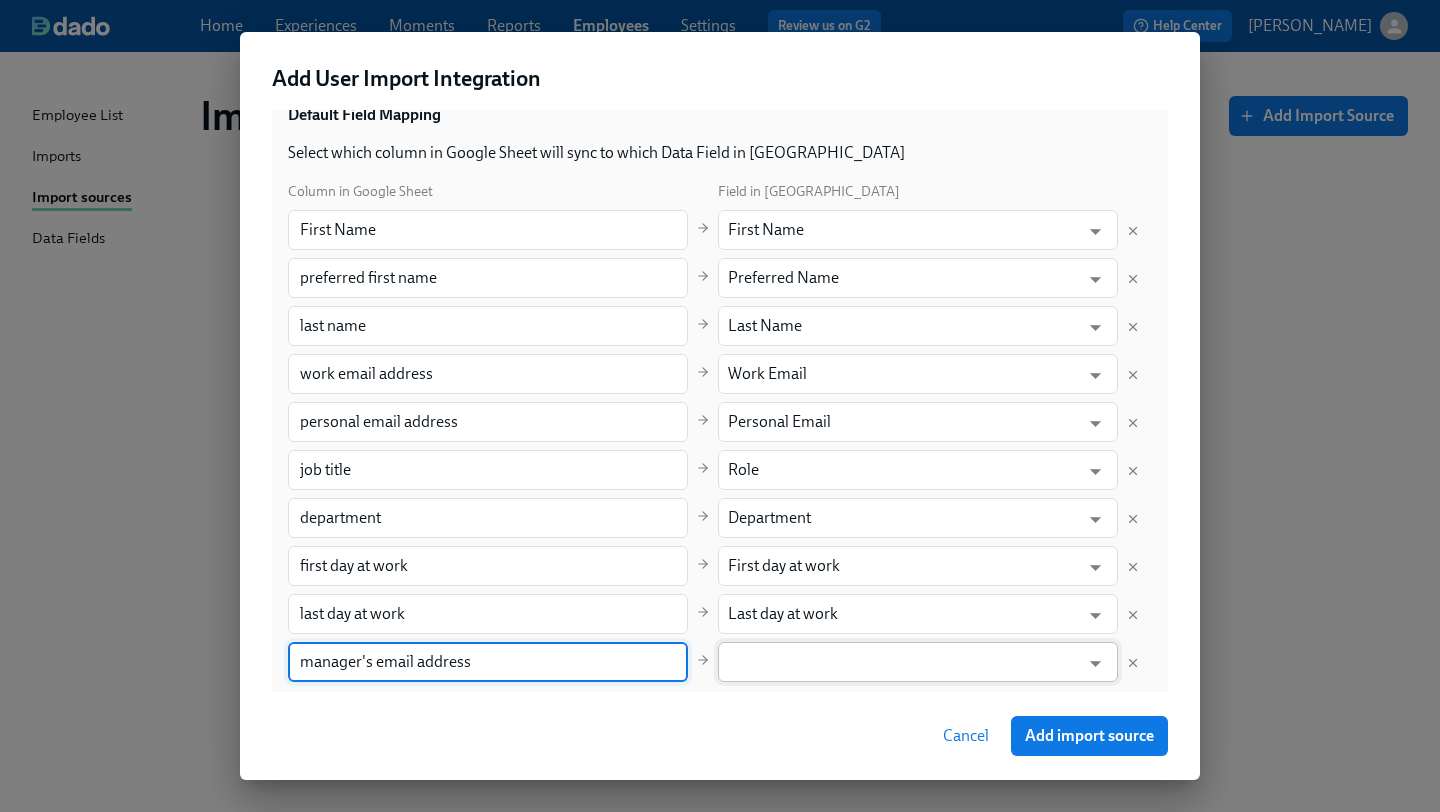 type on "manager's email address" 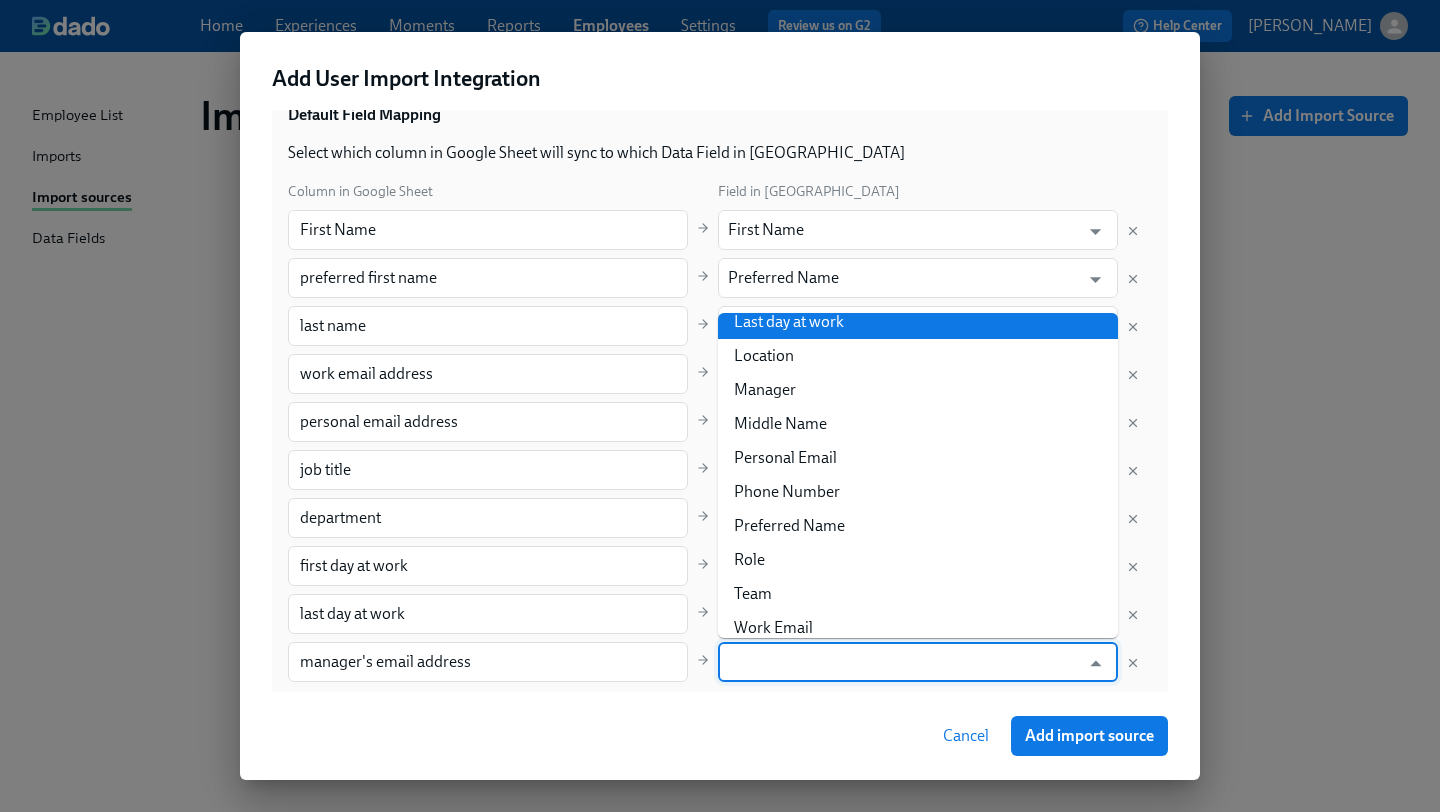 scroll, scrollTop: 337, scrollLeft: 0, axis: vertical 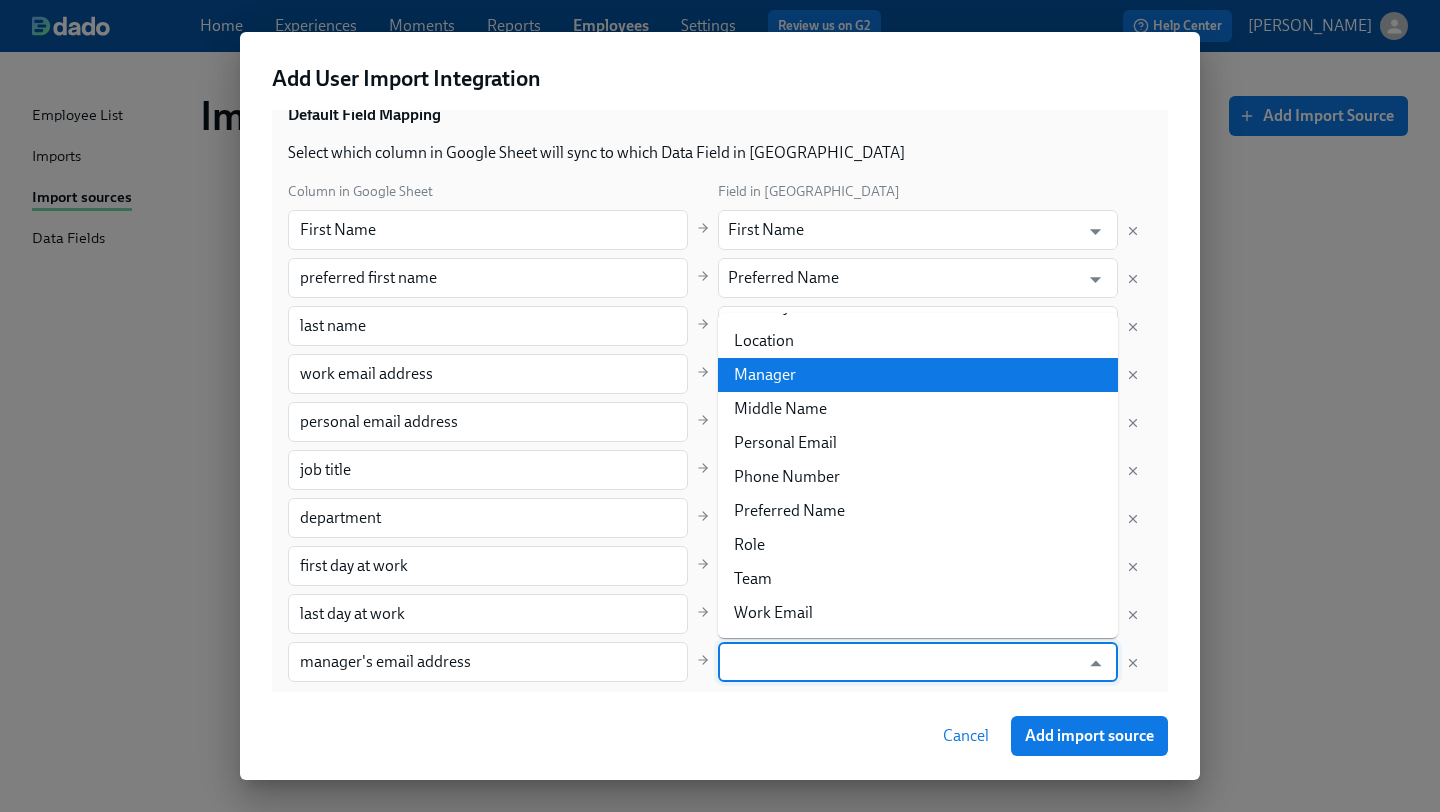 click on "Default Field Mapping Select which column in Google Sheet will sync to which Data Field in Dado Column in Google Sheet   Field in Dado   First Name ​ First Name ​ preferred first name ​ Preferred Name ​ last name ​ Last Name ​ work email address ​ Work Email ​ personal email address ​ Personal Email ​ job title ​ Role ​ department ​ Department ​ first day at work ​ First day at work ​ last day at work ​ Last day at work ​ manager's email address ​ ​ Add field" at bounding box center (720, 408) 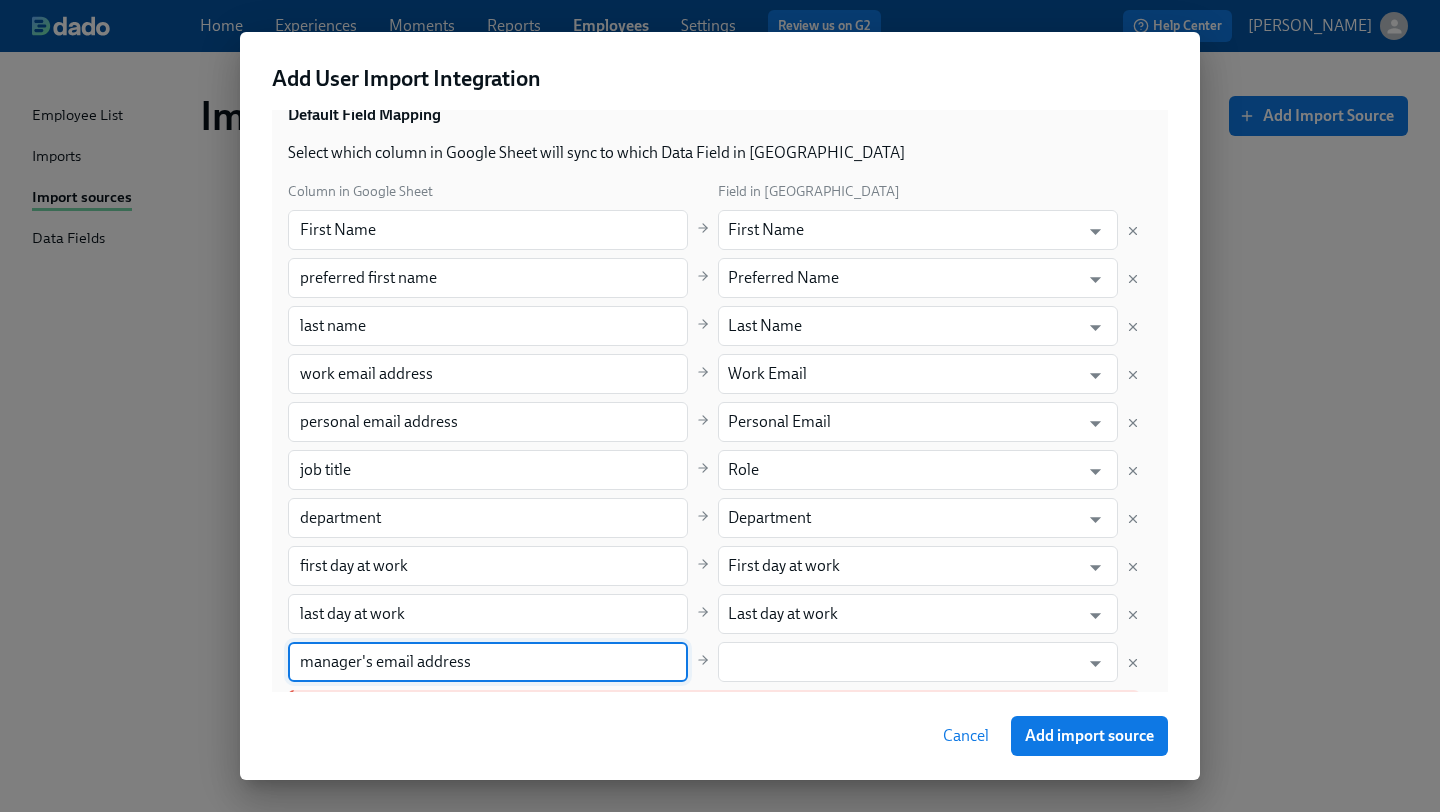 click on "manager's email address" at bounding box center (488, 662) 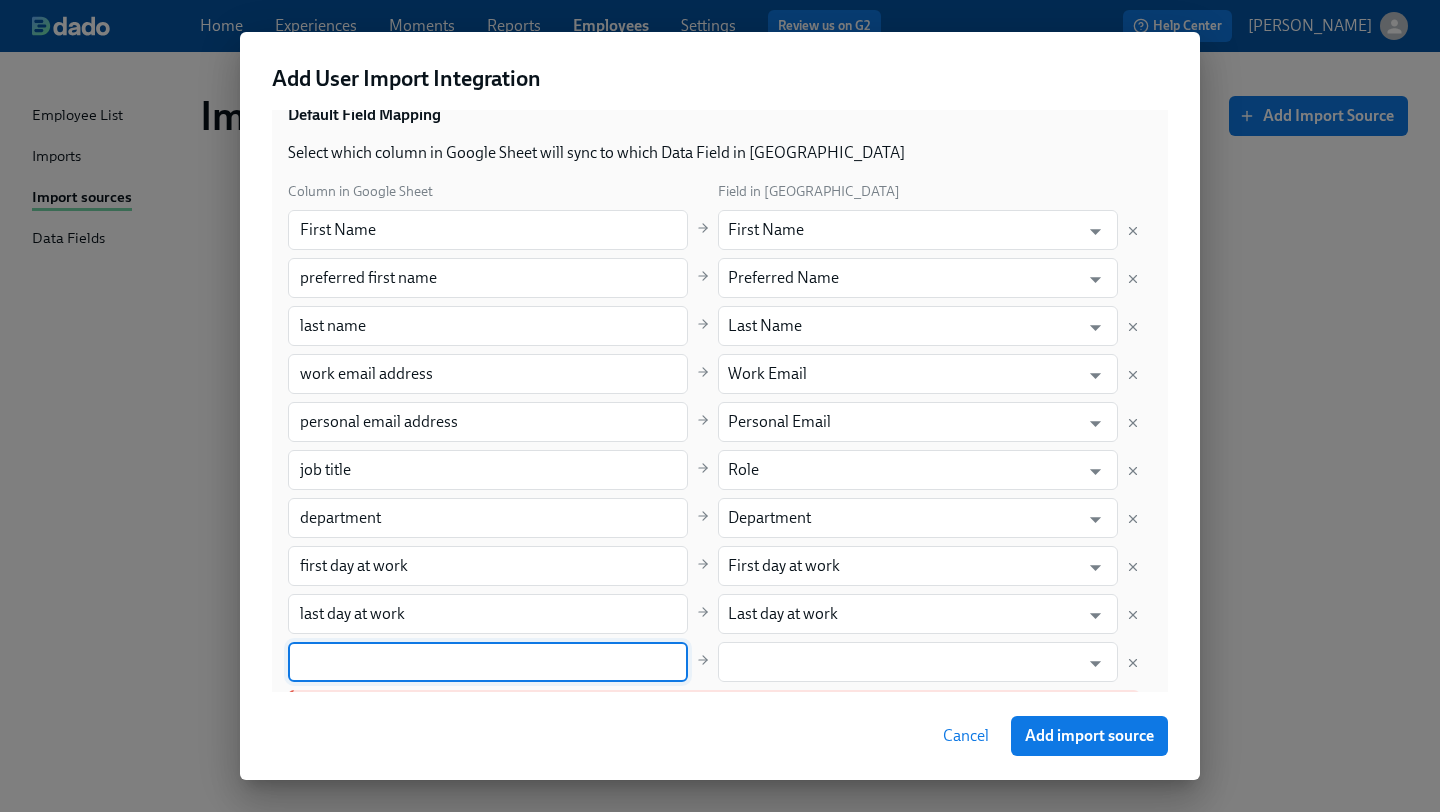 type 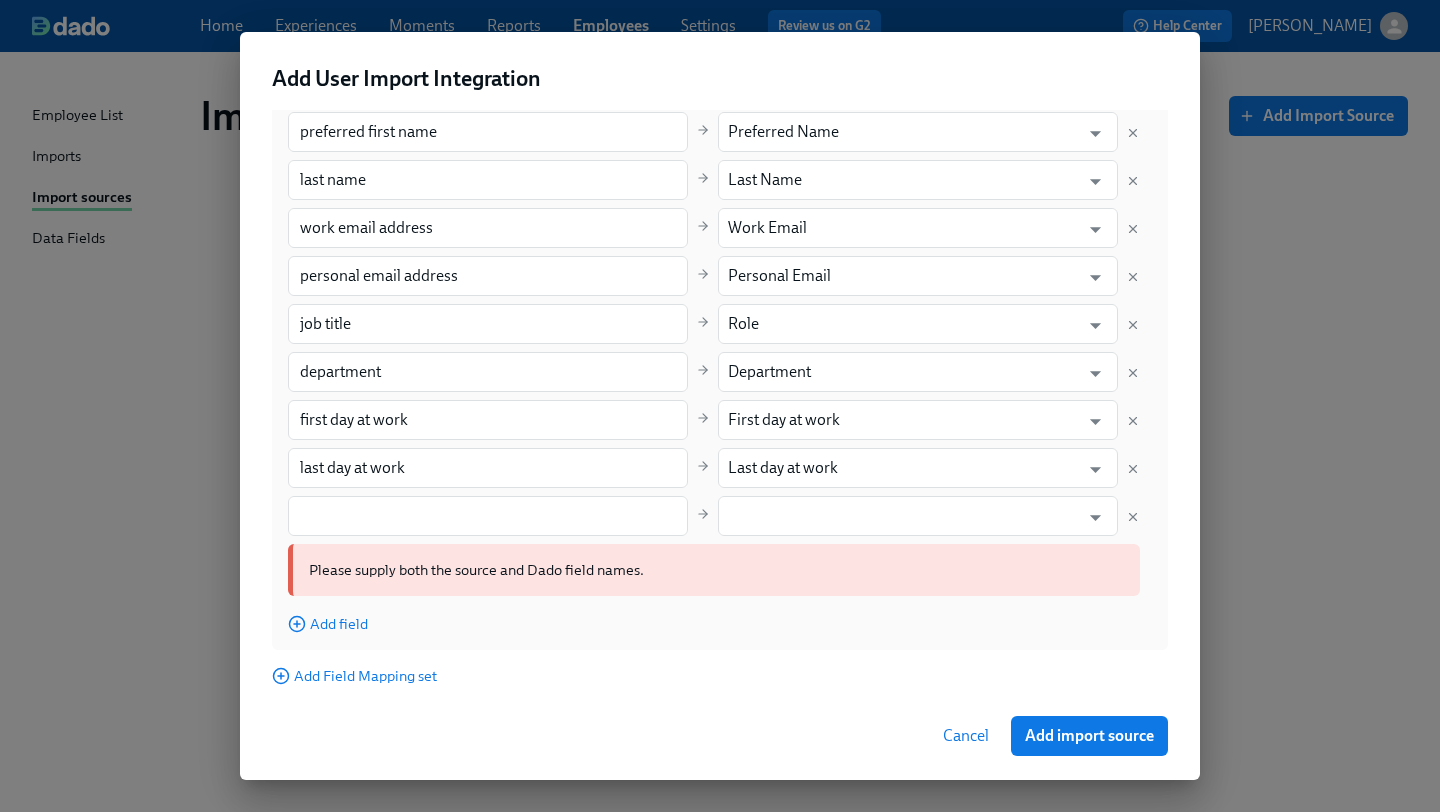 scroll, scrollTop: 436, scrollLeft: 0, axis: vertical 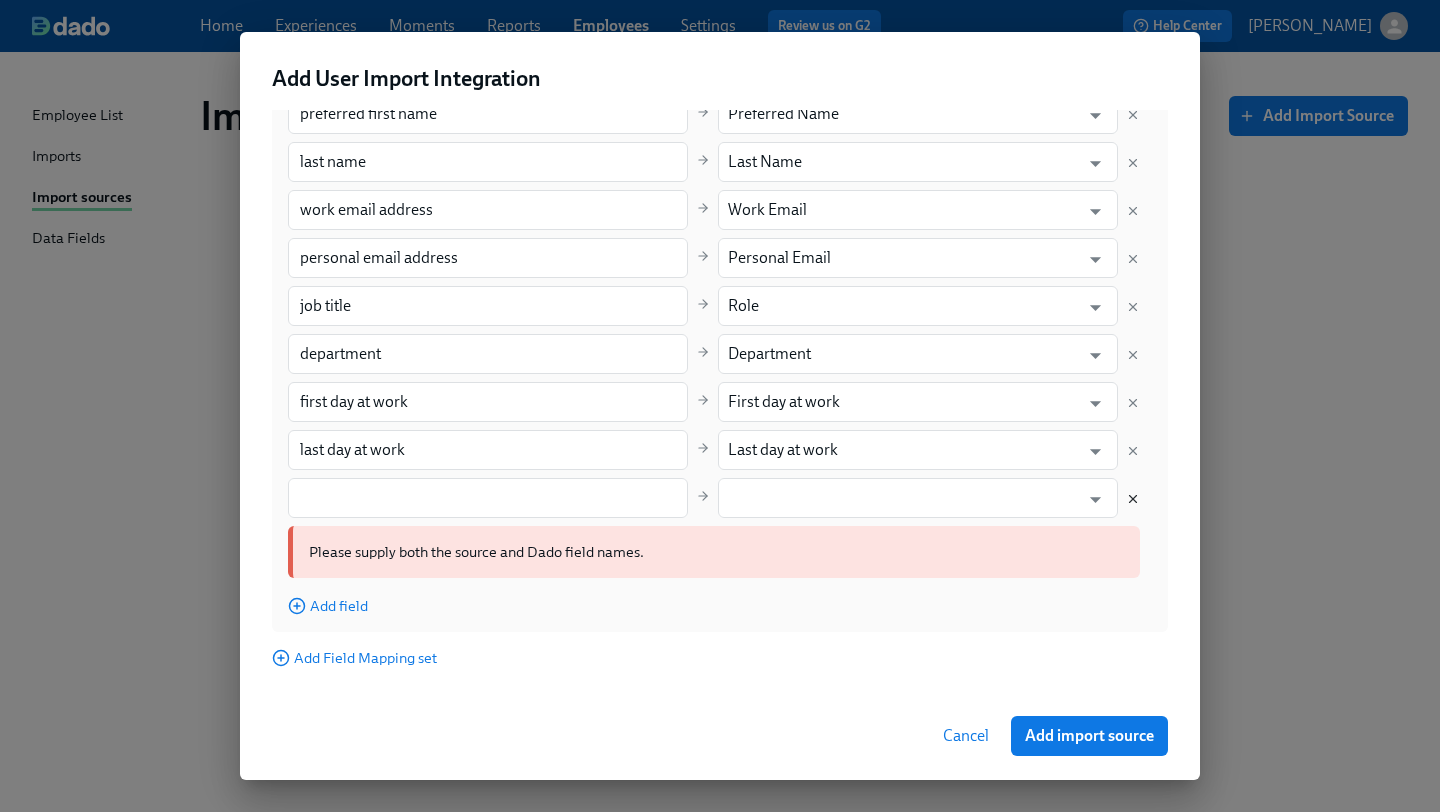 click 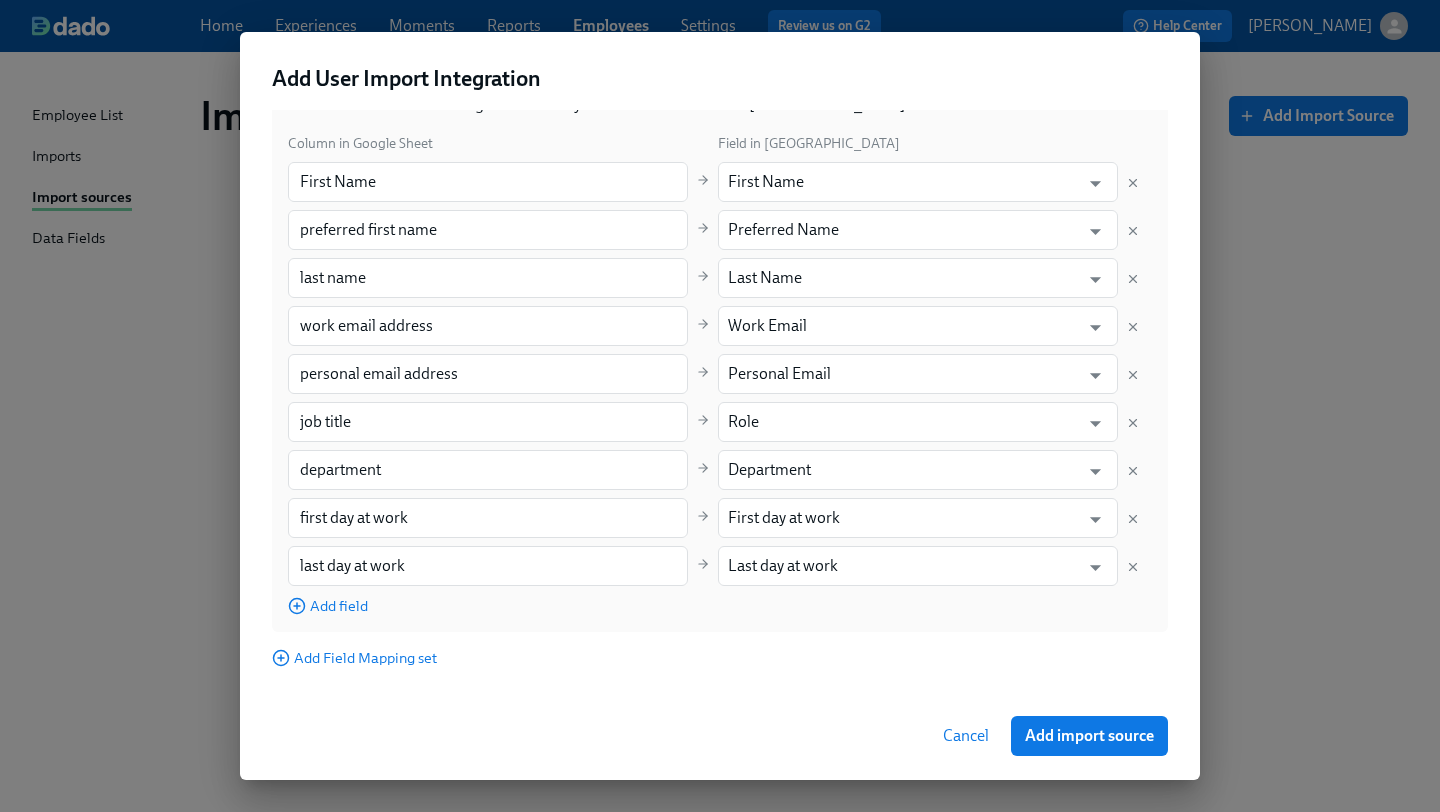 scroll, scrollTop: 320, scrollLeft: 0, axis: vertical 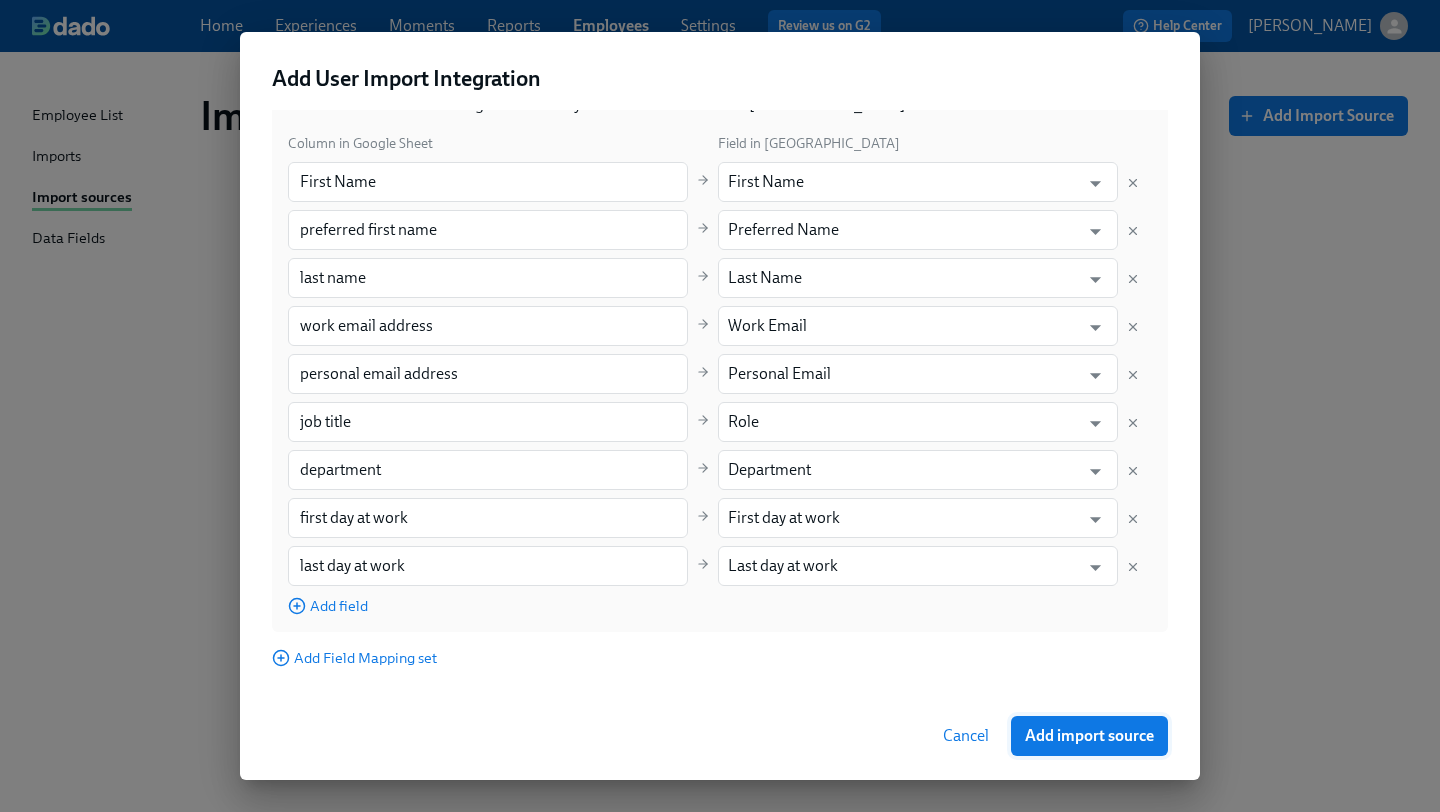 click on "Add import source" at bounding box center [1089, 736] 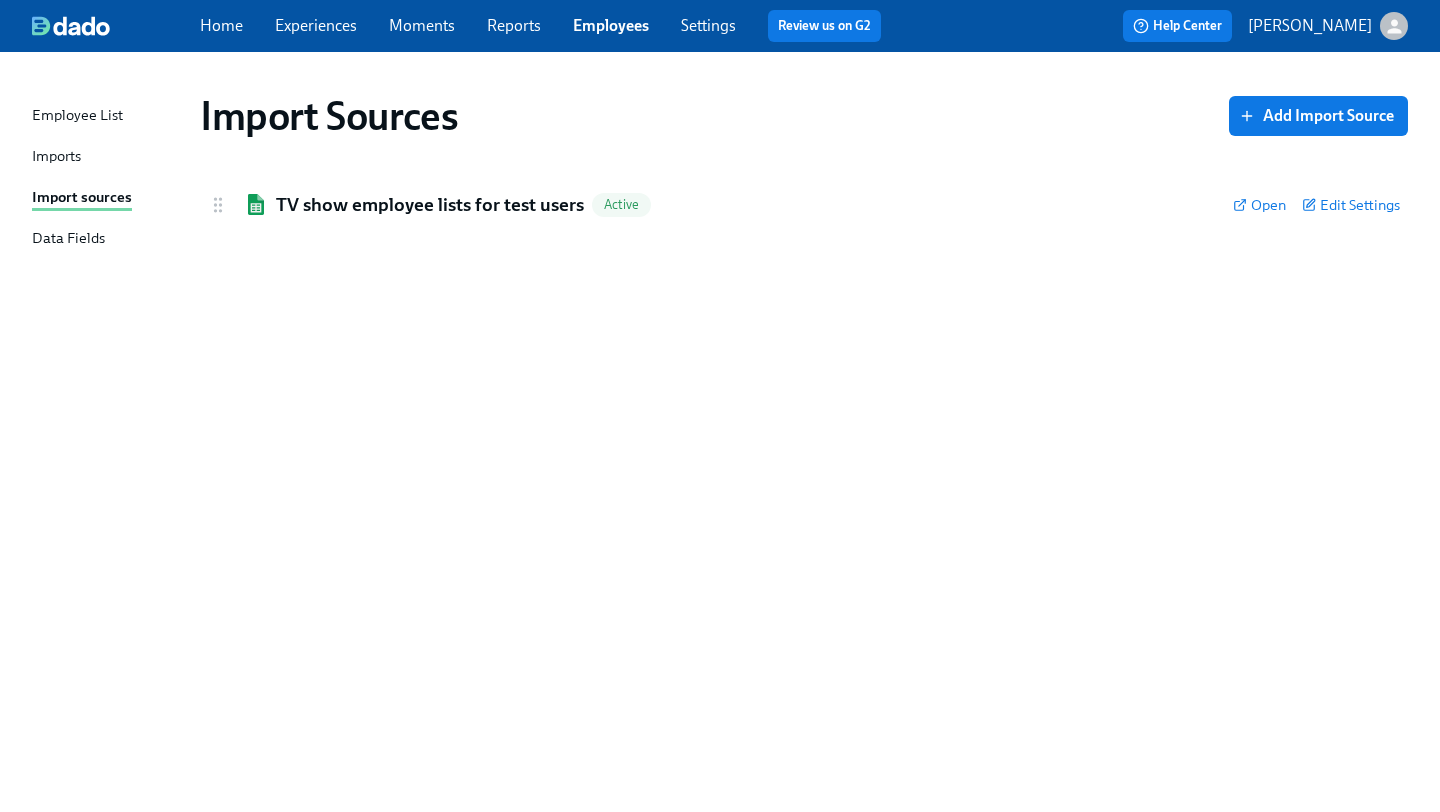 click on "Import Sources Add Import Source TV show employee lists for test users Active Open Edit Settings Active:  data will be synced every import Remove Import Source Default Field Mapping Select which column in Google Sheets will sync to which Data Field in Dado Column in Google Sheets   Field in Dado   First Name ​ First Name ​ preferred first name ​ Preferred Name ​ last name ​ Last Name ​ work email address ​ Work Email ​ personal email address ​ Personal Email ​ job title ​ Role ​ department ​ Department ​ first day at work ​ First day at work ​ last day at work ​ Last day at work ​ Add field Add Field Mapping set Save changes" at bounding box center [720, 420] 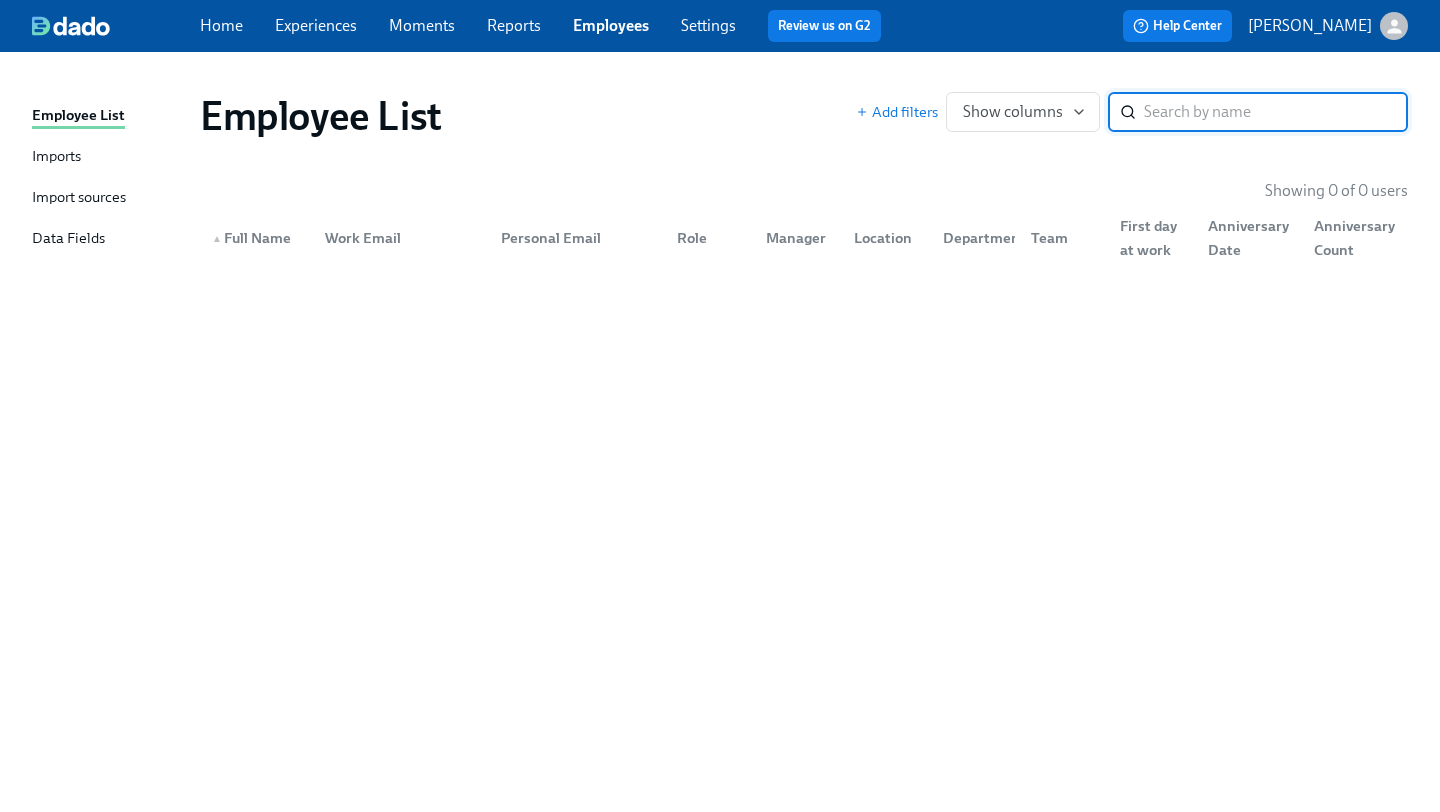 click on "Import sources" at bounding box center (79, 198) 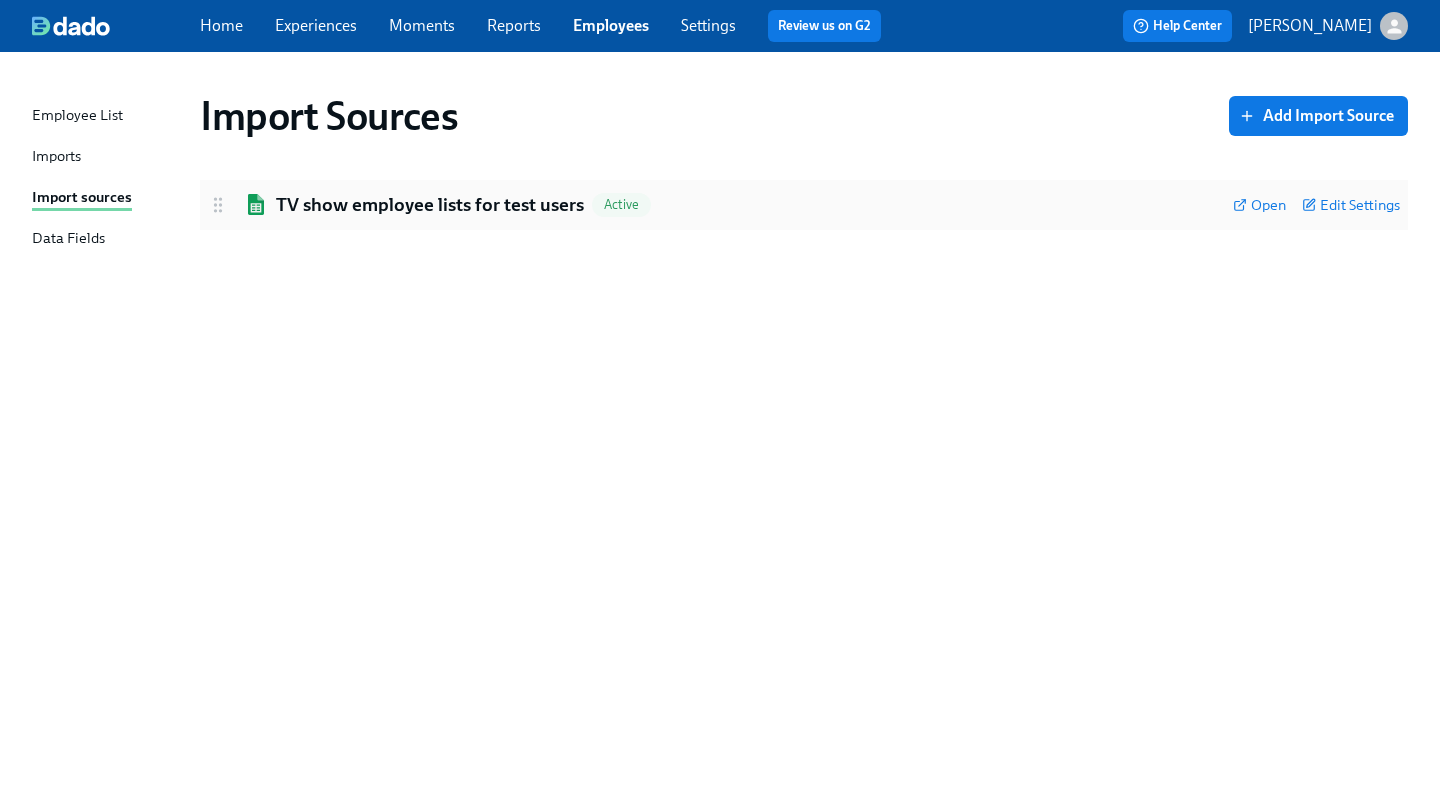 click on "TV show employee lists for test users" at bounding box center [430, 205] 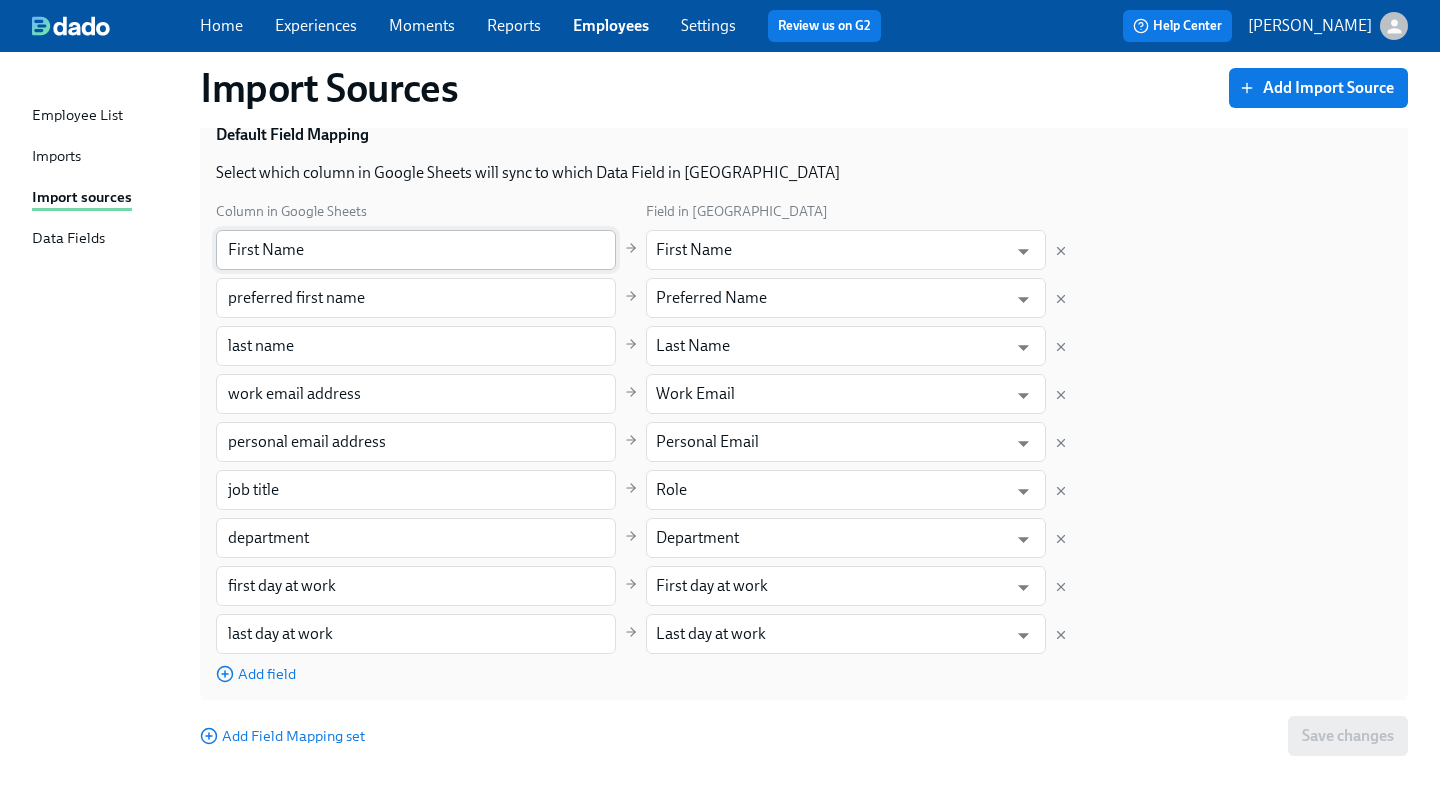scroll, scrollTop: 0, scrollLeft: 0, axis: both 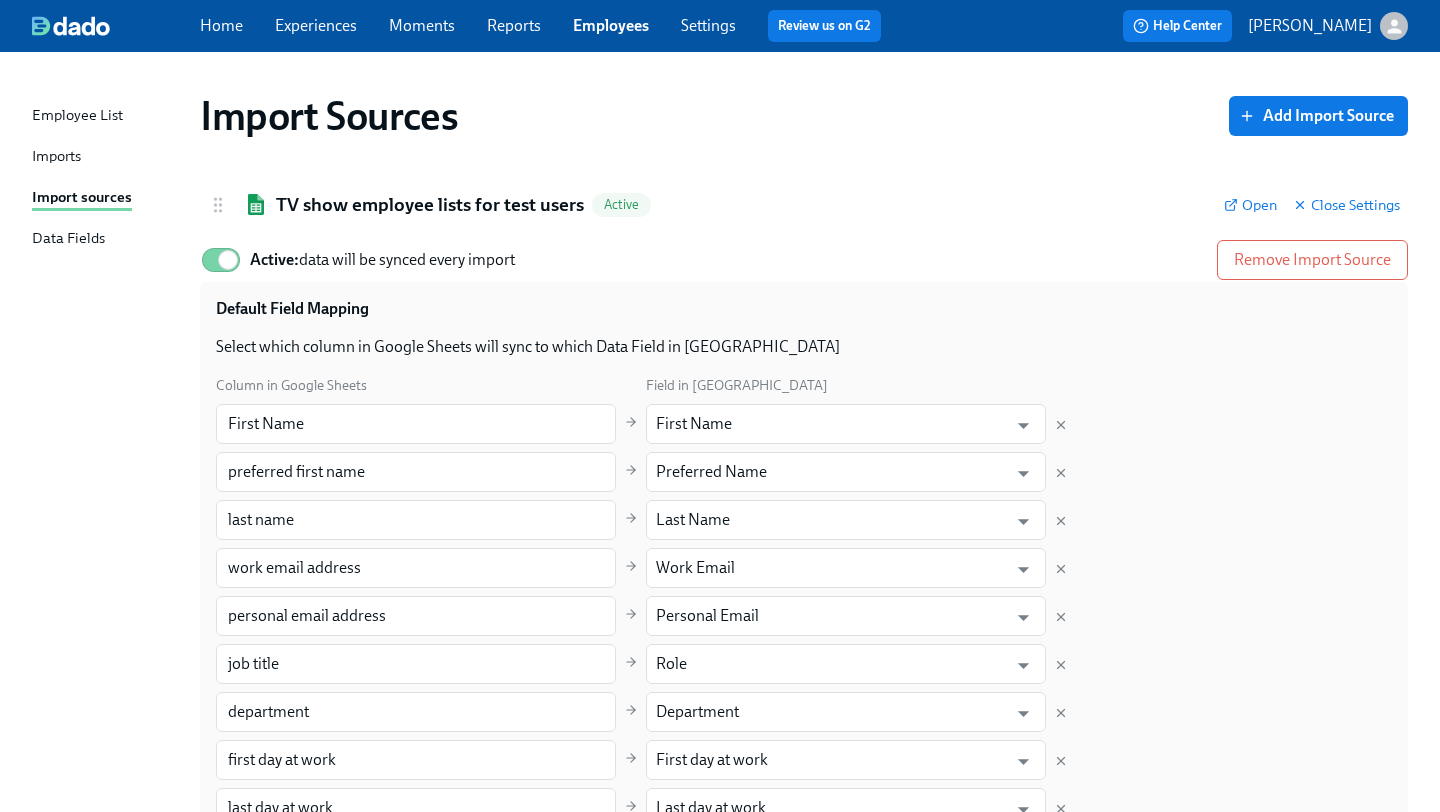 click on "Import sources" at bounding box center (82, 198) 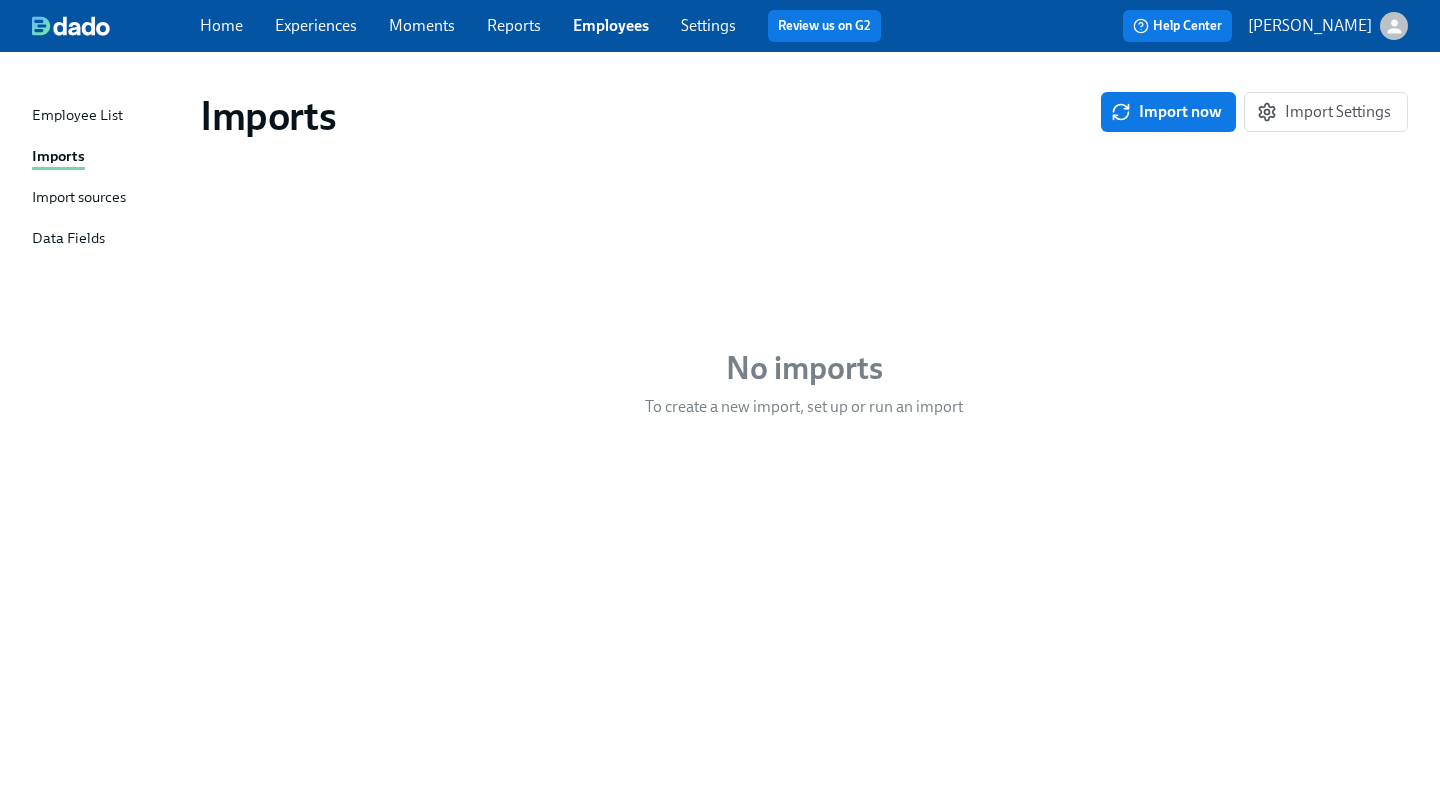 click on "Import sources" at bounding box center [79, 198] 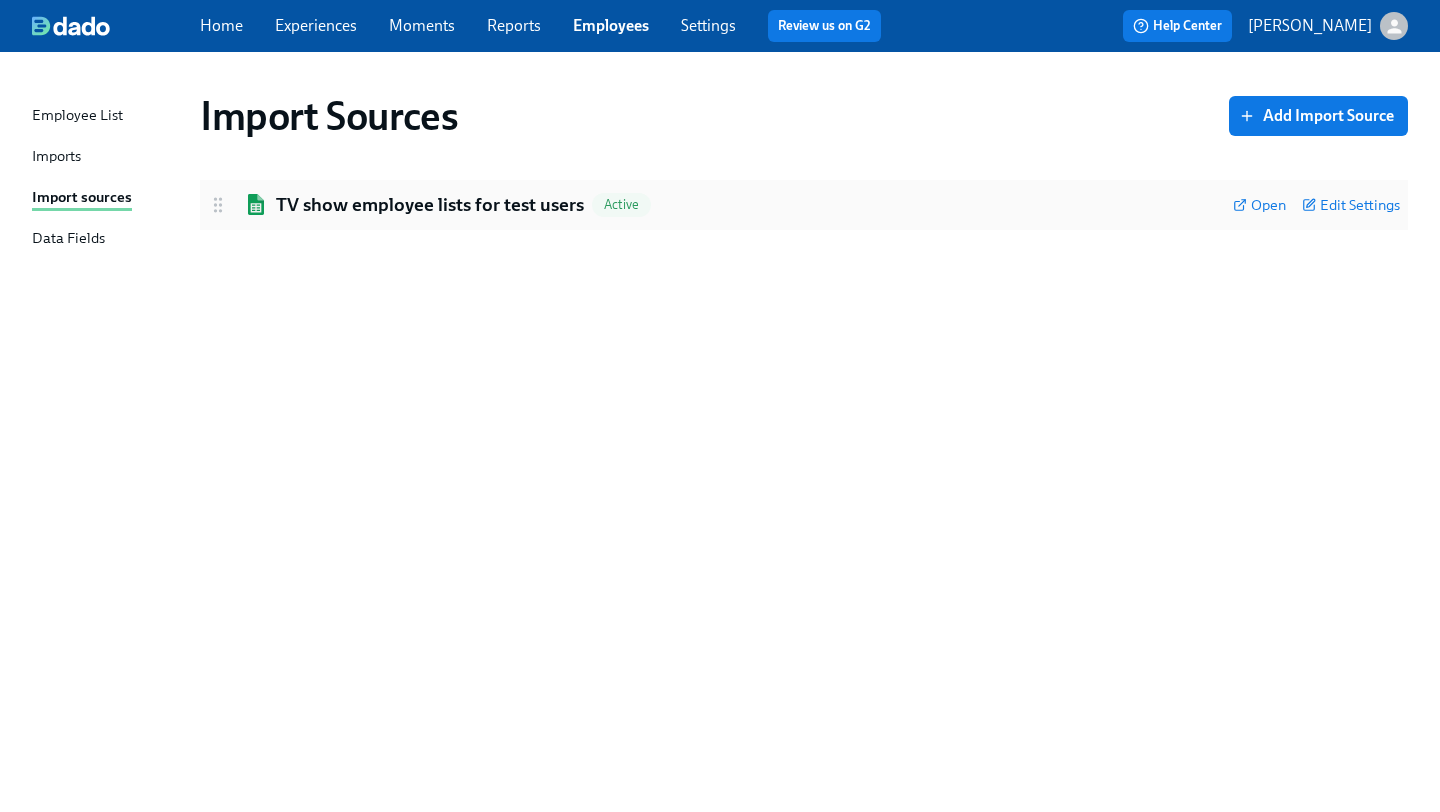 click on "TV show employee lists for test users" at bounding box center [430, 205] 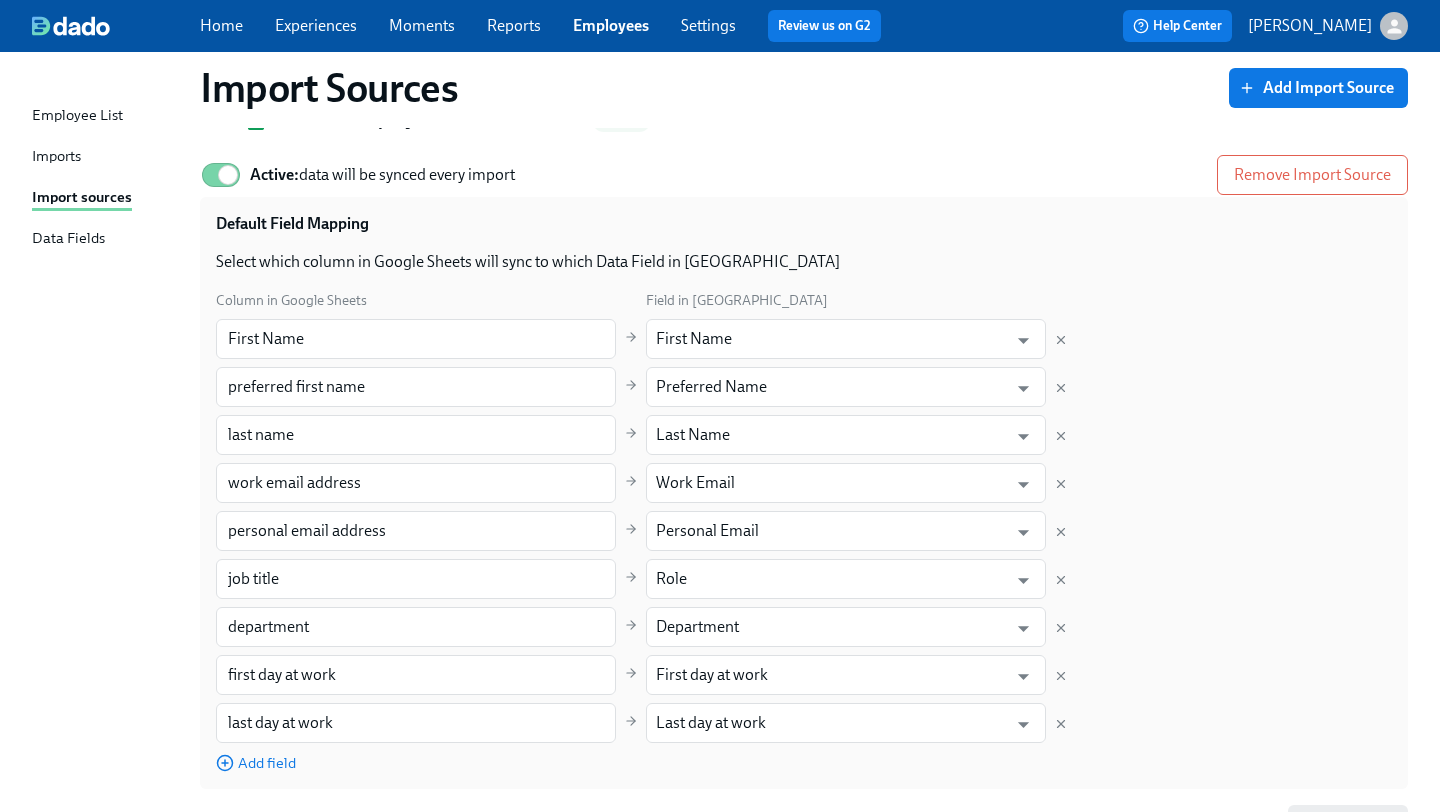 scroll, scrollTop: 0, scrollLeft: 0, axis: both 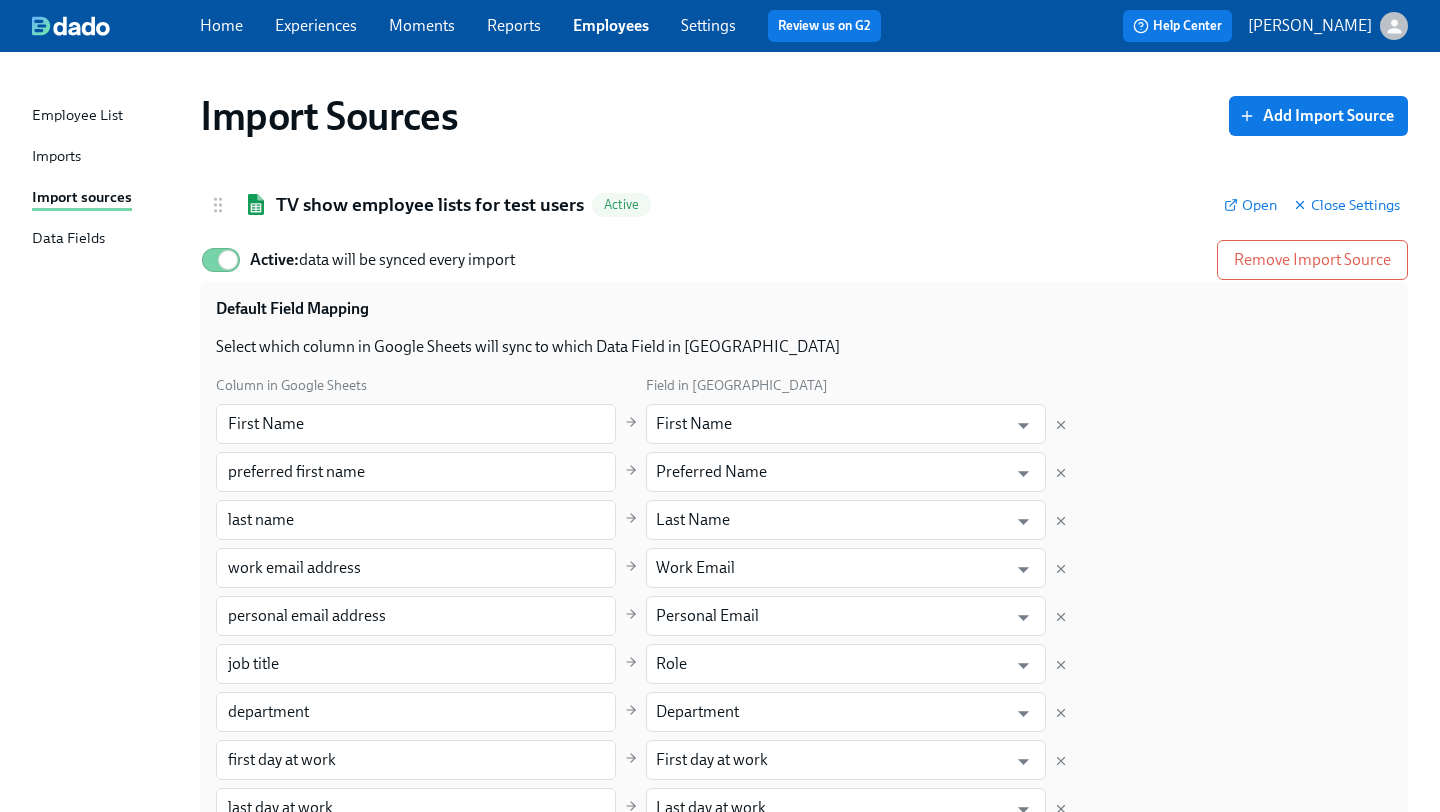click on "Imports" at bounding box center [56, 157] 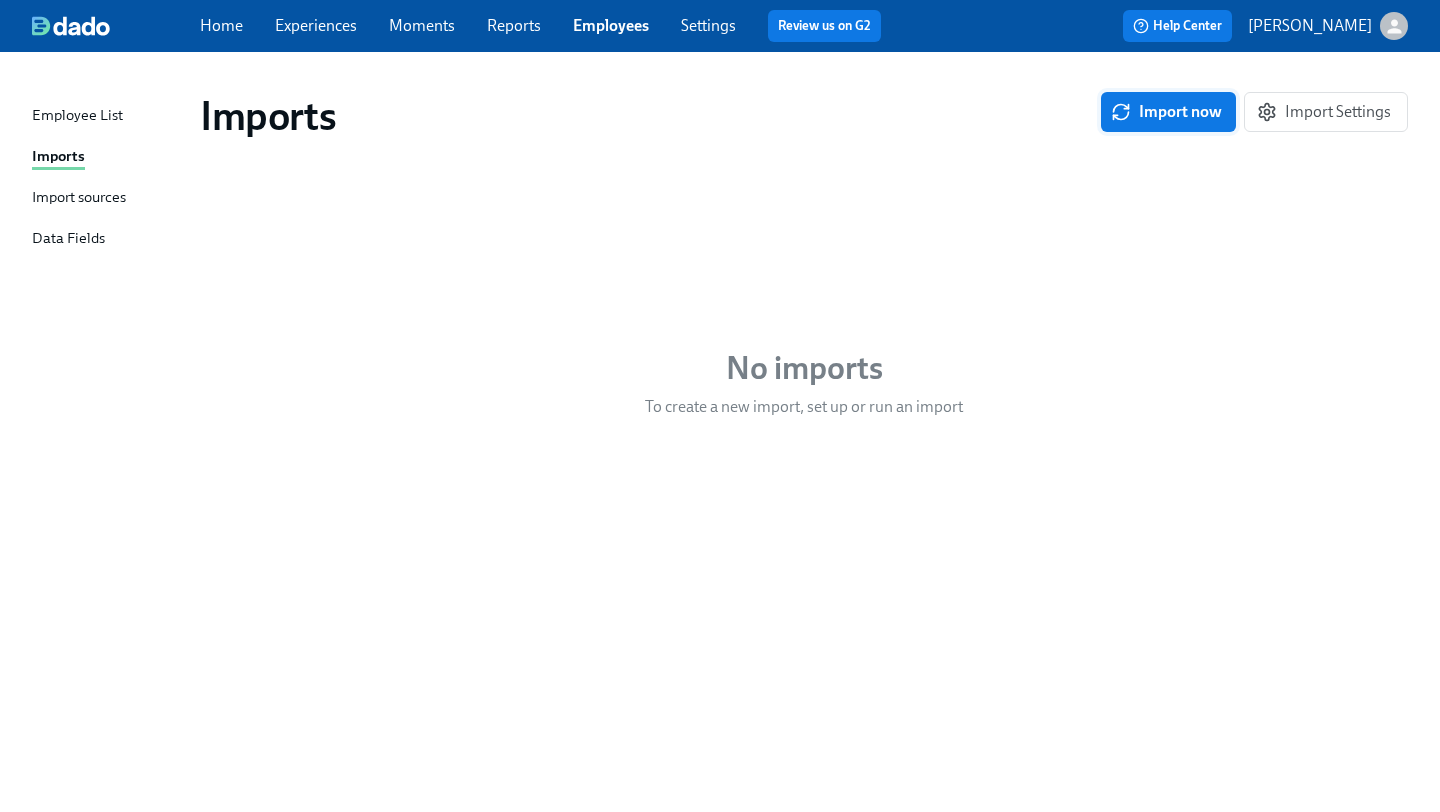 click on "Import now" at bounding box center [1168, 112] 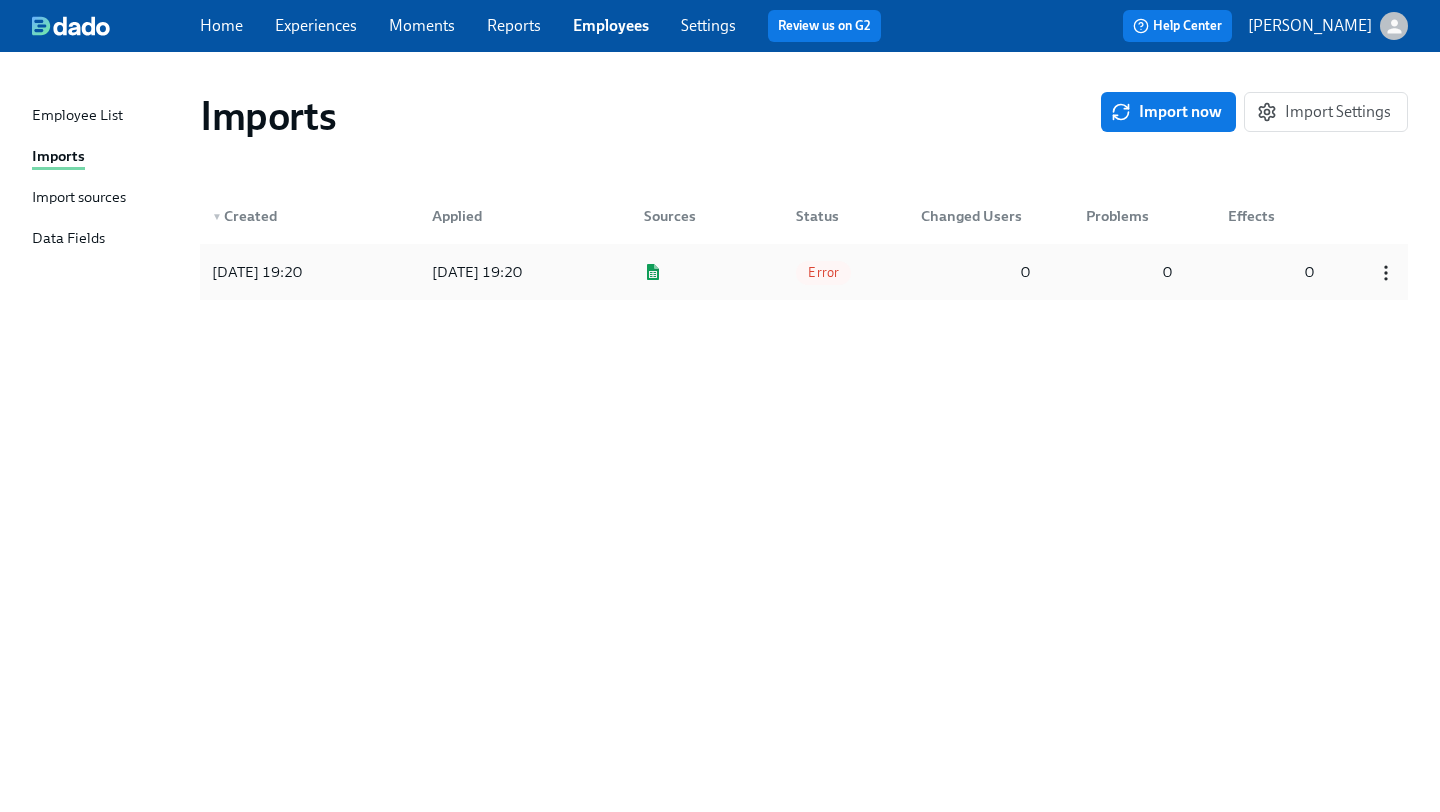 click 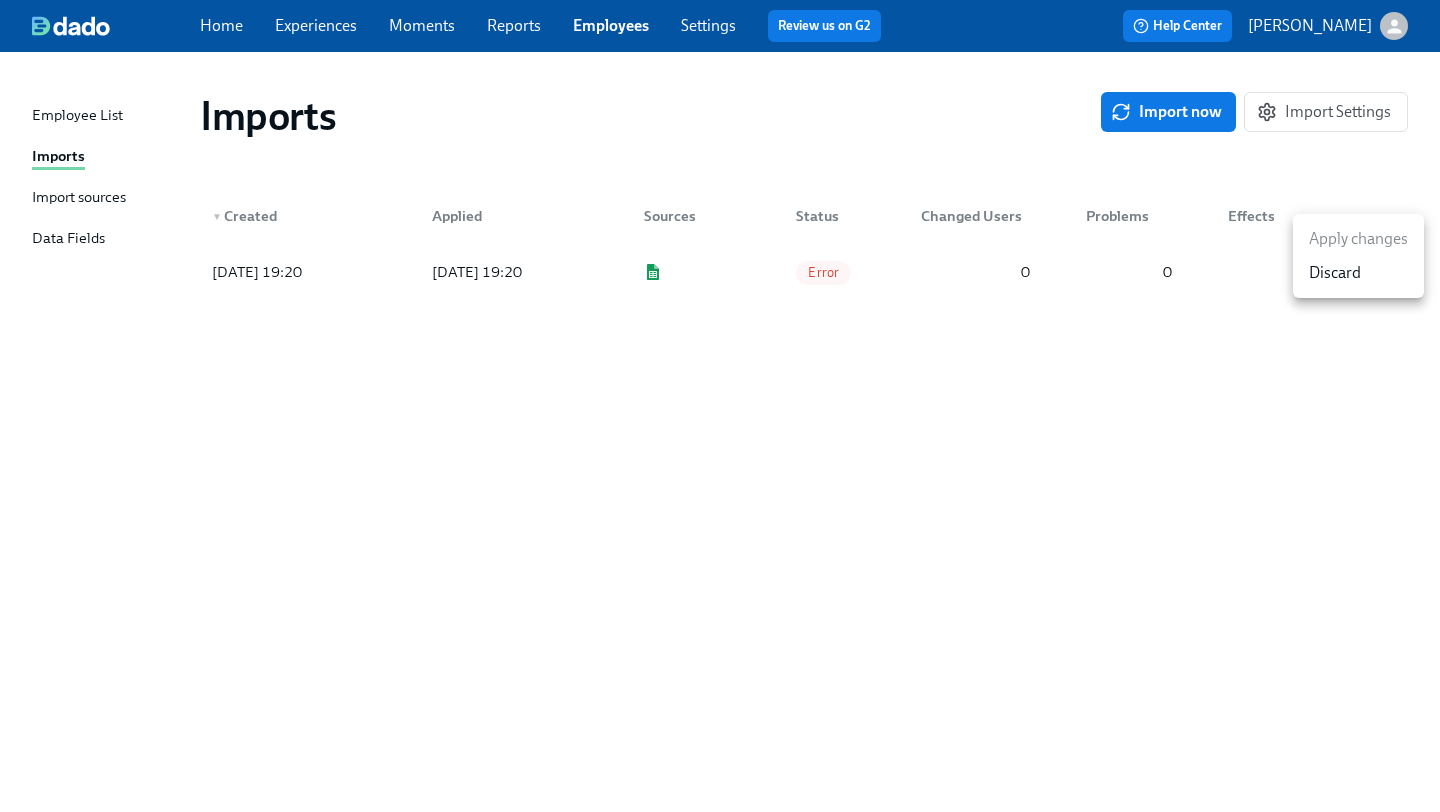 click at bounding box center (720, 406) 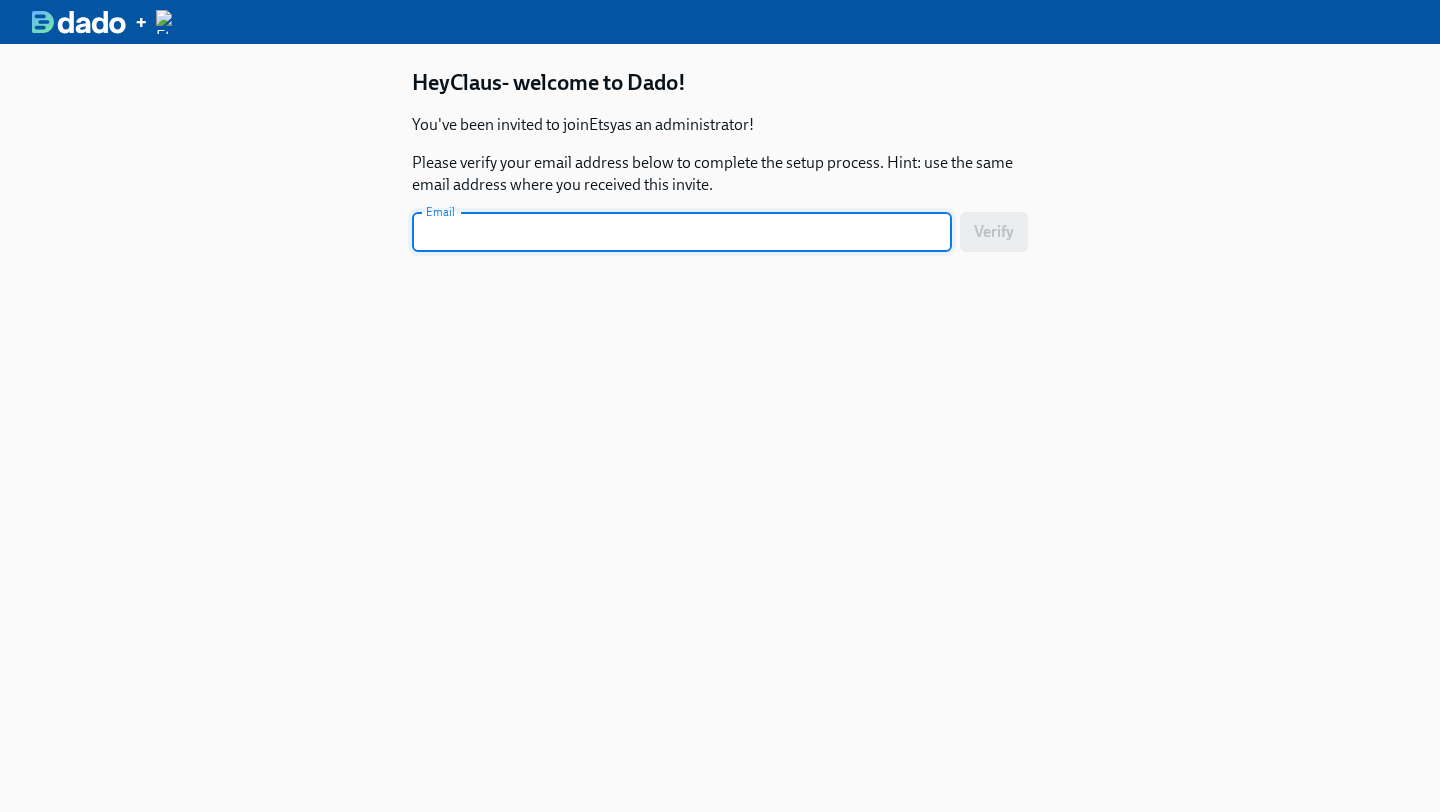 scroll, scrollTop: 0, scrollLeft: 0, axis: both 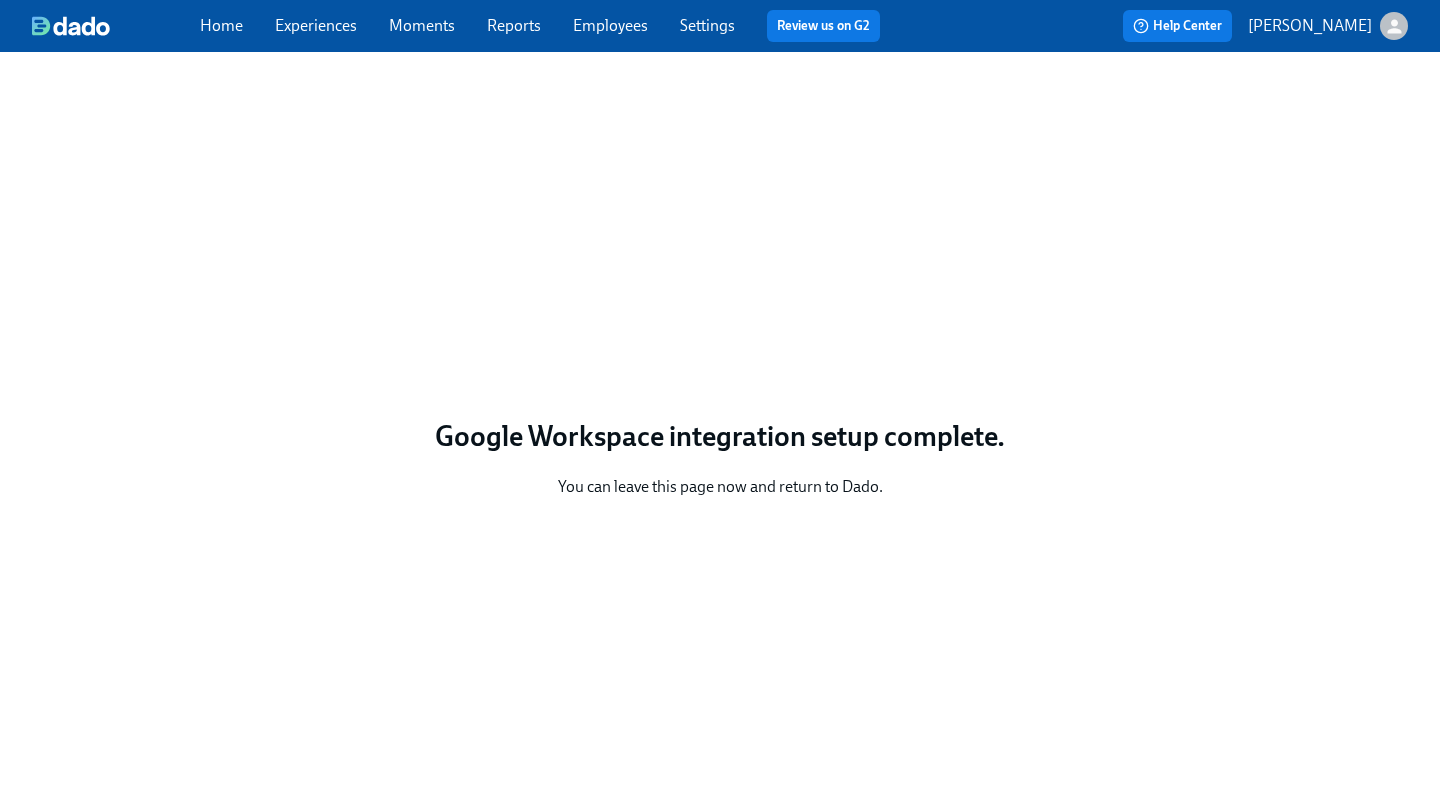 click on "Settings" at bounding box center (707, 25) 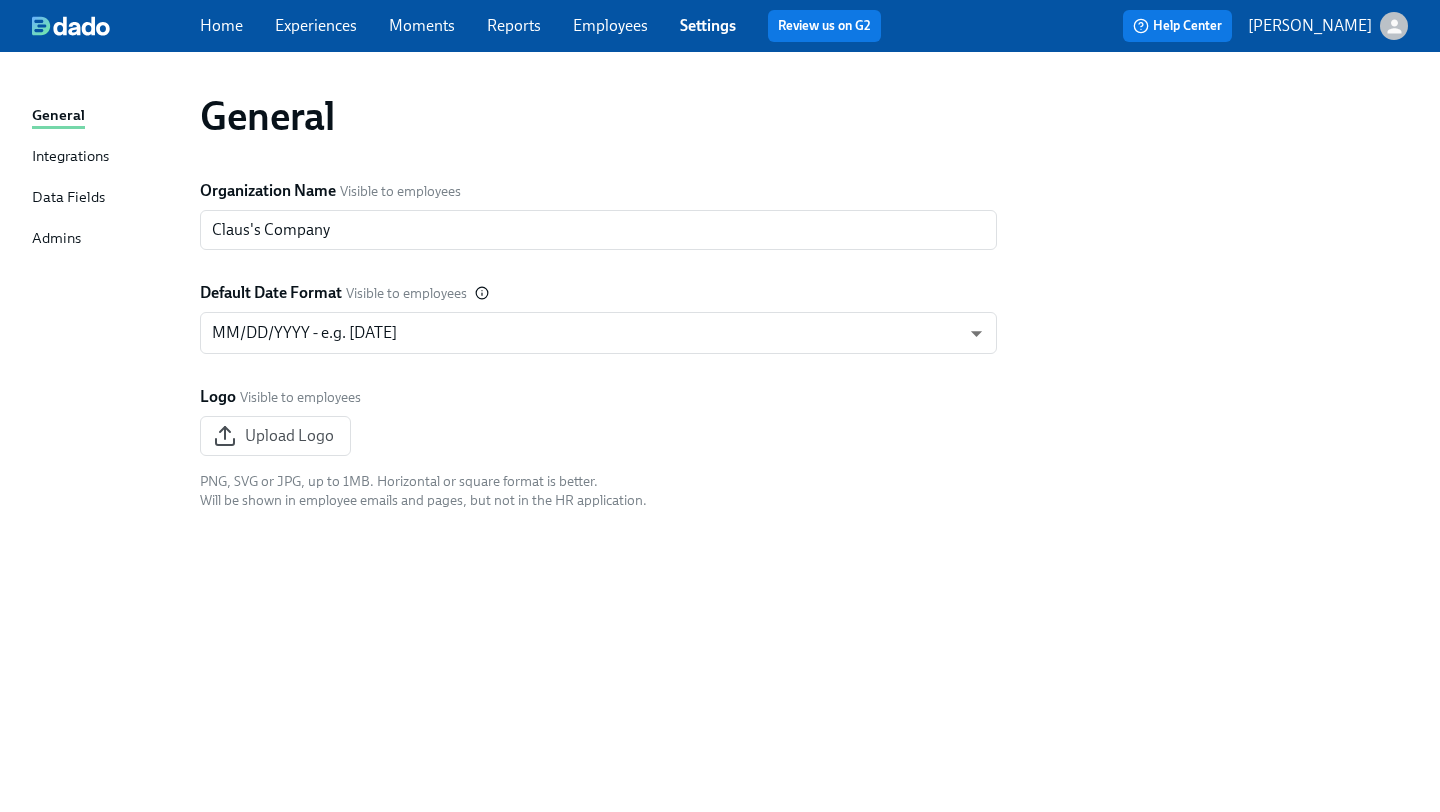 click on "Claus Meyer" at bounding box center [1328, 26] 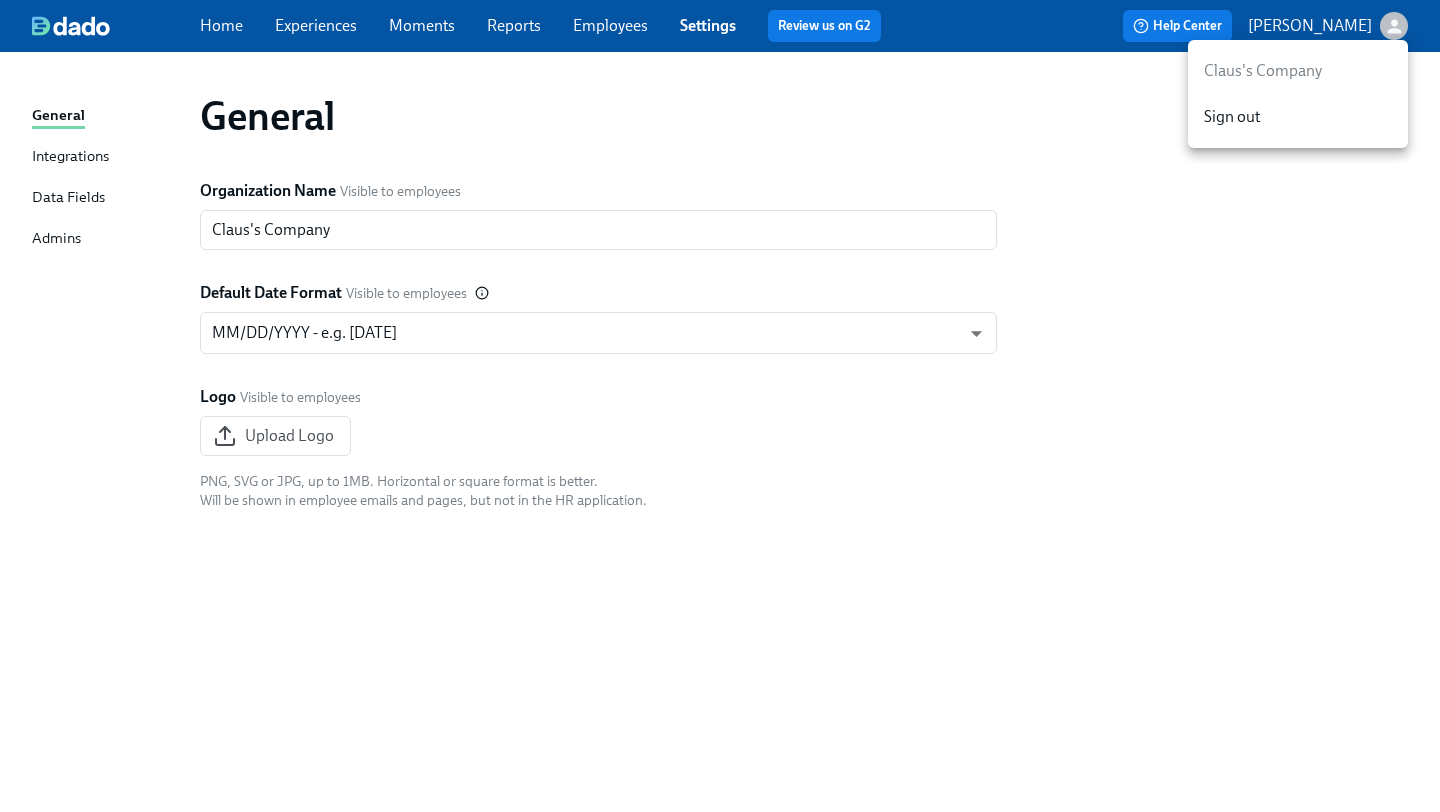 click at bounding box center [720, 406] 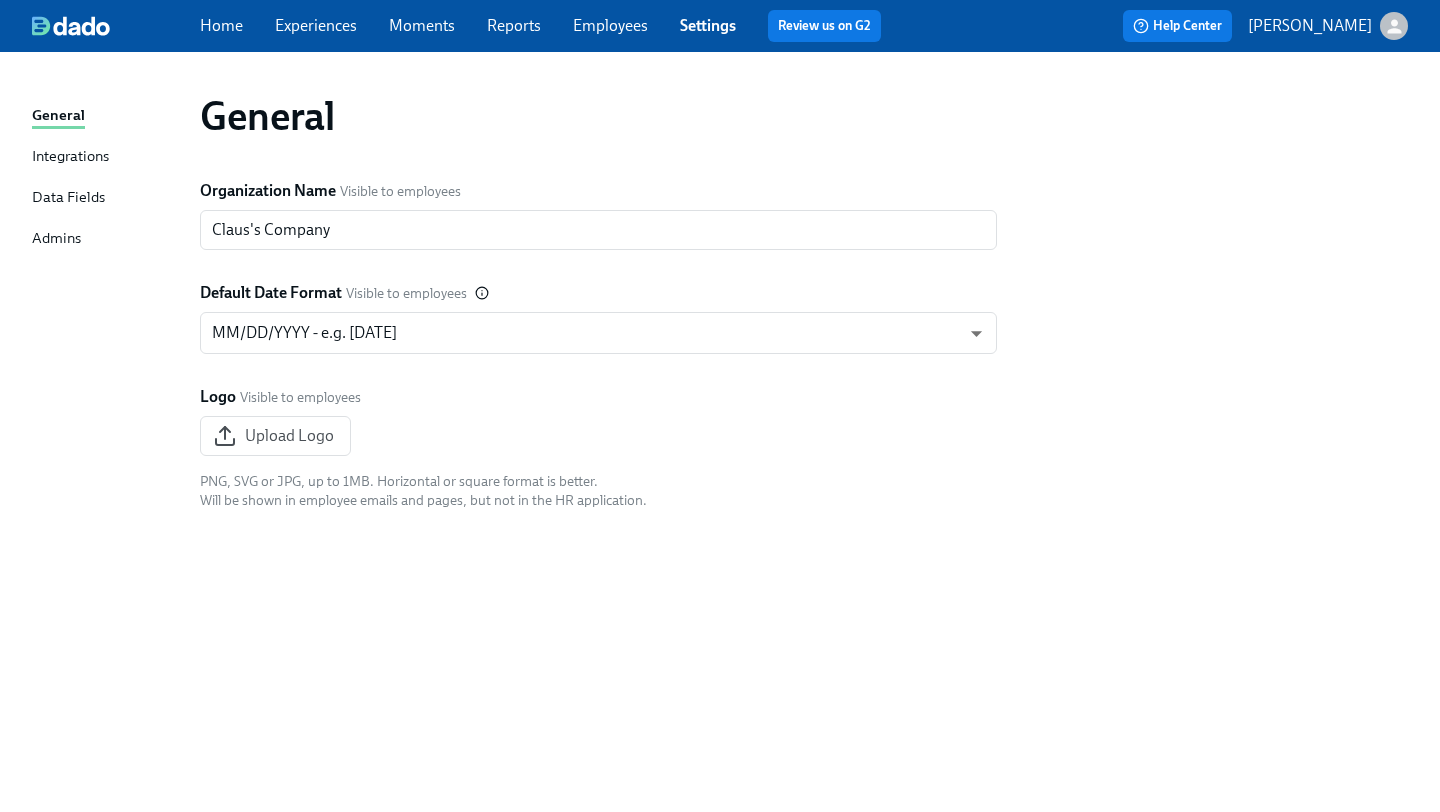 click on "Integrations" at bounding box center [70, 157] 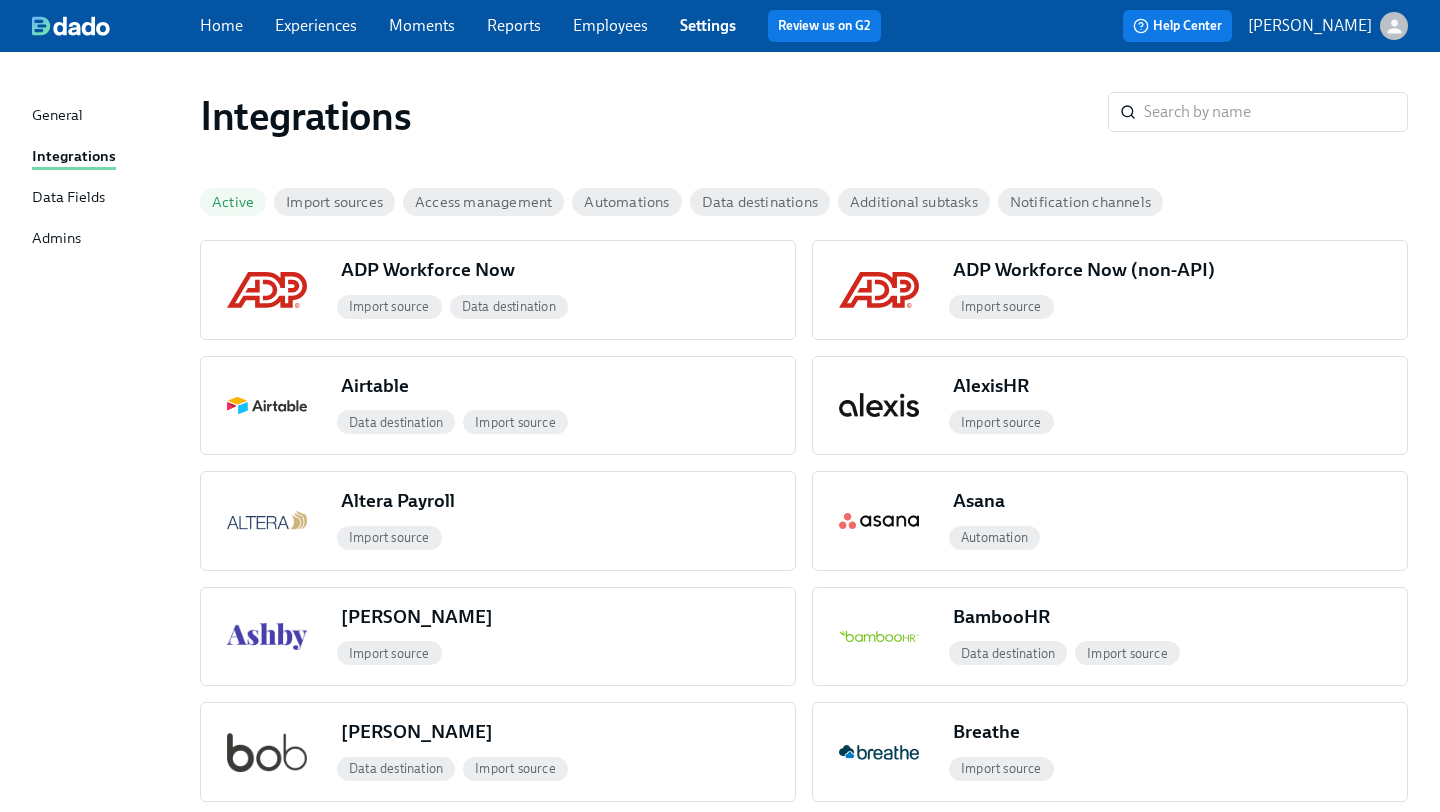 click on "Import sources" at bounding box center [334, 202] 